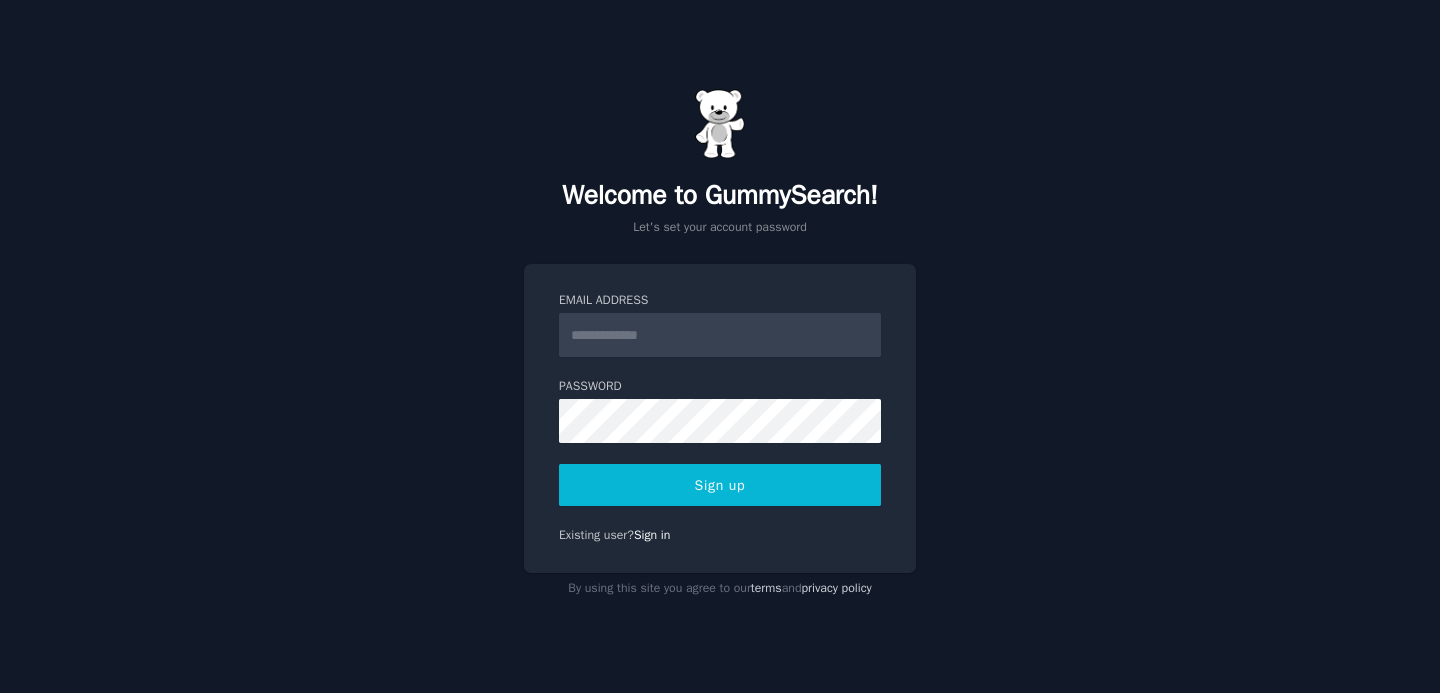 scroll, scrollTop: 0, scrollLeft: 0, axis: both 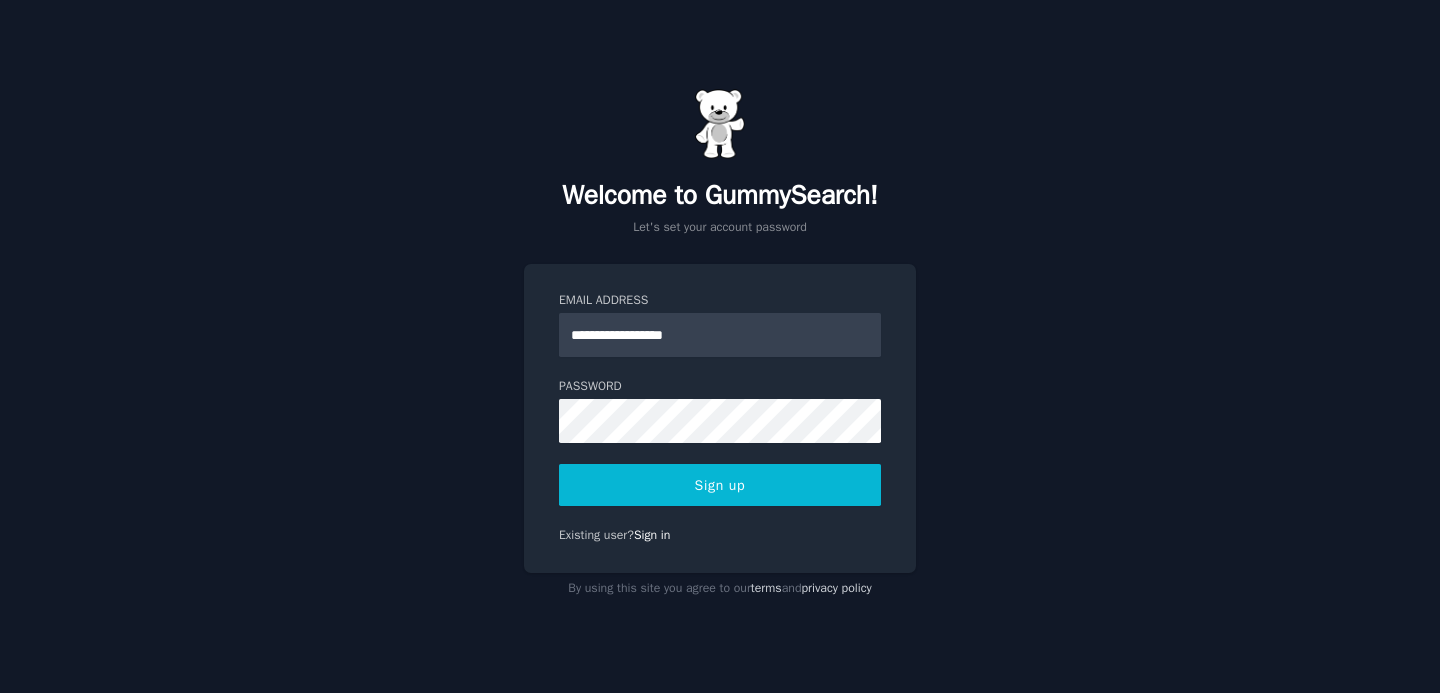 click on "Sign up" at bounding box center [720, 485] 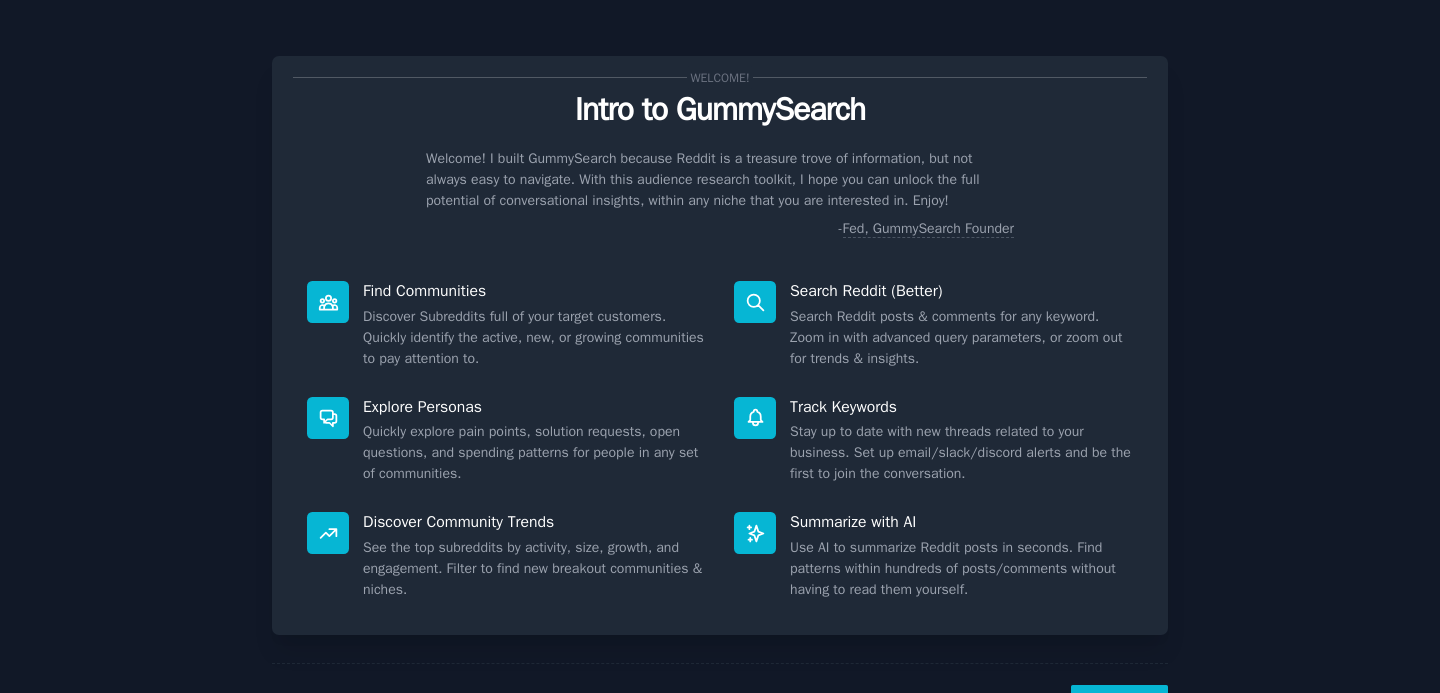 scroll, scrollTop: 0, scrollLeft: 0, axis: both 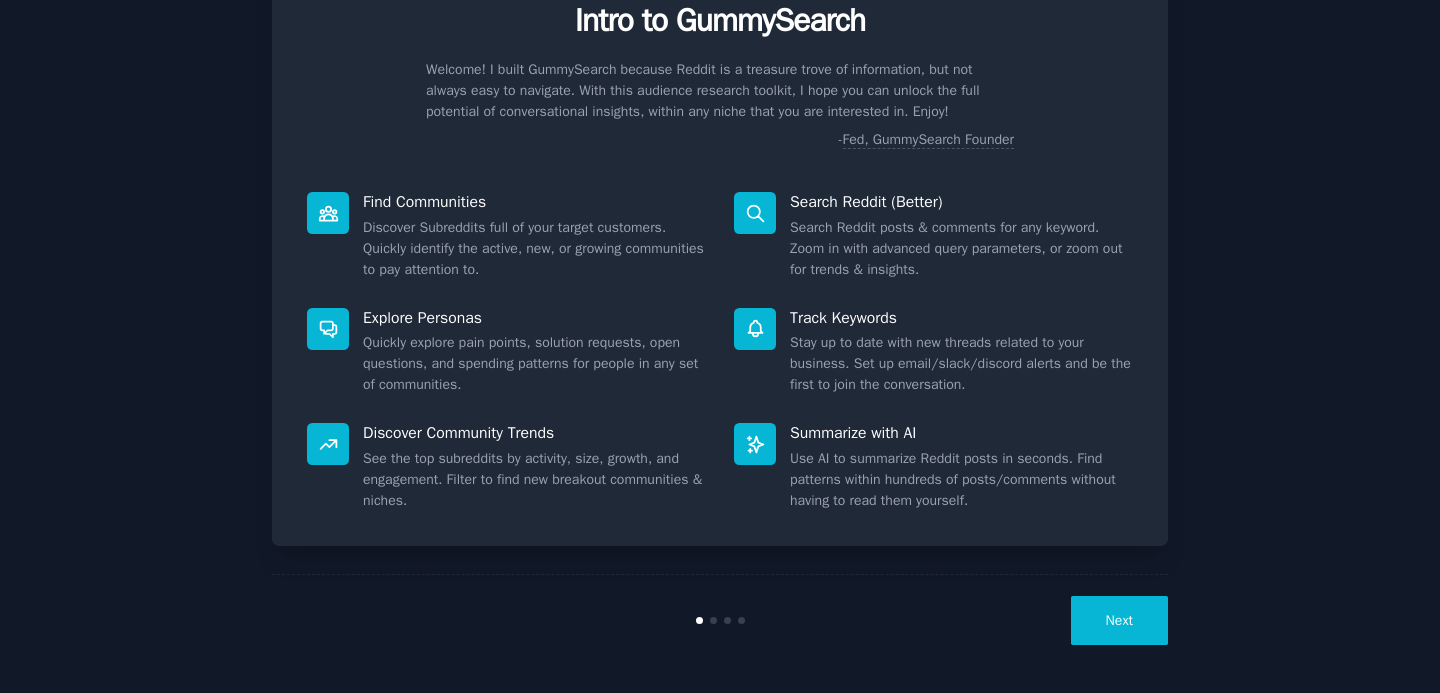 click on "Next" at bounding box center (1119, 620) 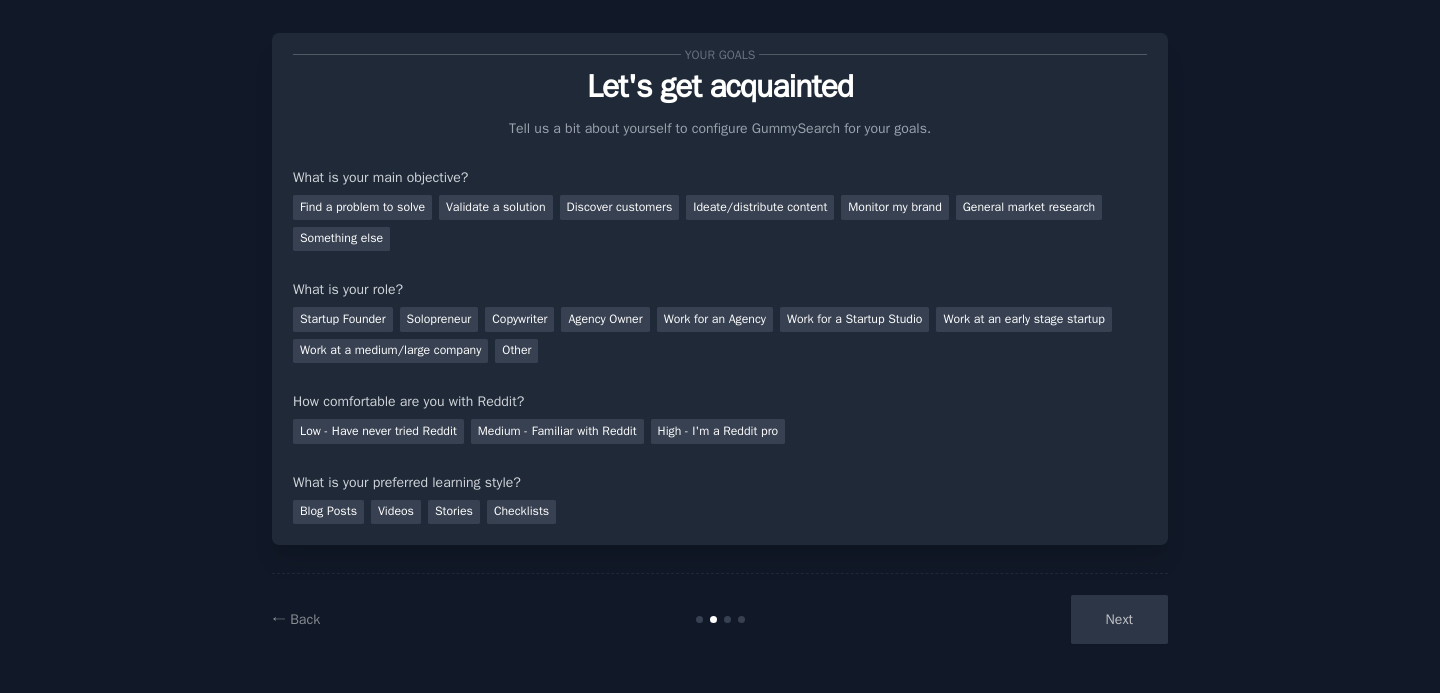 scroll, scrollTop: 23, scrollLeft: 0, axis: vertical 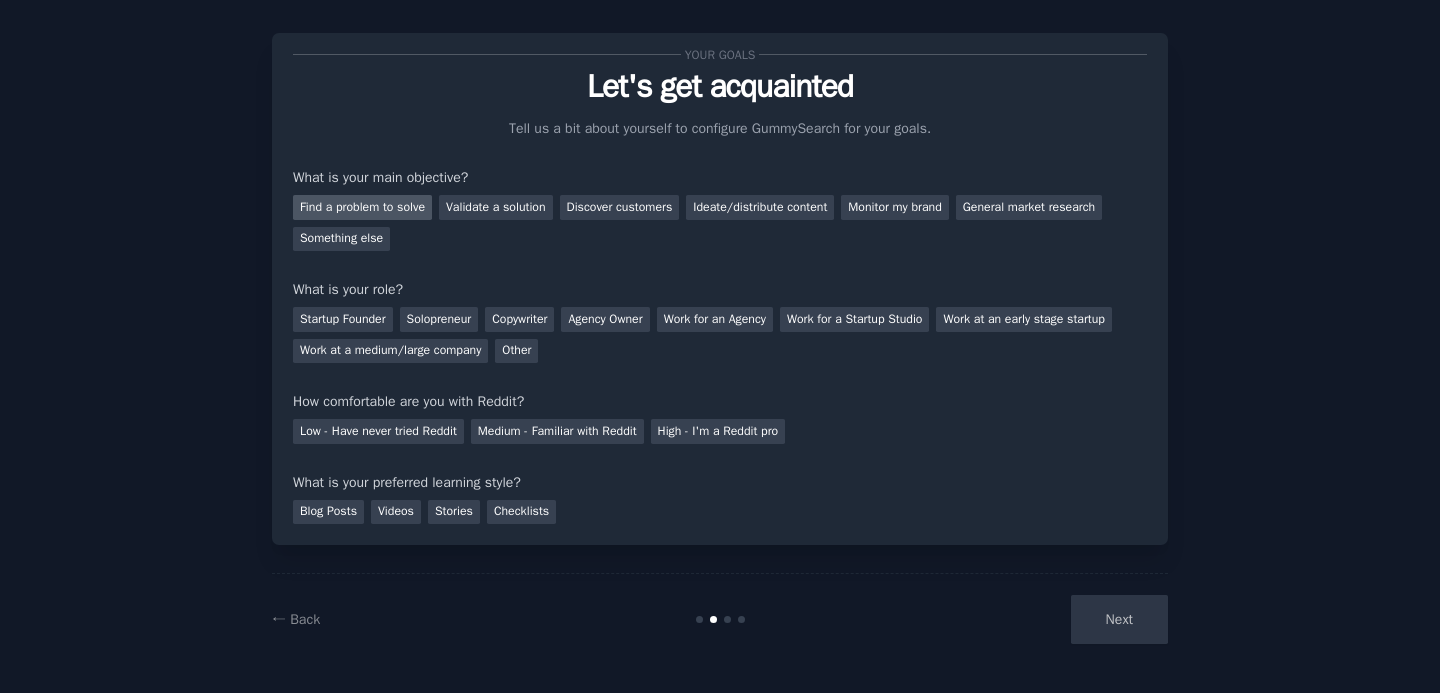 click on "Find a problem to solve" at bounding box center [362, 207] 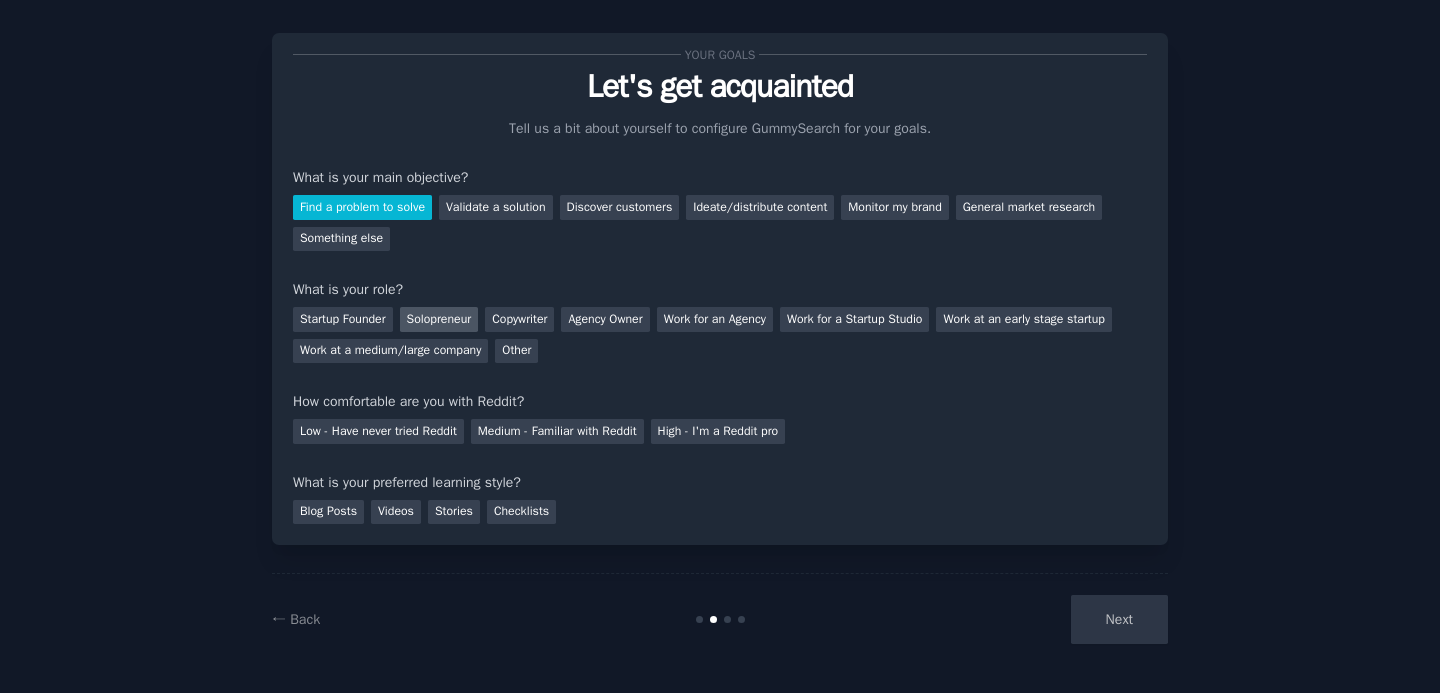 click on "Solopreneur" at bounding box center (439, 319) 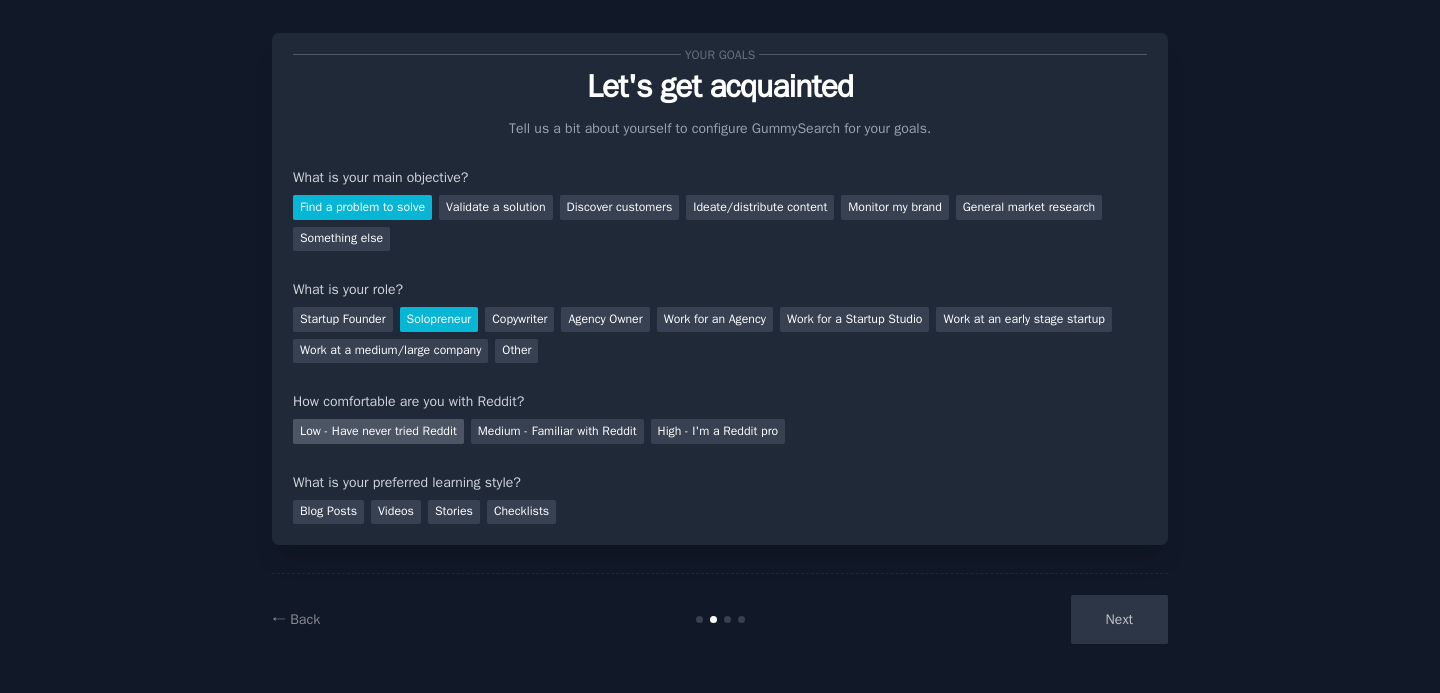 click on "Low - Have never tried Reddit" at bounding box center (378, 431) 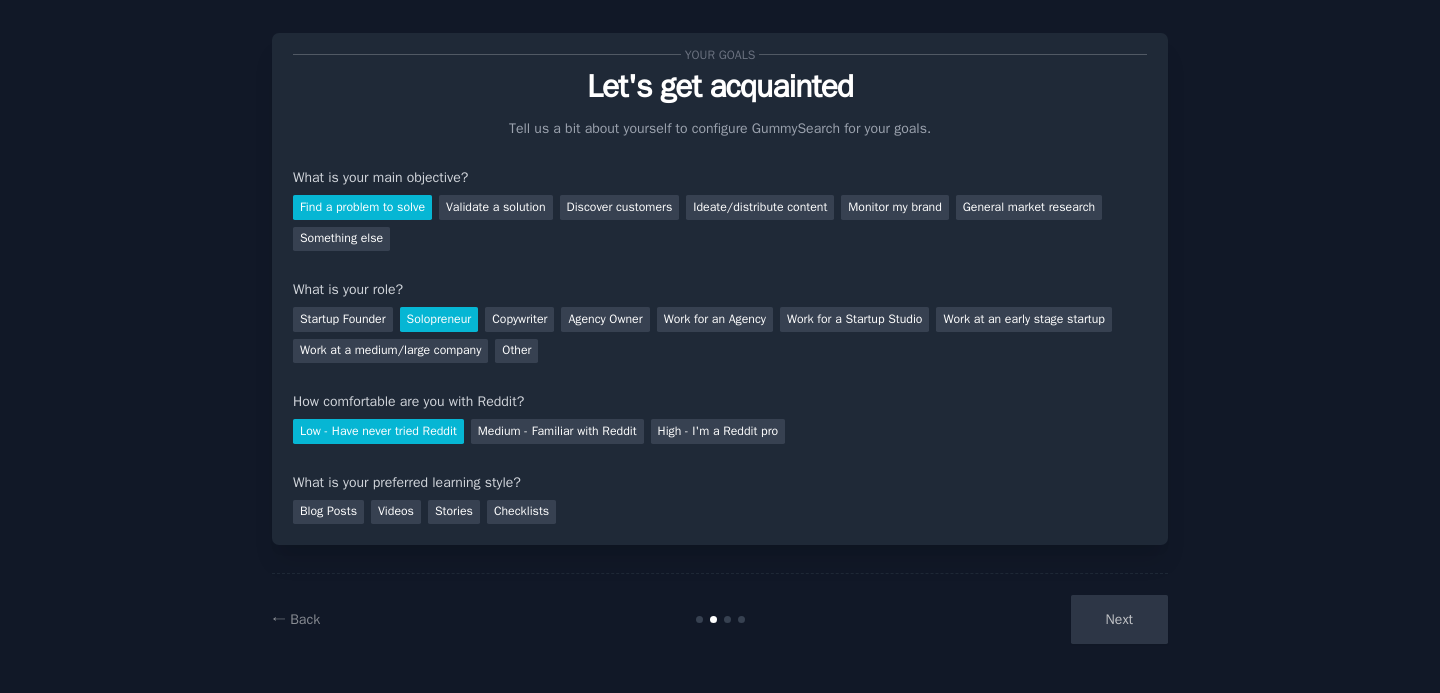 scroll, scrollTop: 0, scrollLeft: 0, axis: both 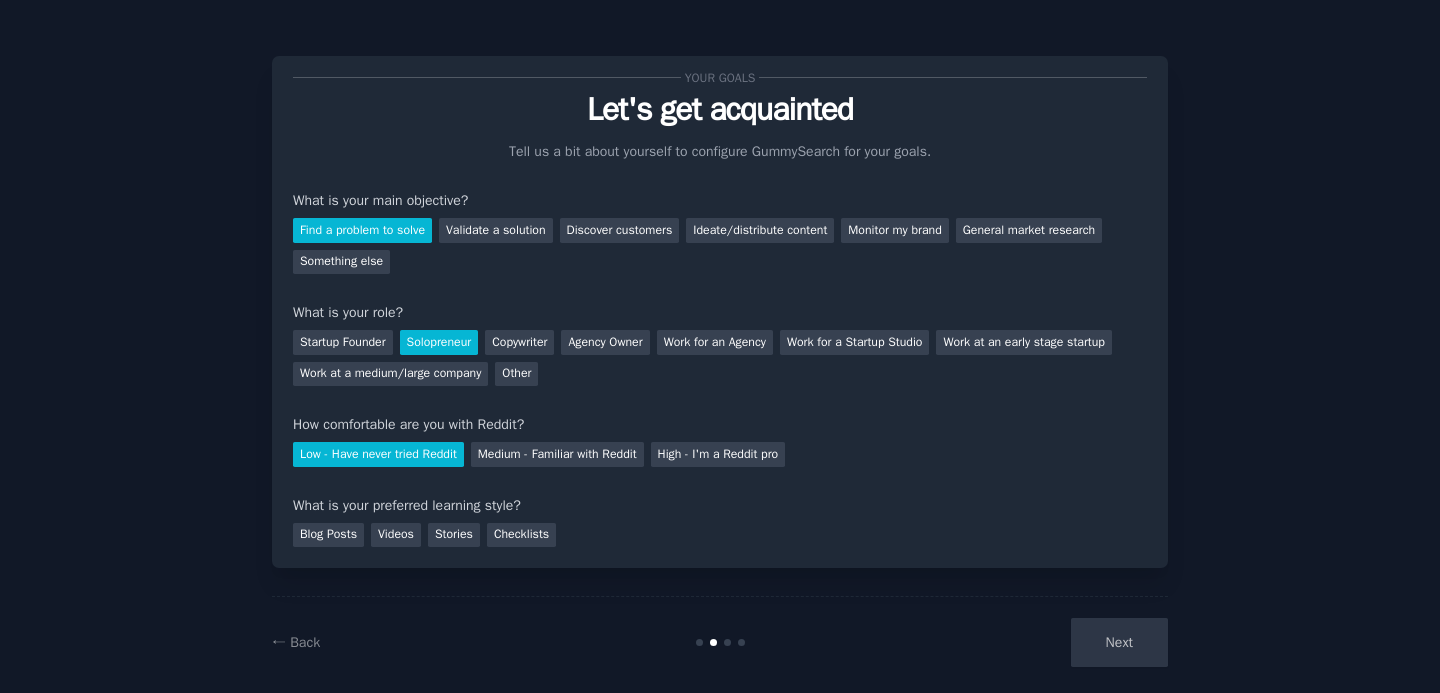 click on "Your goals Let's get acquainted Tell us a bit about yourself to configure GummySearch for your goals. What is your main objective? Find a problem to solve Validate a solution Discover customers Ideate/distribute content Monitor my brand General market research Something else What is your role? Startup Founder Solopreneur Copywriter Agency Owner Work for an Agency Work for a Startup Studio Work at an early stage startup Work at a medium/large company Other How comfortable are you with Reddit? Low - Have never tried Reddit Medium - Familiar with Reddit High - I'm a Reddit pro What is your preferred learning style? Blog Posts Videos Stories Checklists ← Back Next" at bounding box center [720, 358] 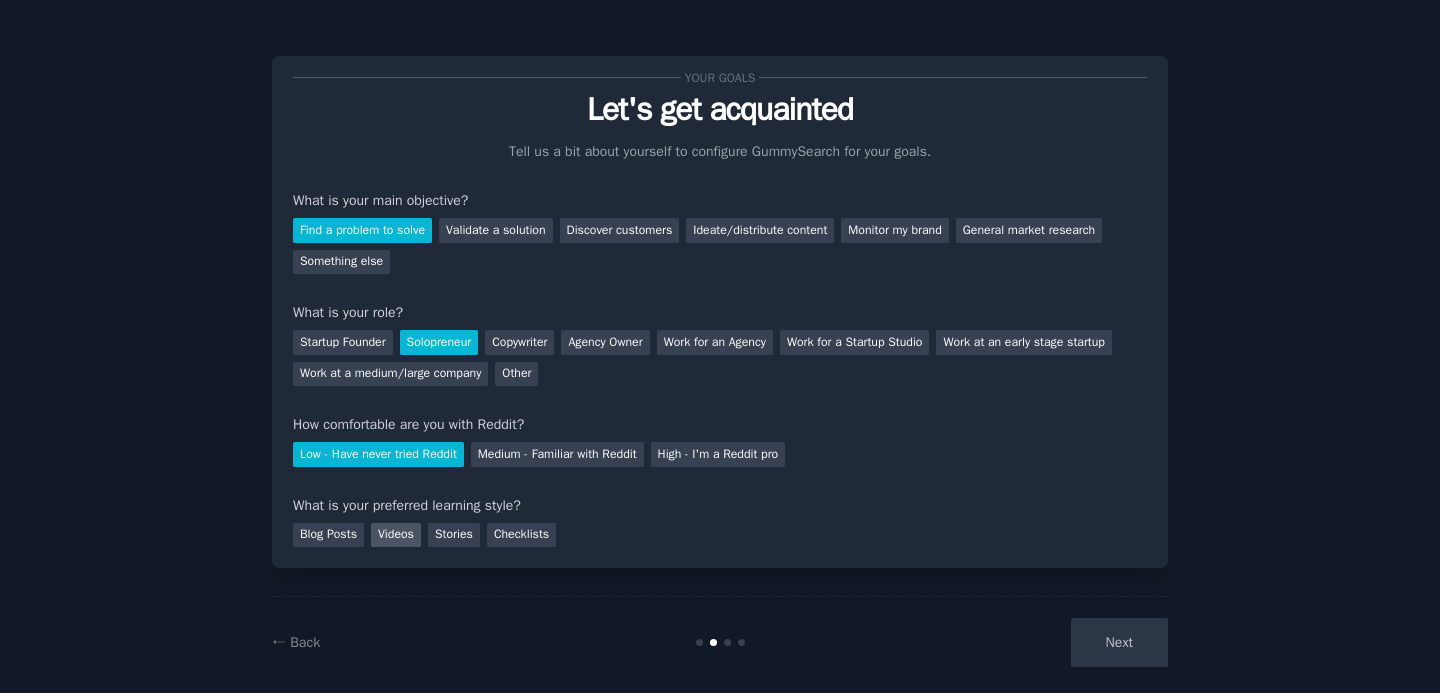 click on "Videos" at bounding box center (396, 535) 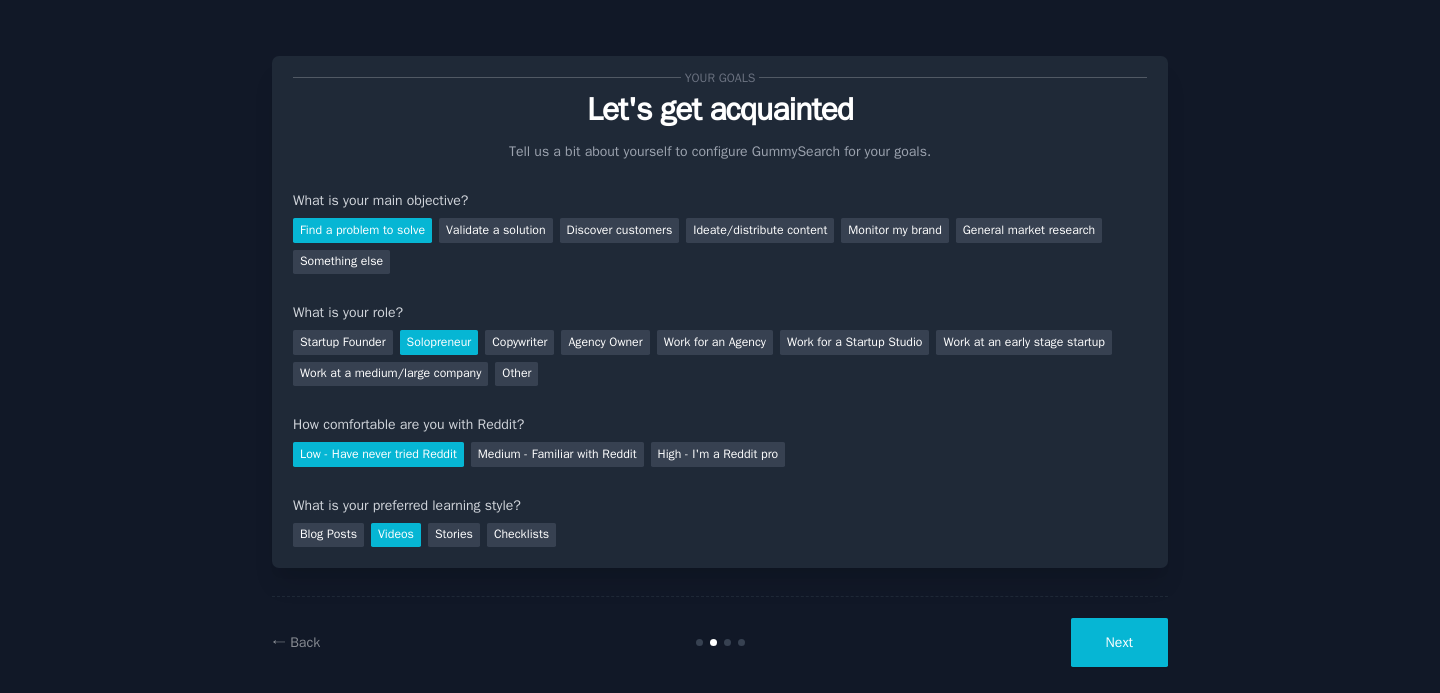 click on "Next" at bounding box center (1119, 642) 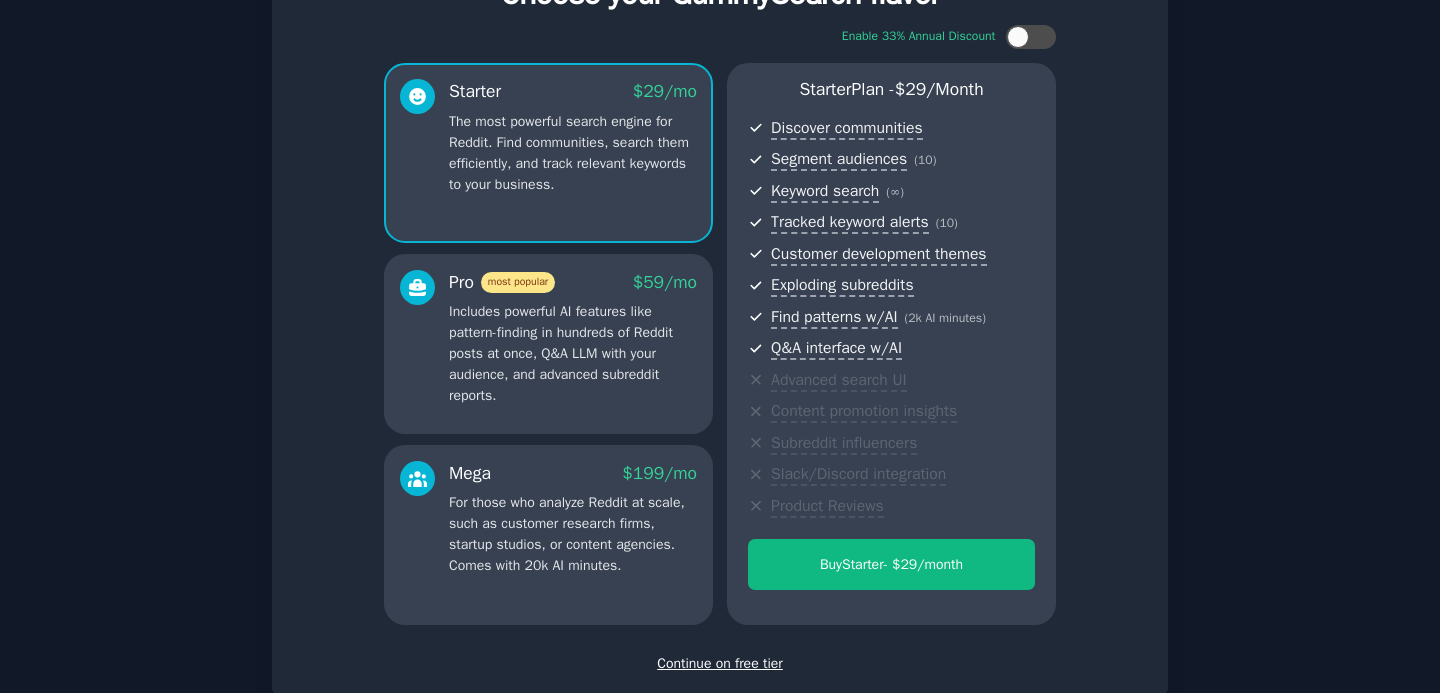 scroll, scrollTop: 123, scrollLeft: 0, axis: vertical 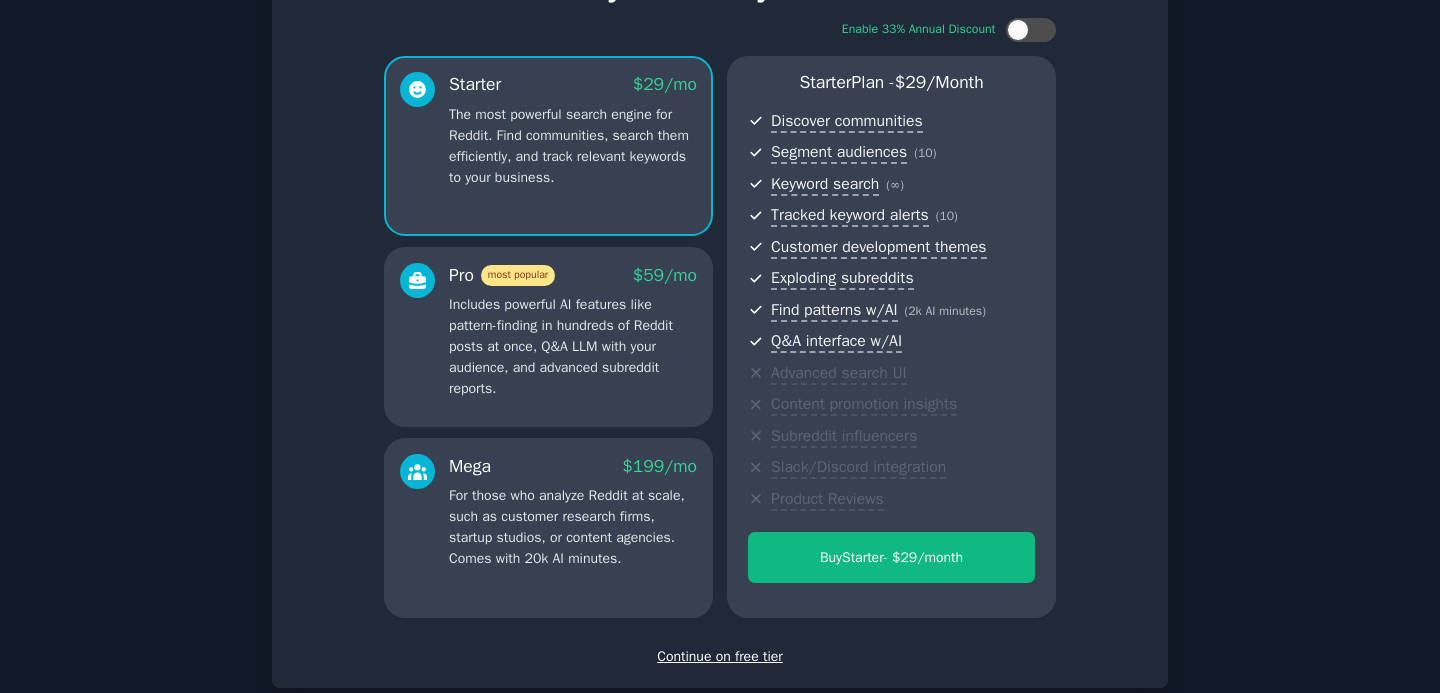 click on "Continue on free tier" at bounding box center (720, 656) 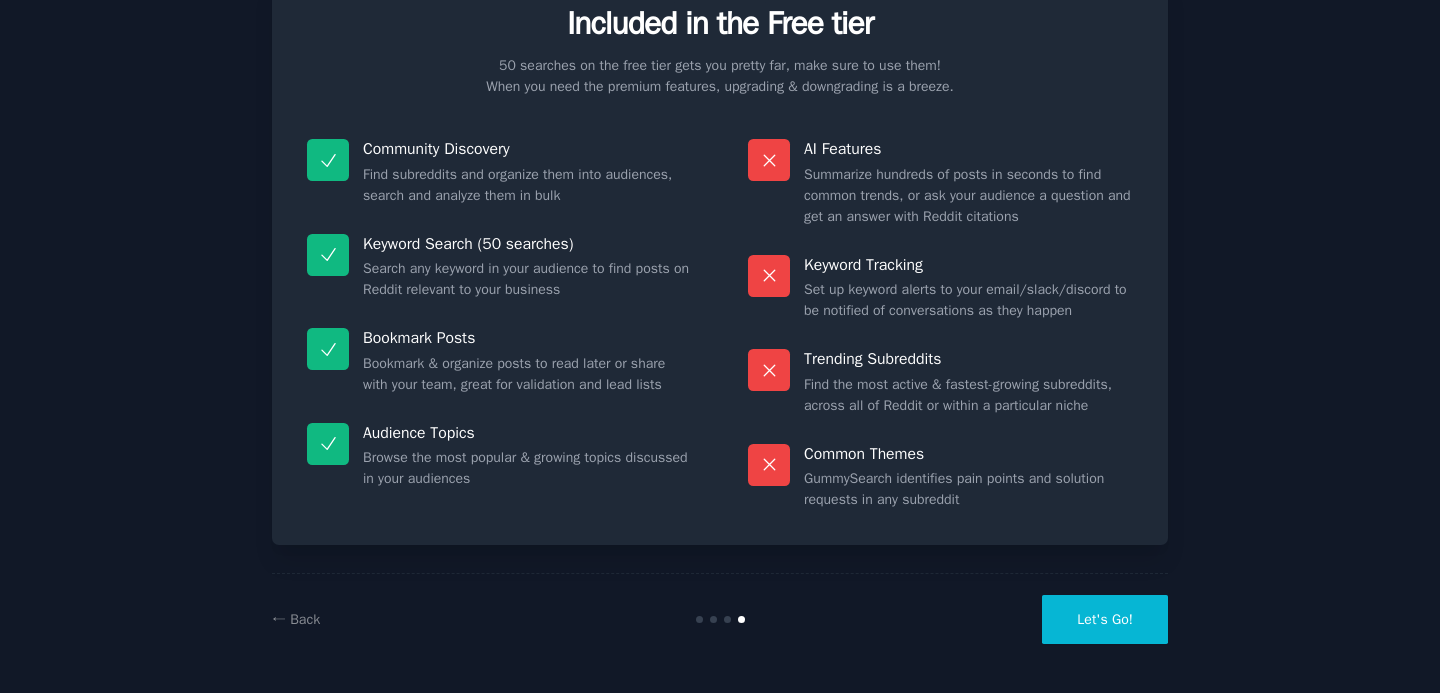 click on "Let's Go!" at bounding box center [1105, 619] 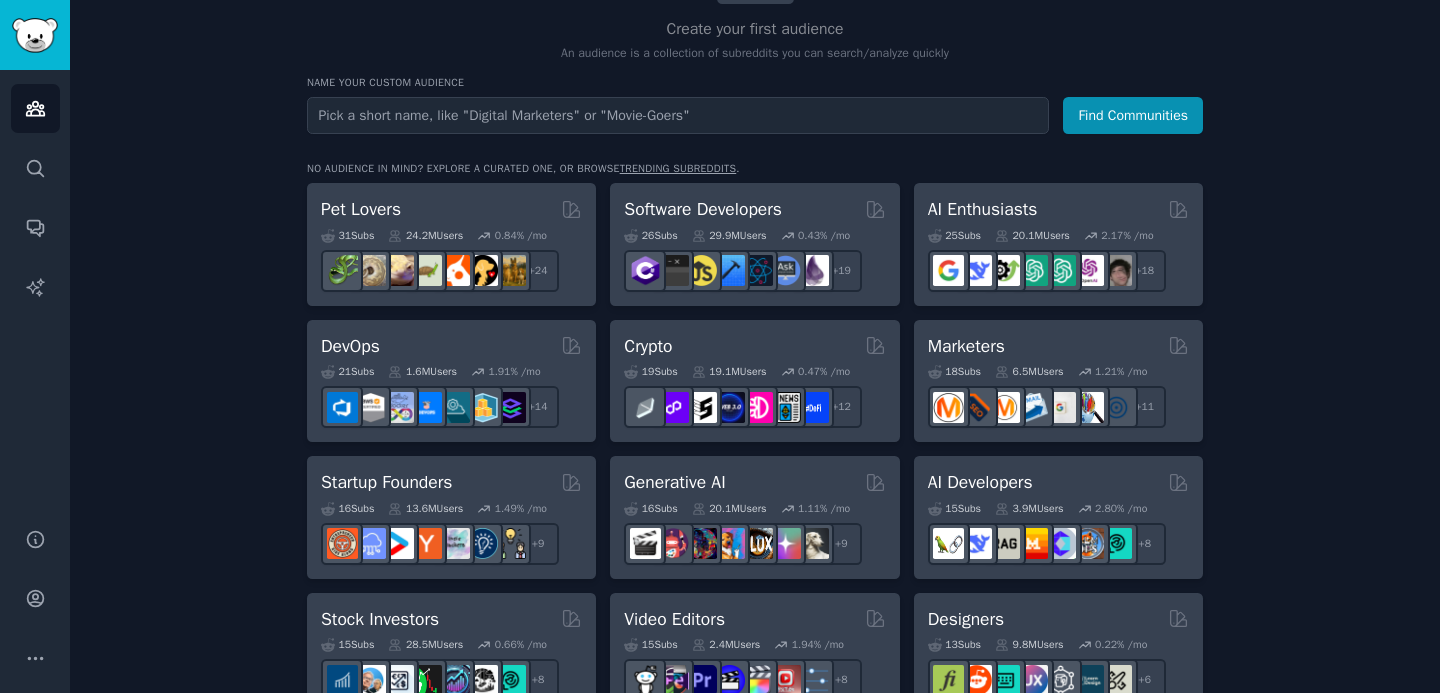 scroll, scrollTop: 198, scrollLeft: 0, axis: vertical 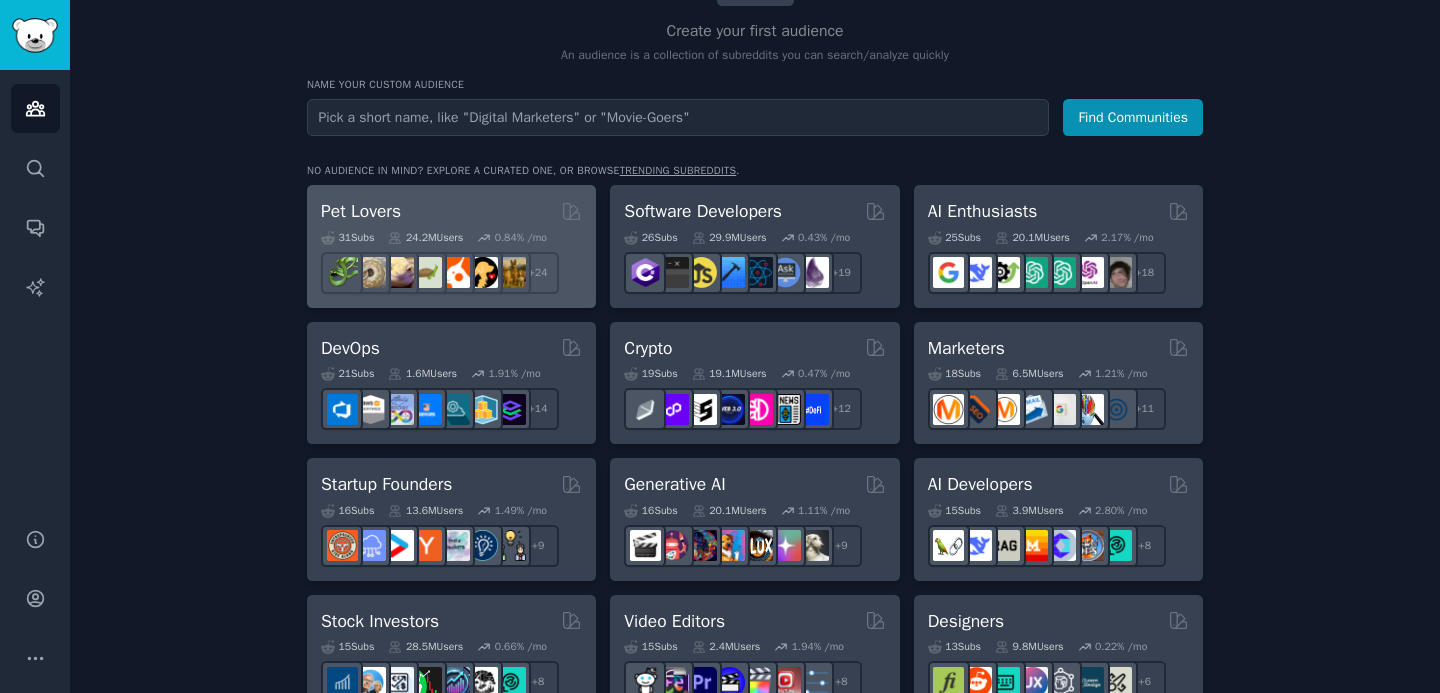 click on "Pet Lovers" at bounding box center [361, 211] 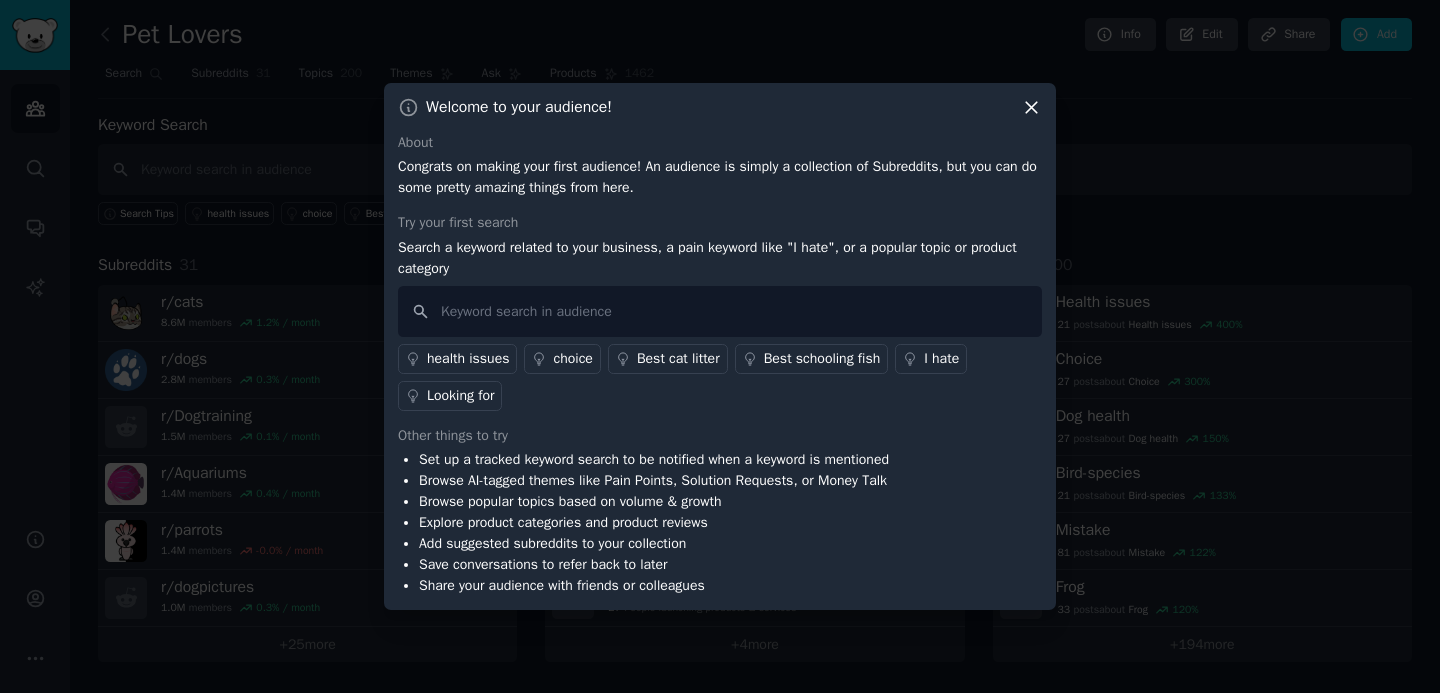click 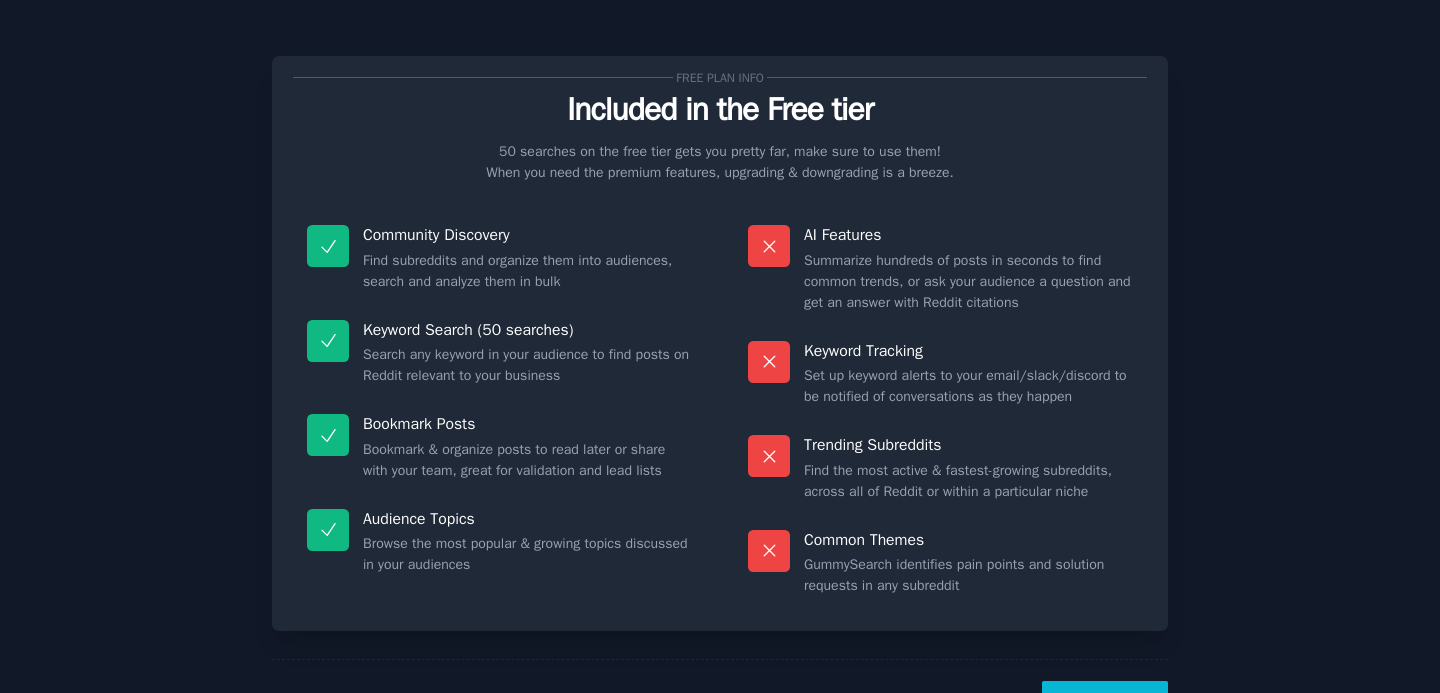 scroll, scrollTop: 86, scrollLeft: 0, axis: vertical 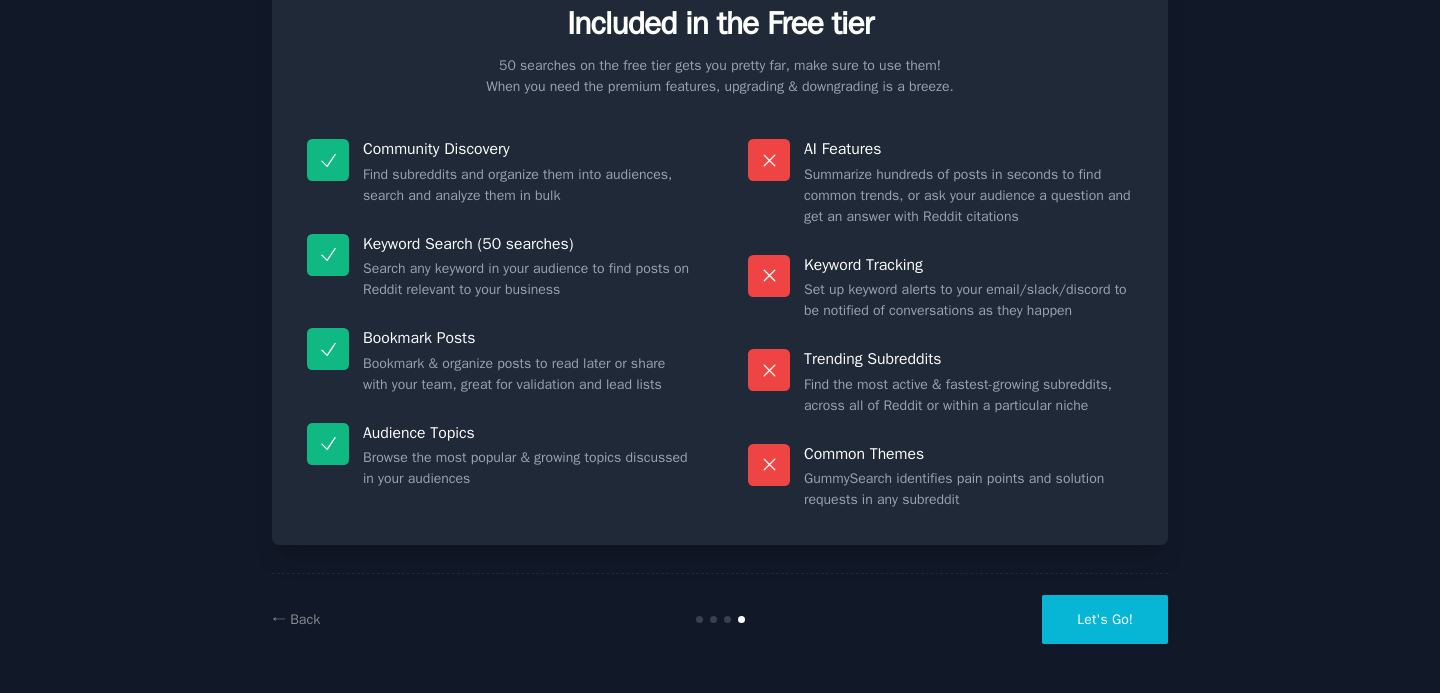 click on "Let's Go!" at bounding box center (1105, 619) 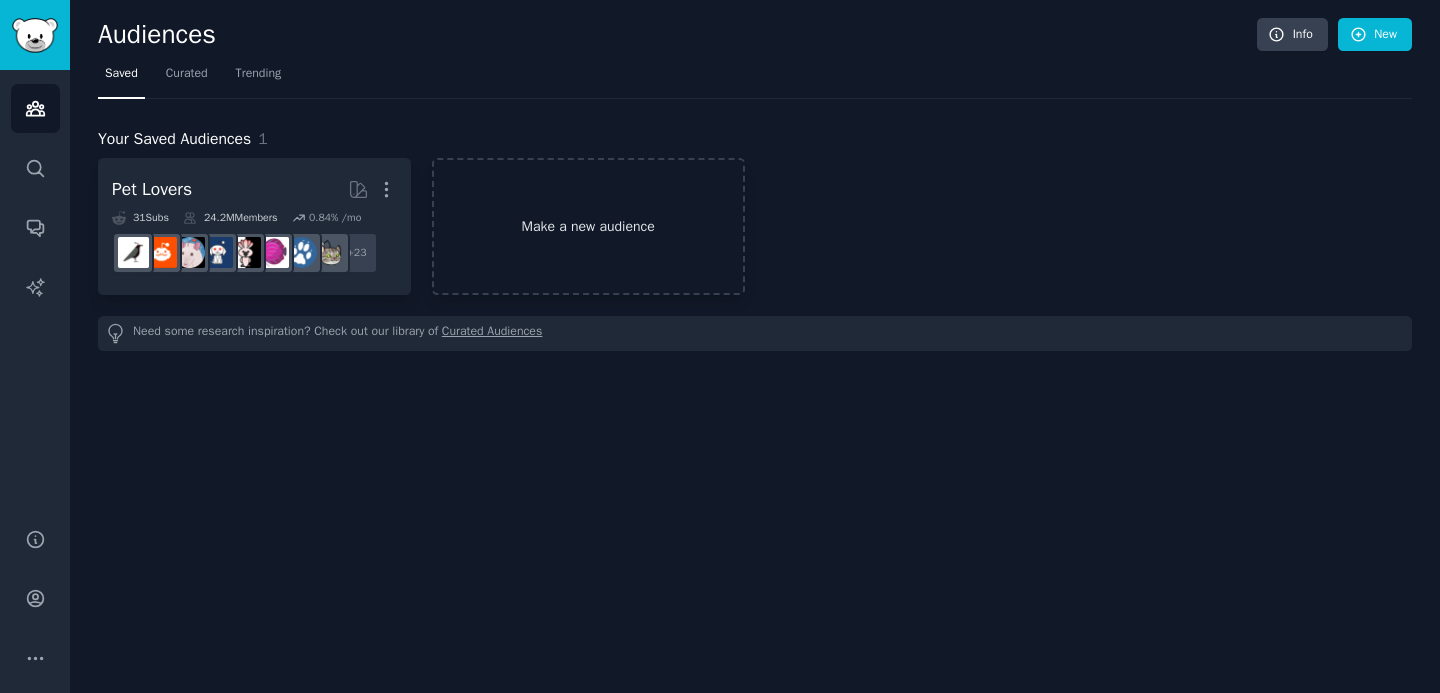 click on "Make a new audience" at bounding box center [588, 226] 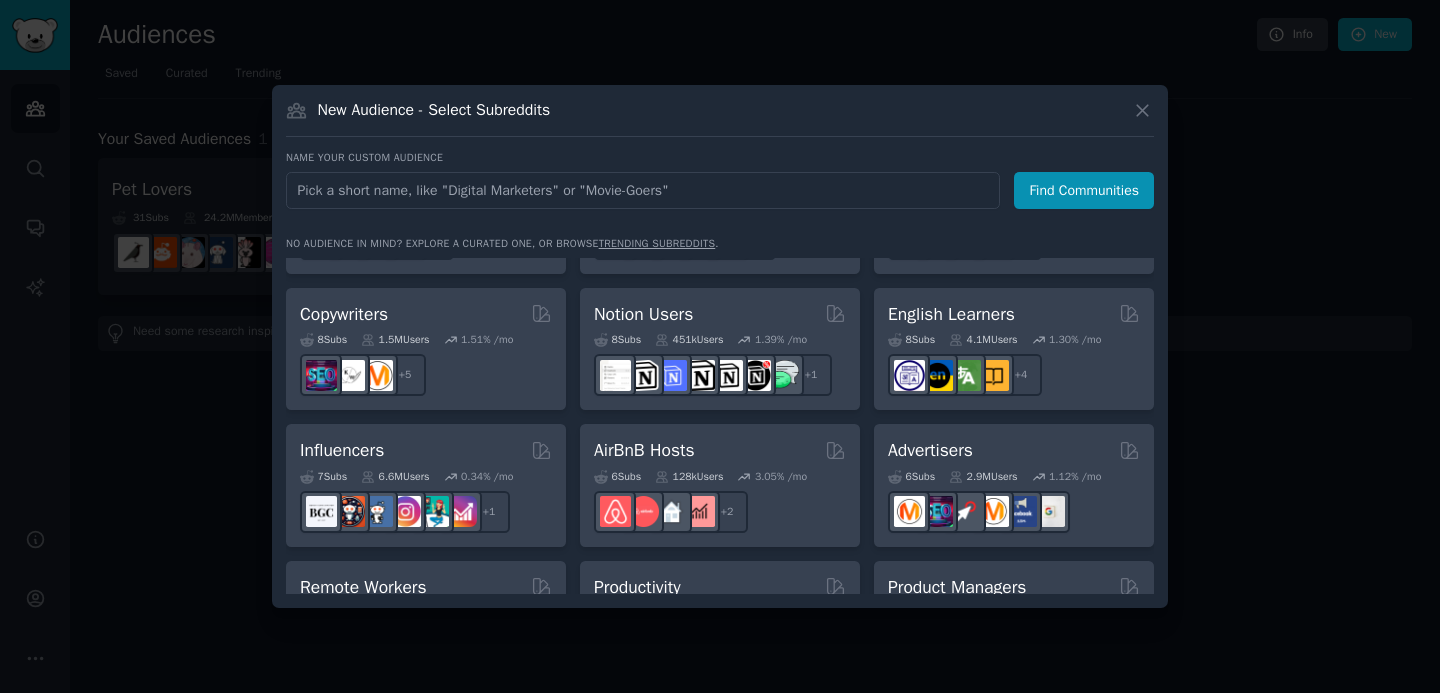 scroll, scrollTop: 1197, scrollLeft: 0, axis: vertical 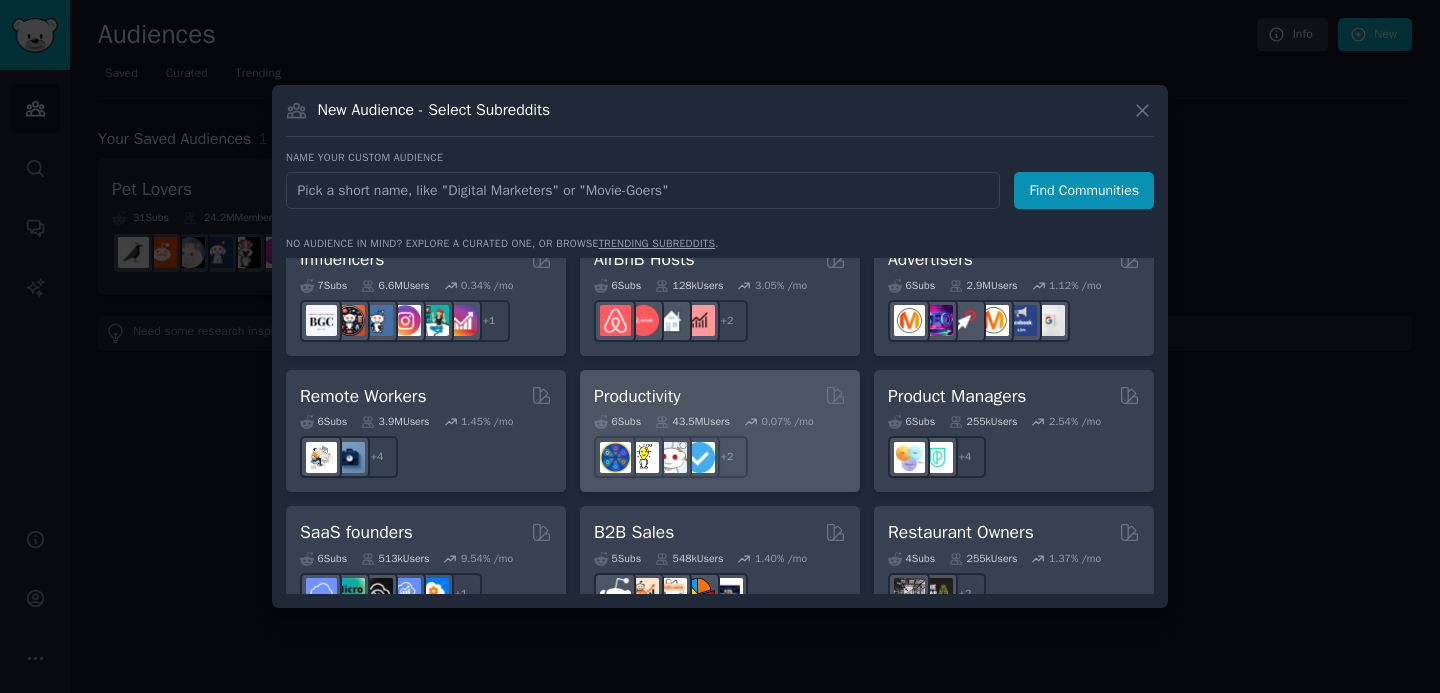 click on "Productivity" at bounding box center (637, 396) 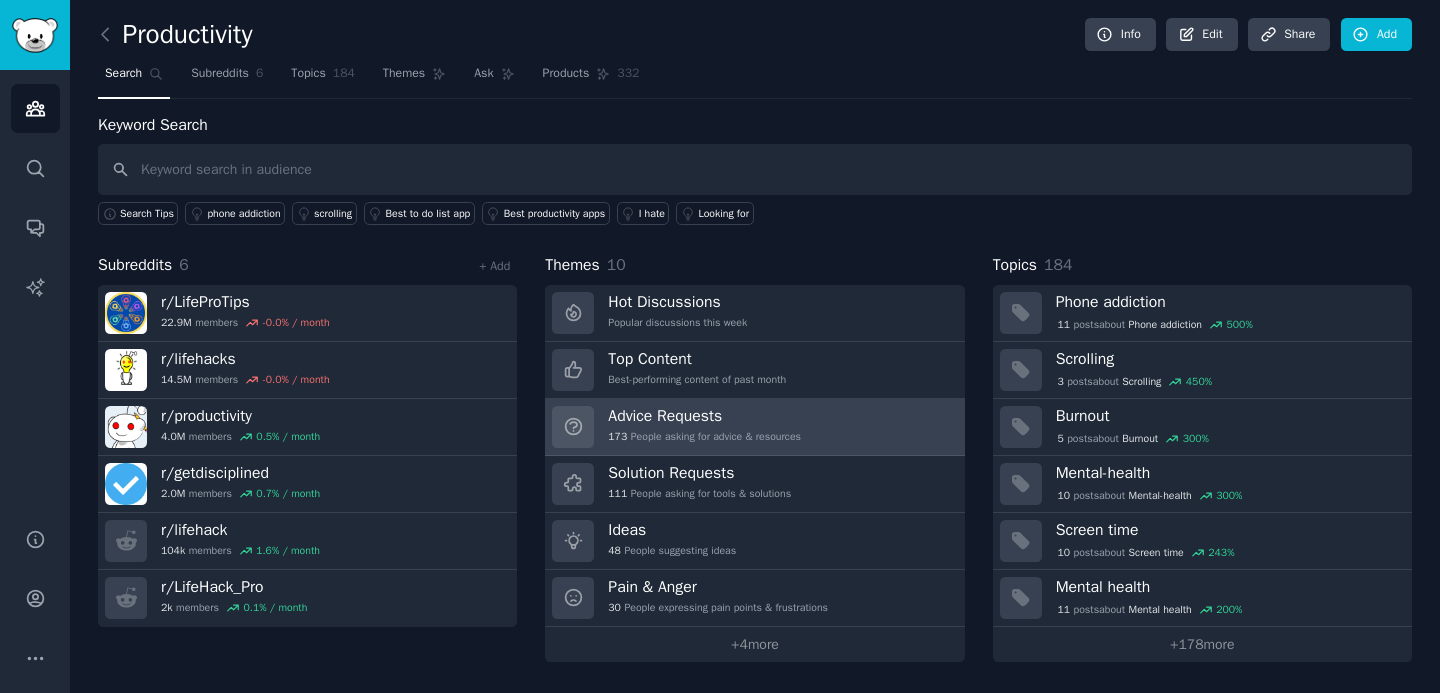 click on "173 People asking for advice & resources" at bounding box center [704, 437] 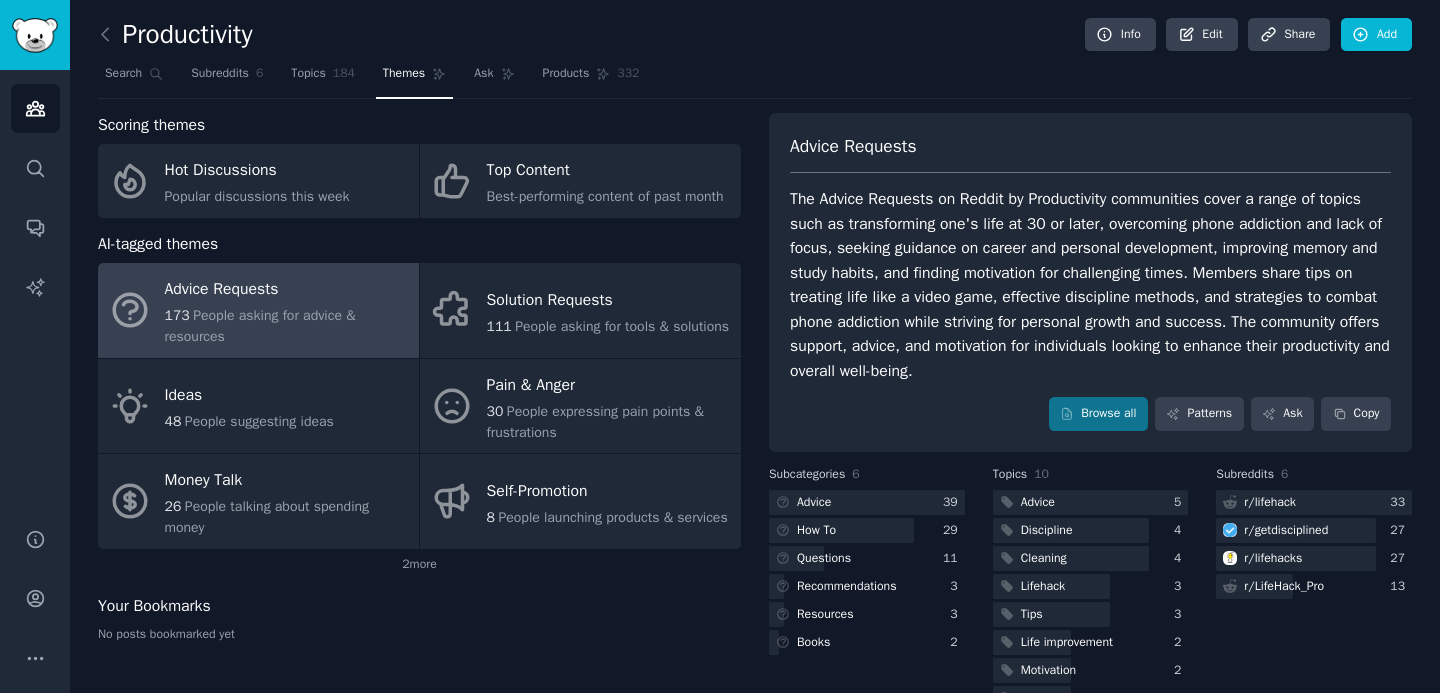 scroll, scrollTop: 105, scrollLeft: 0, axis: vertical 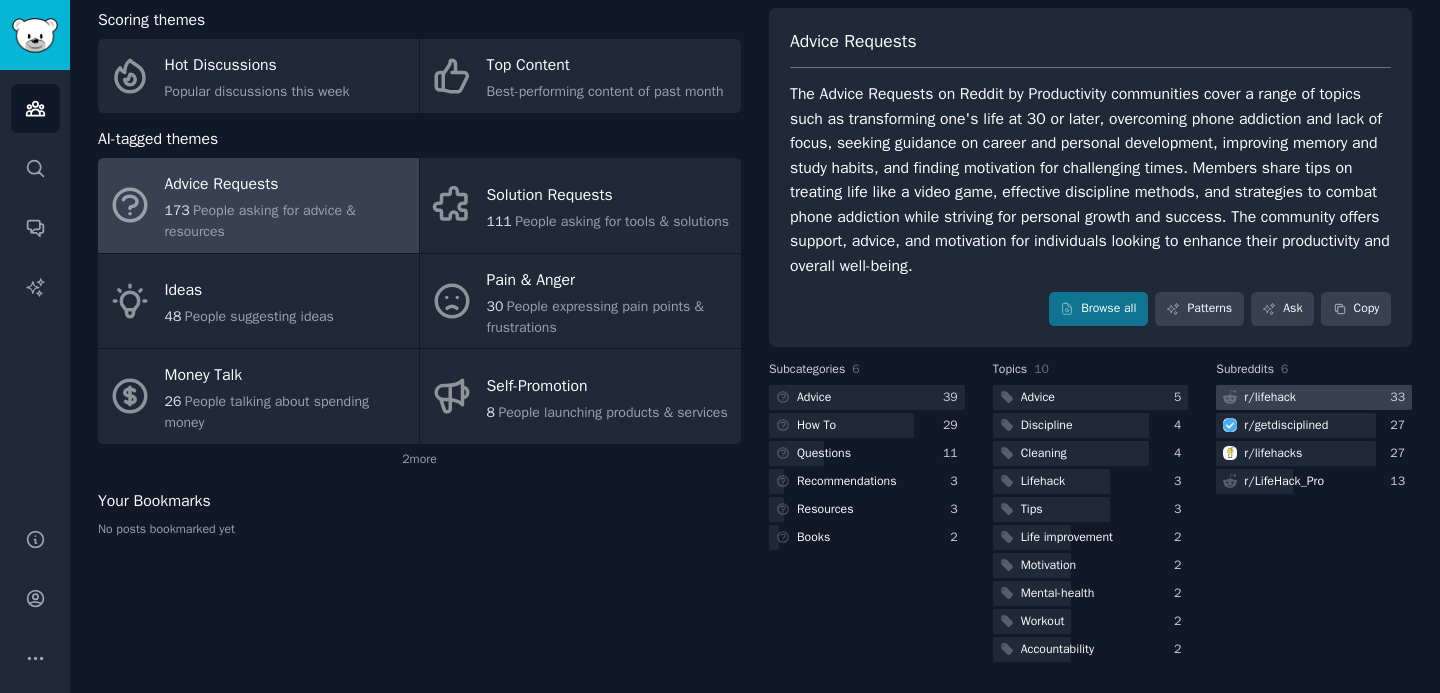 click on "r/ lifehack" at bounding box center (1270, 398) 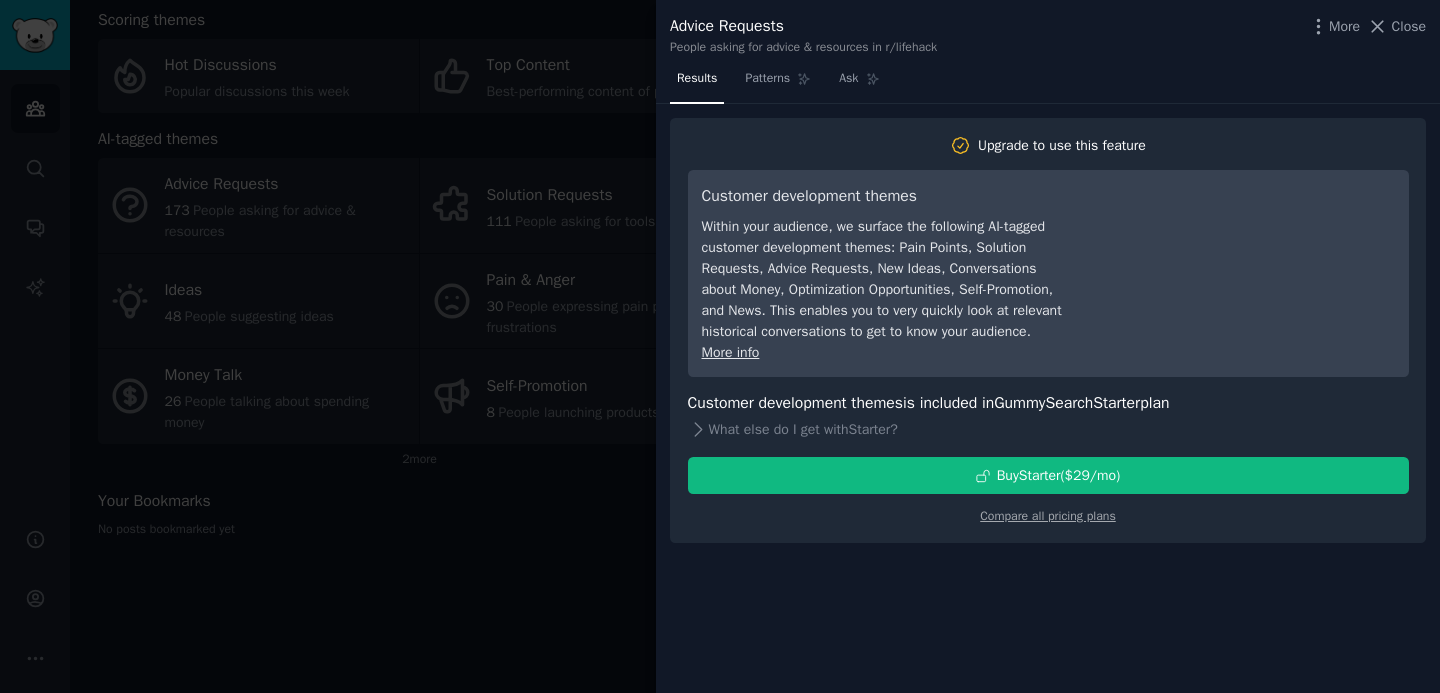 click on "Upgrade to use this feature Customer development themes Within your audience, we surface the following AI-tagged customer development themes: Pain Points, Solution Requests, Advice Requests, New Ideas, Conversations about Money, Optimization Opportunities, Self-Promotion, and News. This enables you to very quickly look at relevant historical conversations to get to know your audience. More info Customer development themes  is included in  GummySearch  Starter  plan What else do I get with  Starter ? Buy  Starter  ($ 29 /mo ) Compare all pricing plans" at bounding box center (1048, 331) 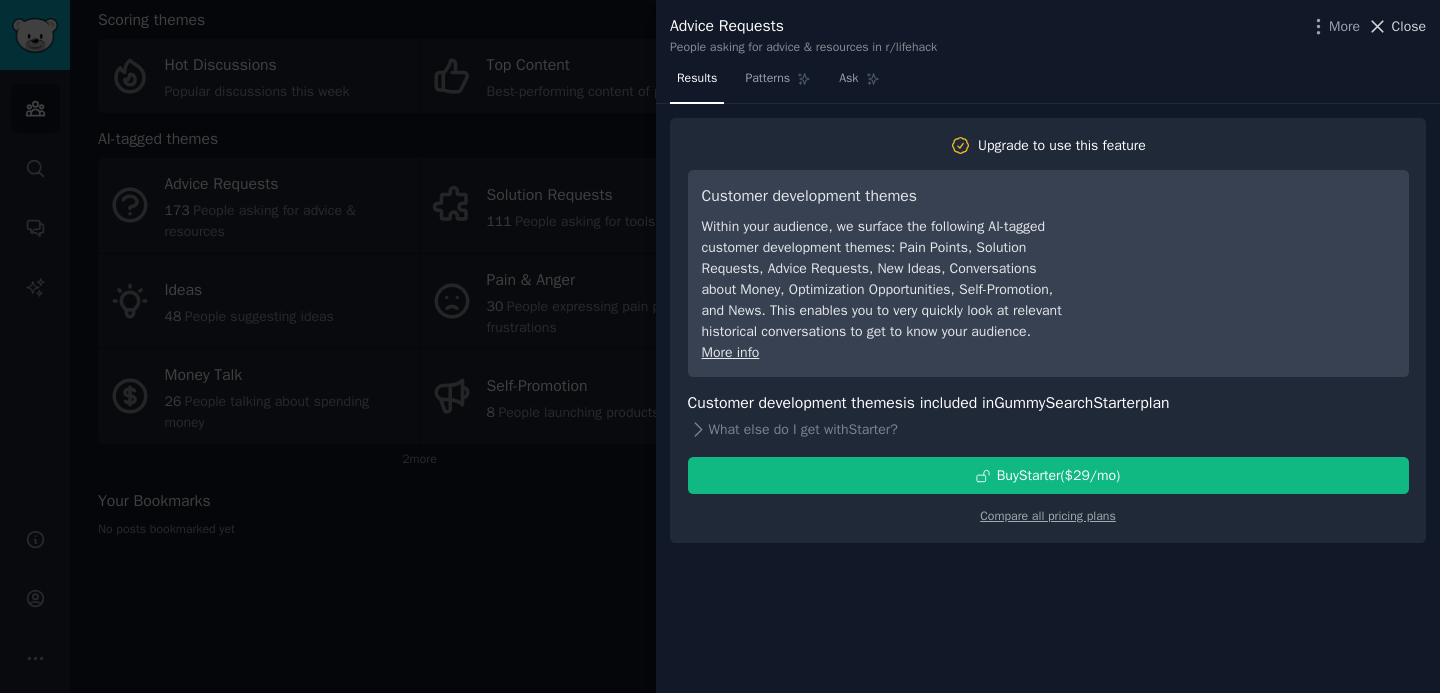 click on "Close" at bounding box center [1409, 26] 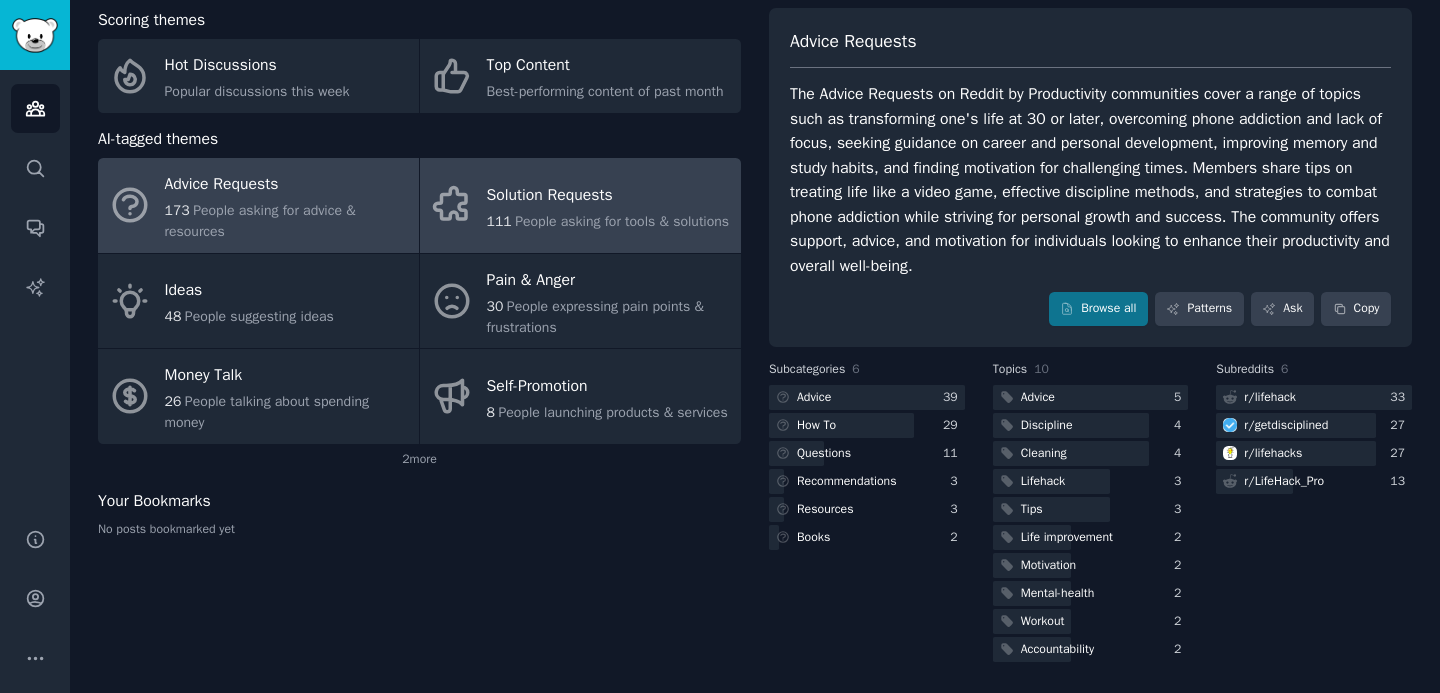click on "Solution Requests" at bounding box center (608, 195) 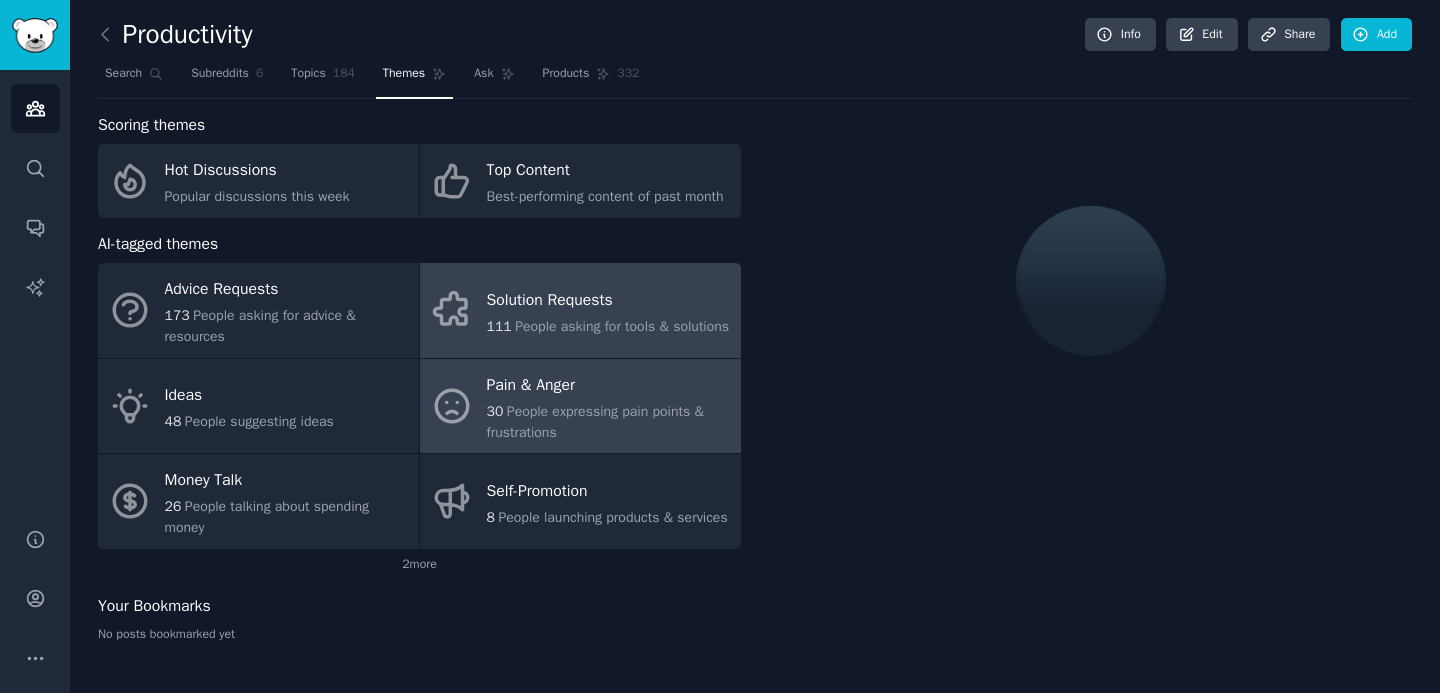 scroll, scrollTop: 80, scrollLeft: 0, axis: vertical 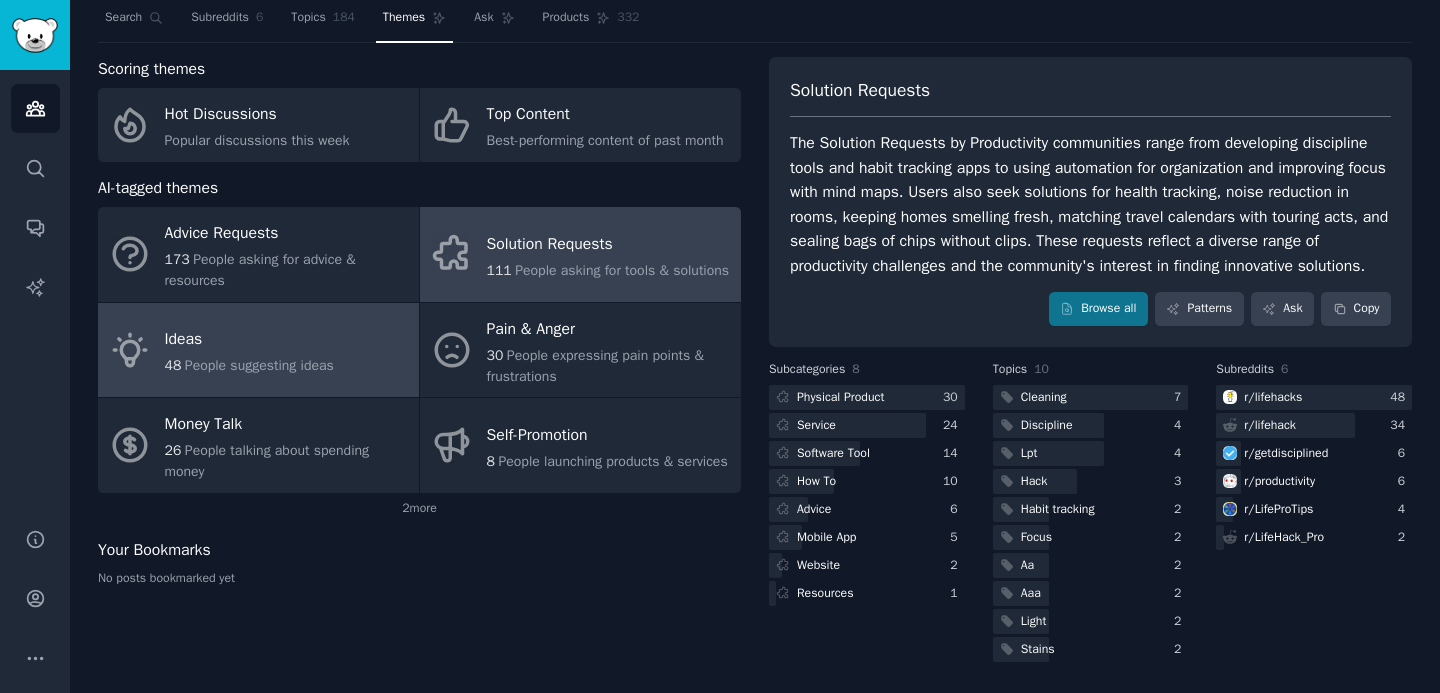 click on "People suggesting ideas" at bounding box center [259, 365] 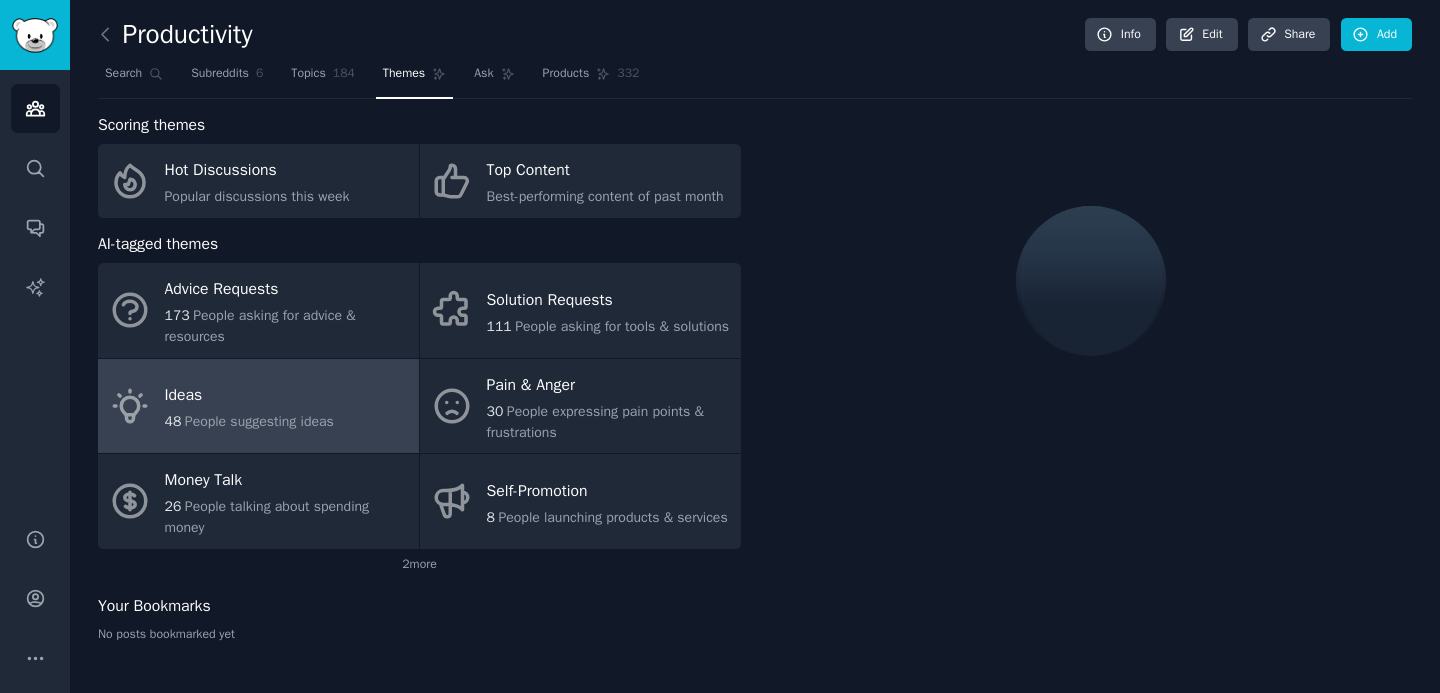 scroll, scrollTop: 31, scrollLeft: 0, axis: vertical 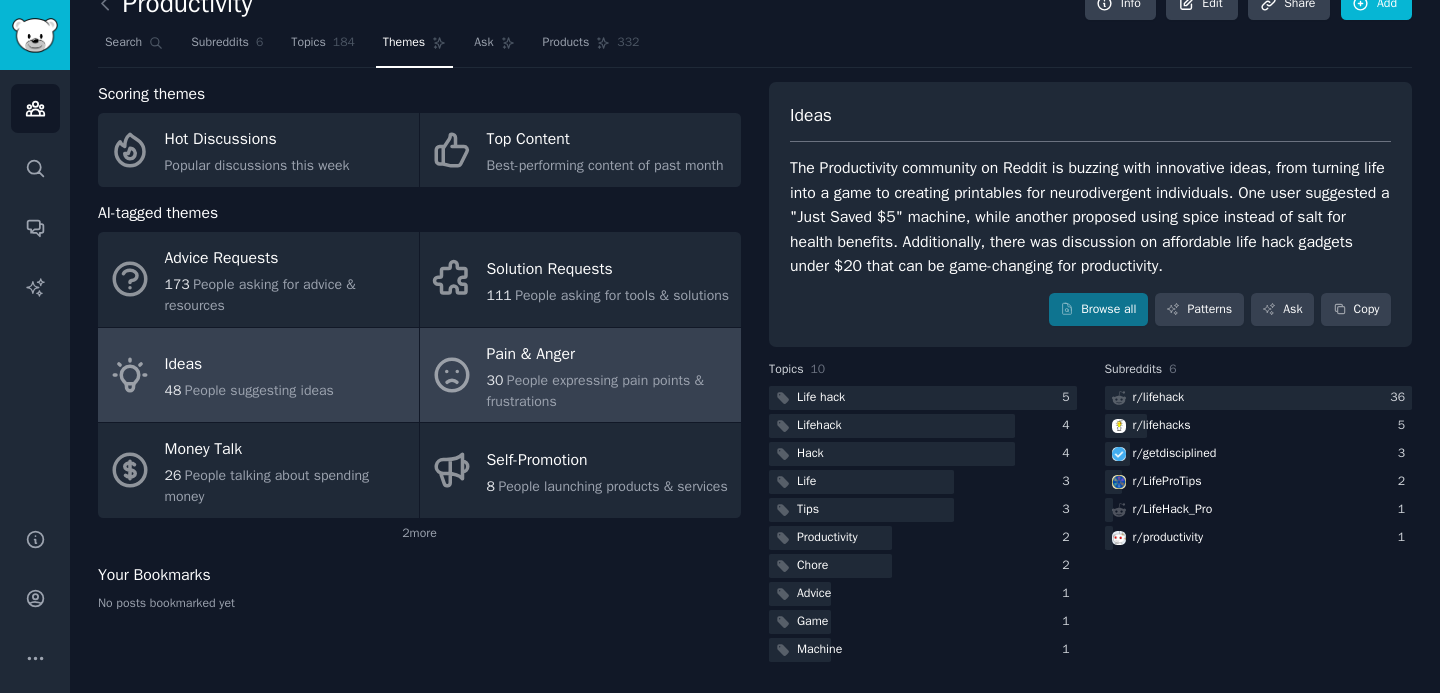 click on "People expressing pain points & frustrations" at bounding box center (595, 391) 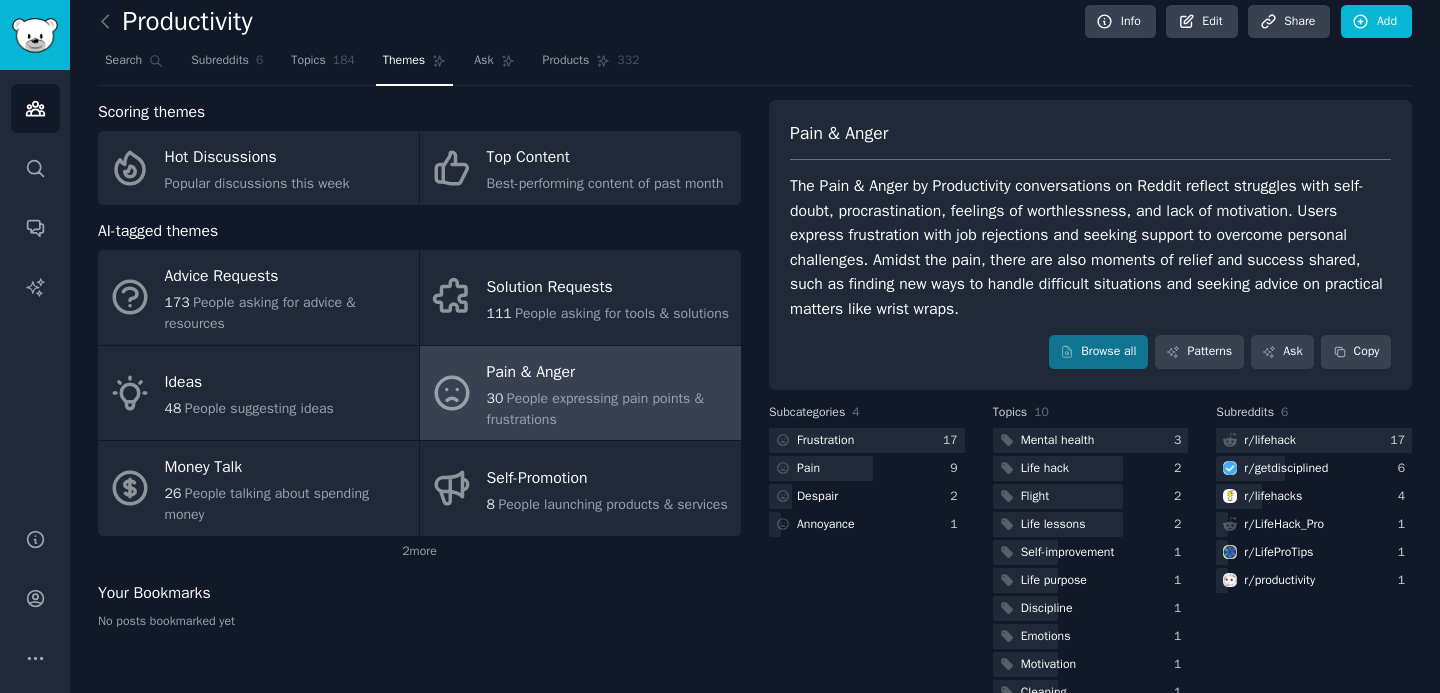 scroll, scrollTop: 31, scrollLeft: 0, axis: vertical 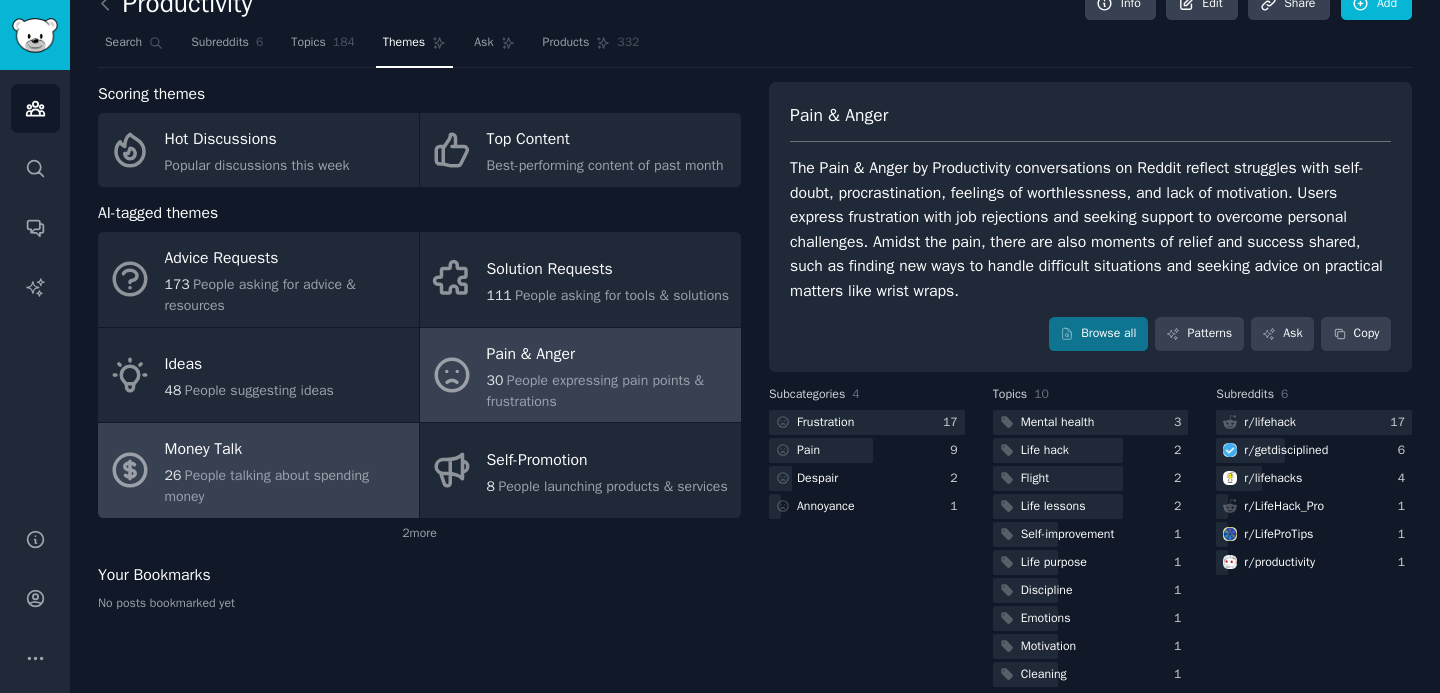 click on "26 People talking about spending money" at bounding box center (287, 486) 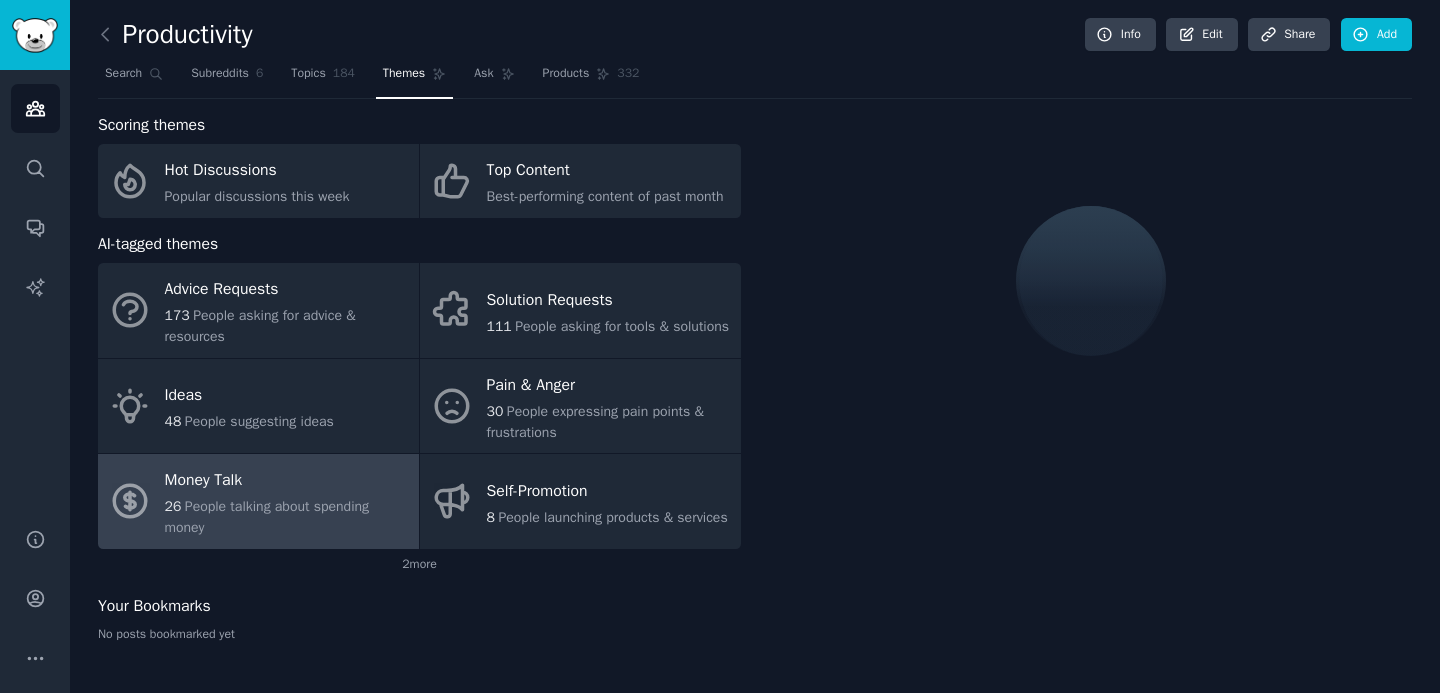 scroll, scrollTop: 31, scrollLeft: 0, axis: vertical 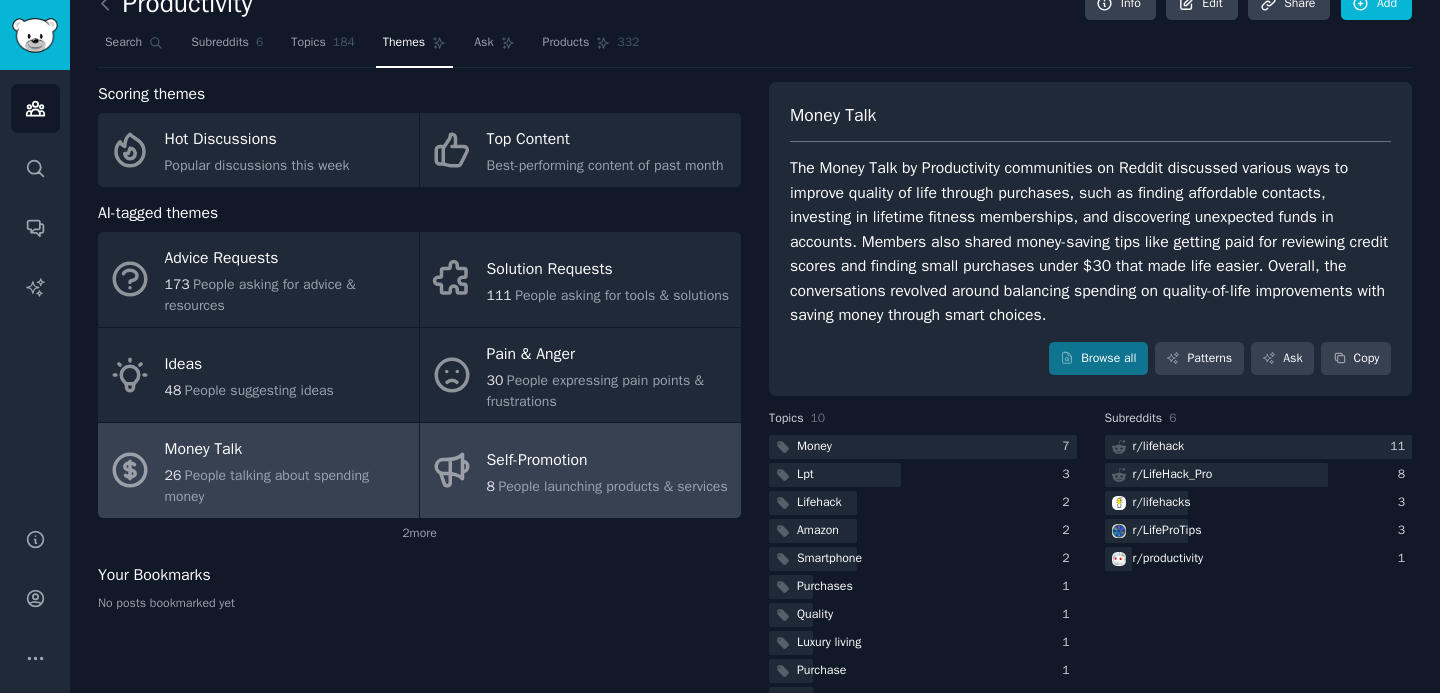 click on "People launching products & services" at bounding box center (612, 486) 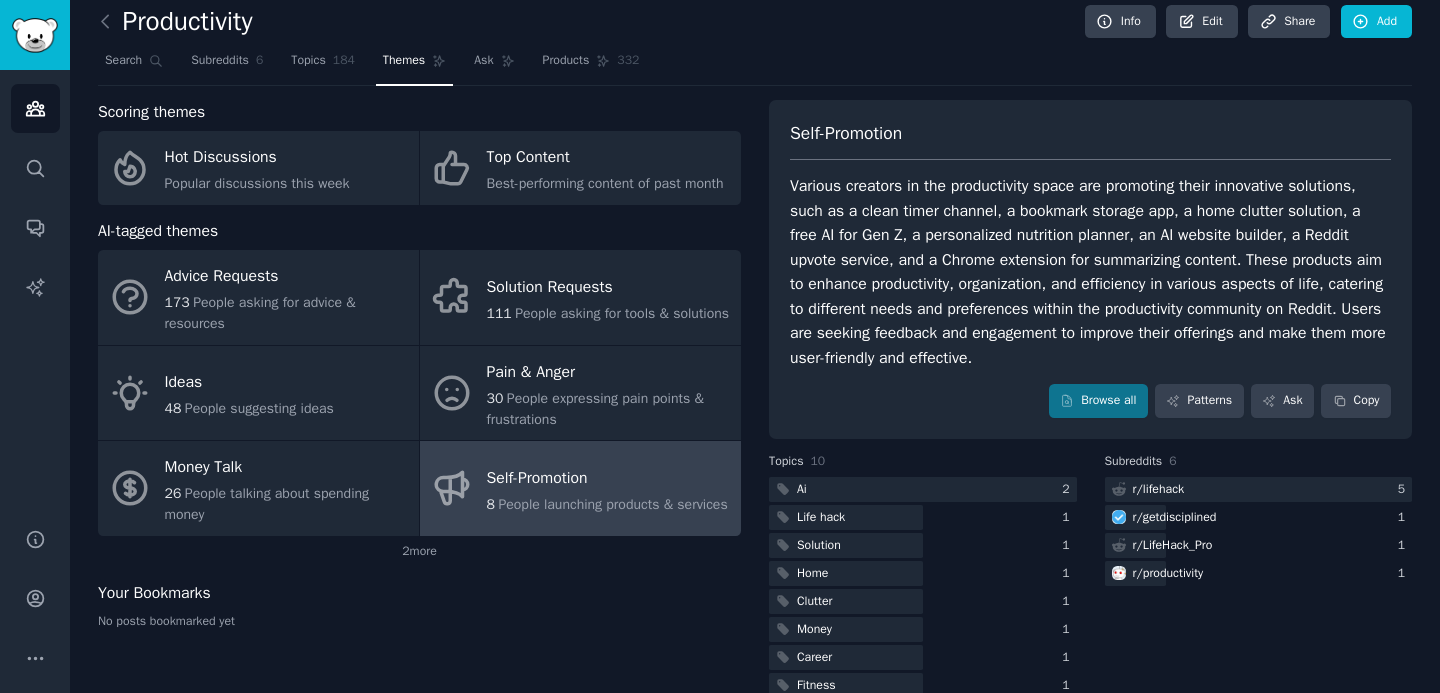 scroll, scrollTop: 31, scrollLeft: 0, axis: vertical 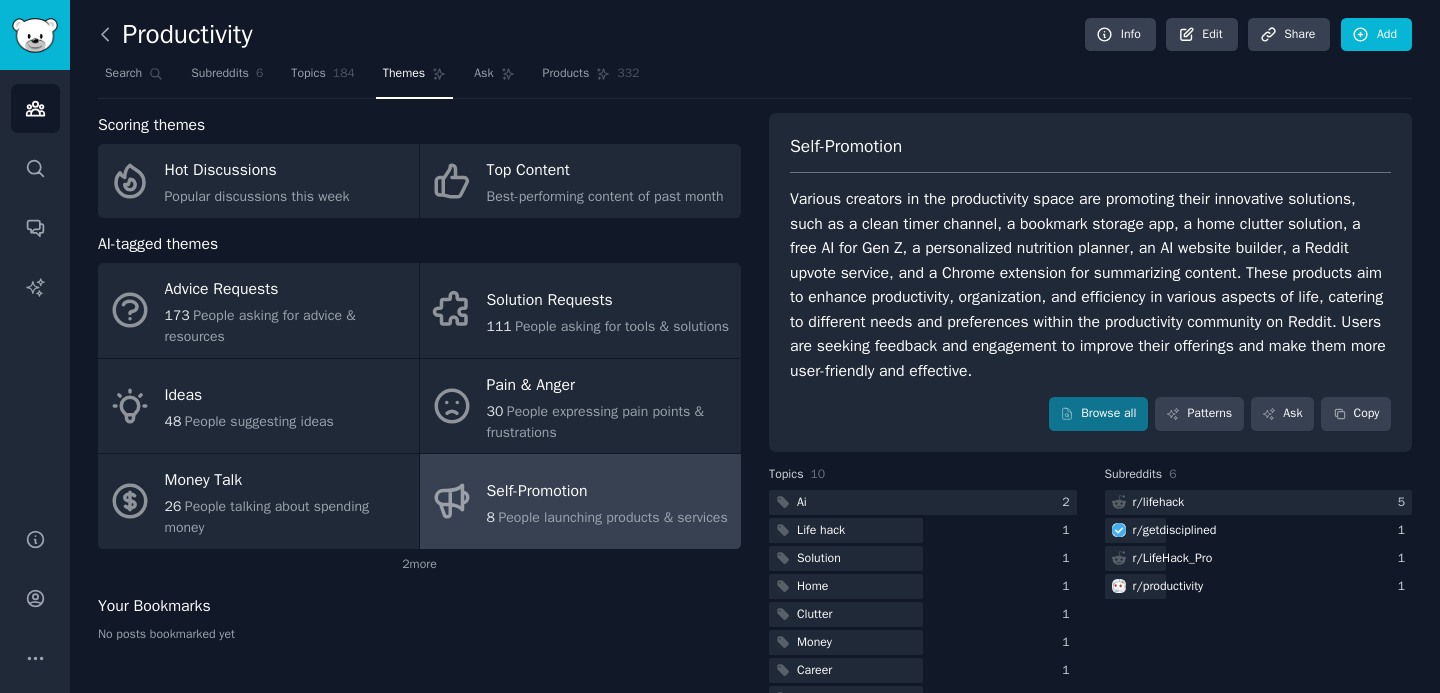 click 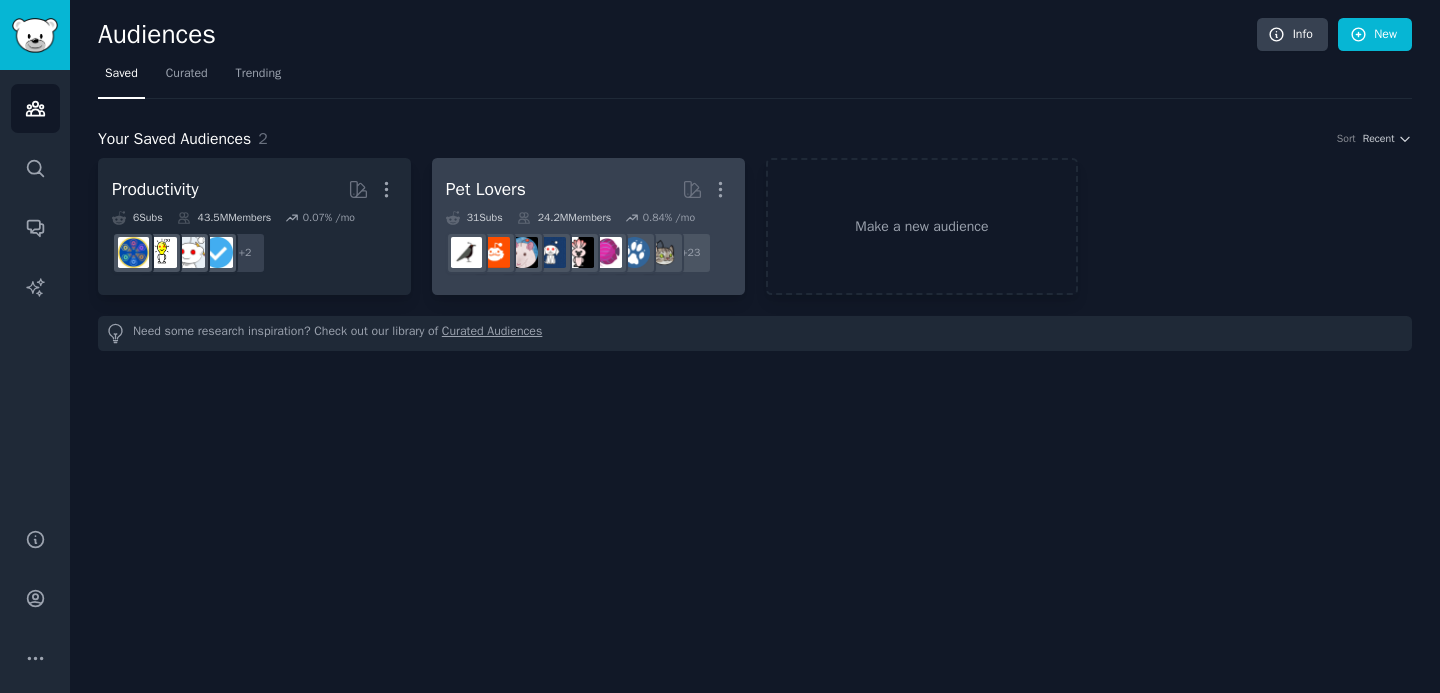 click on "Pet Lovers" at bounding box center (486, 189) 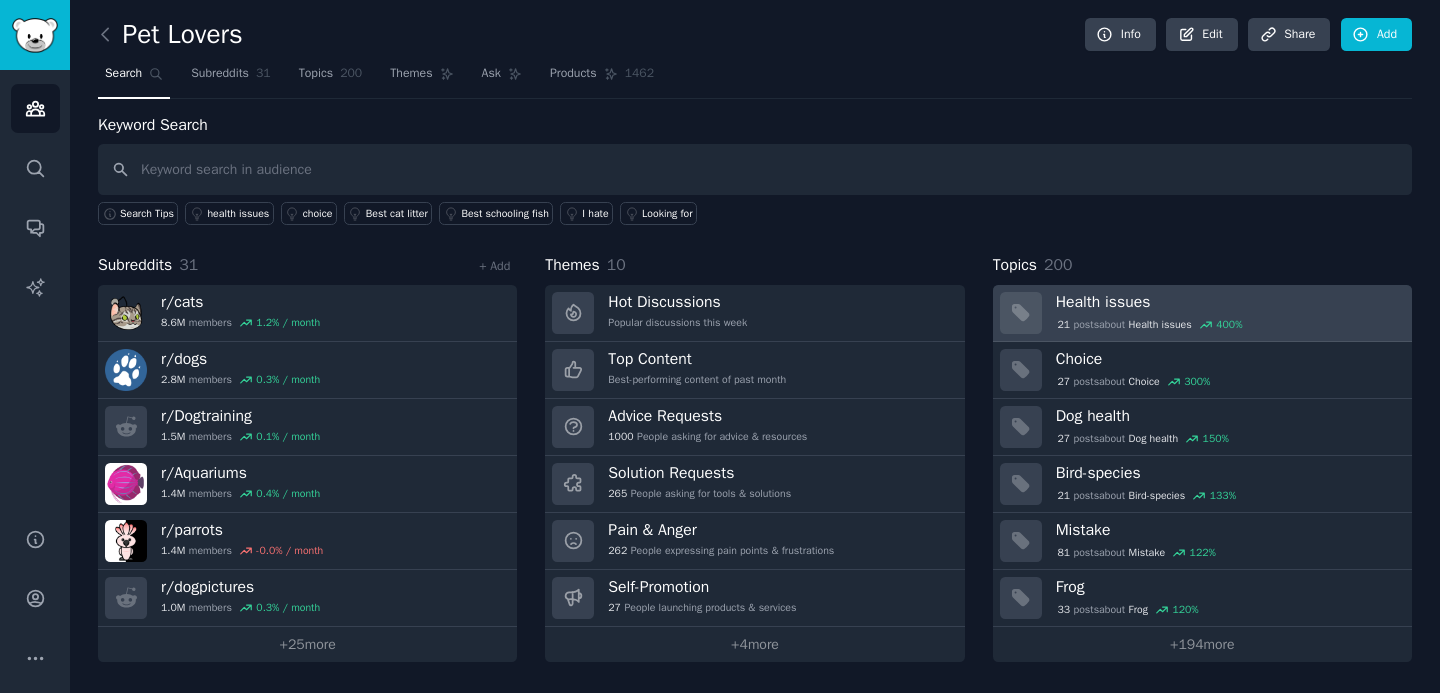 click on "Health issues" at bounding box center [1227, 302] 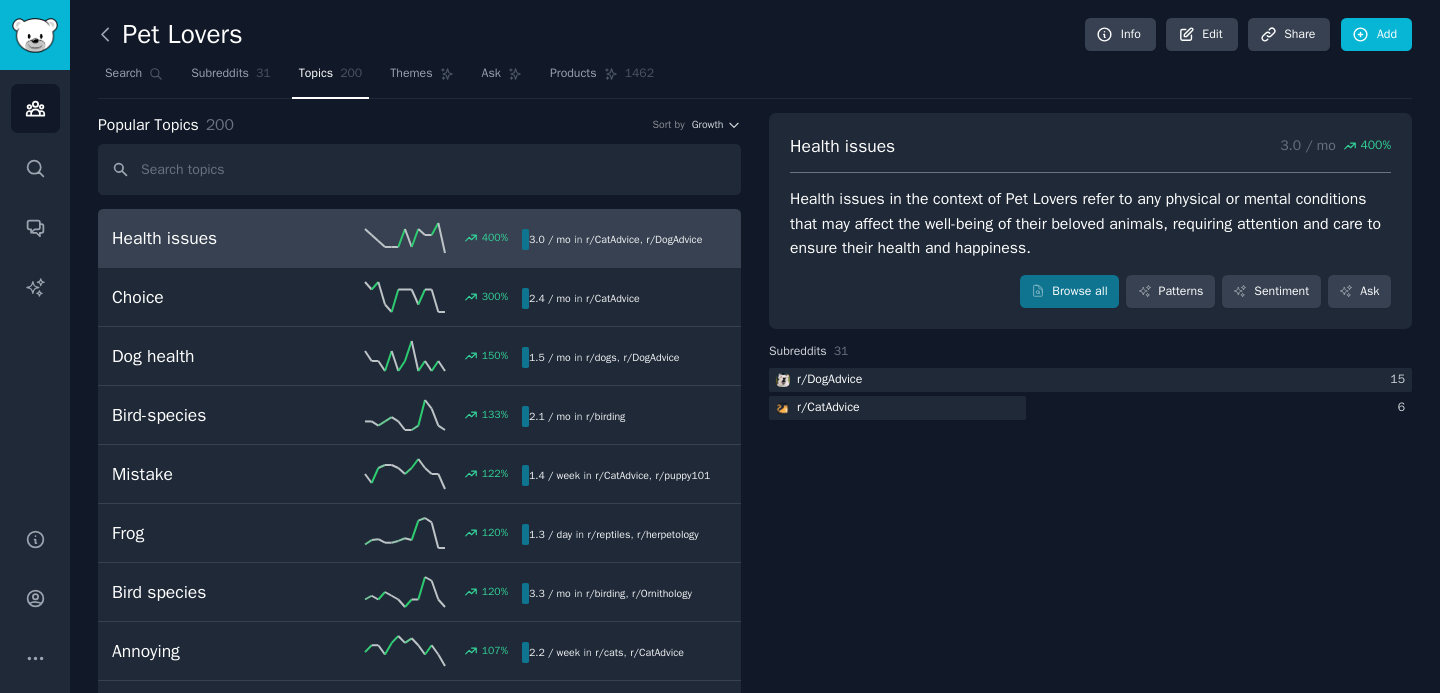 click 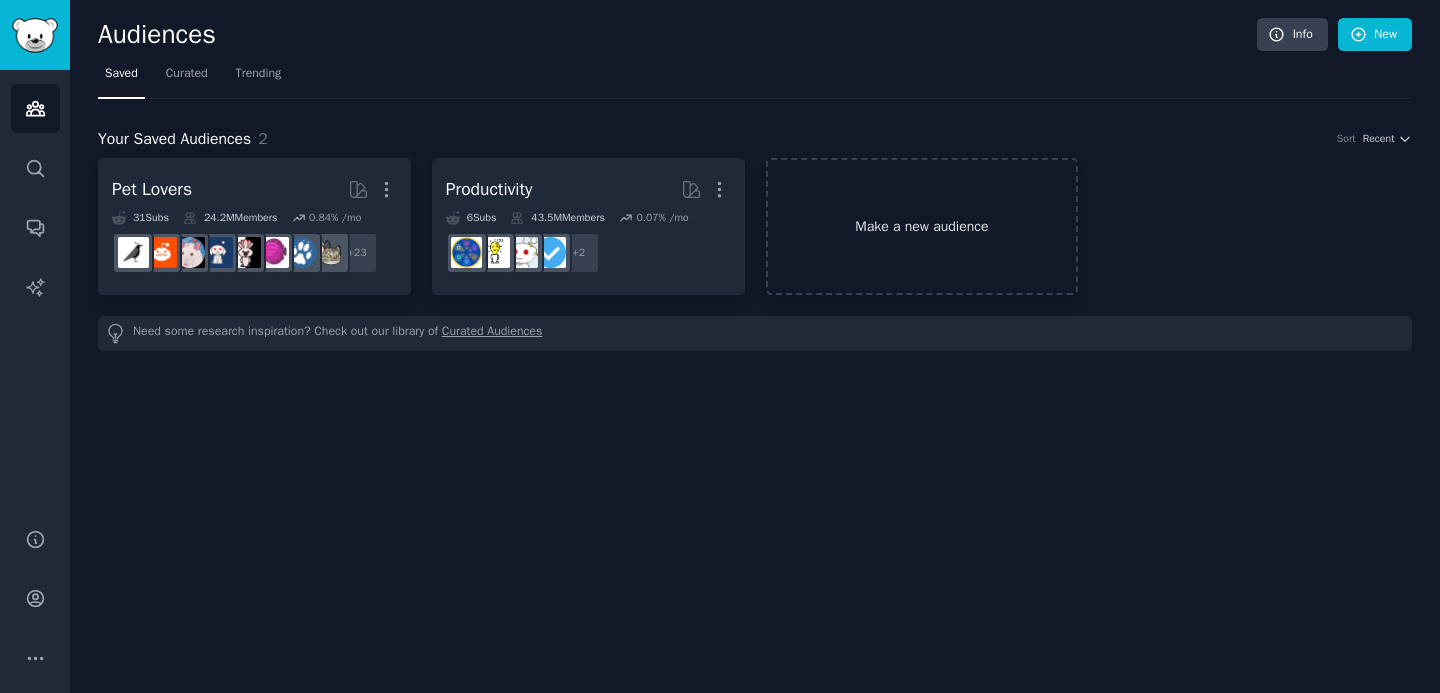 click on "Make a new audience" at bounding box center [922, 226] 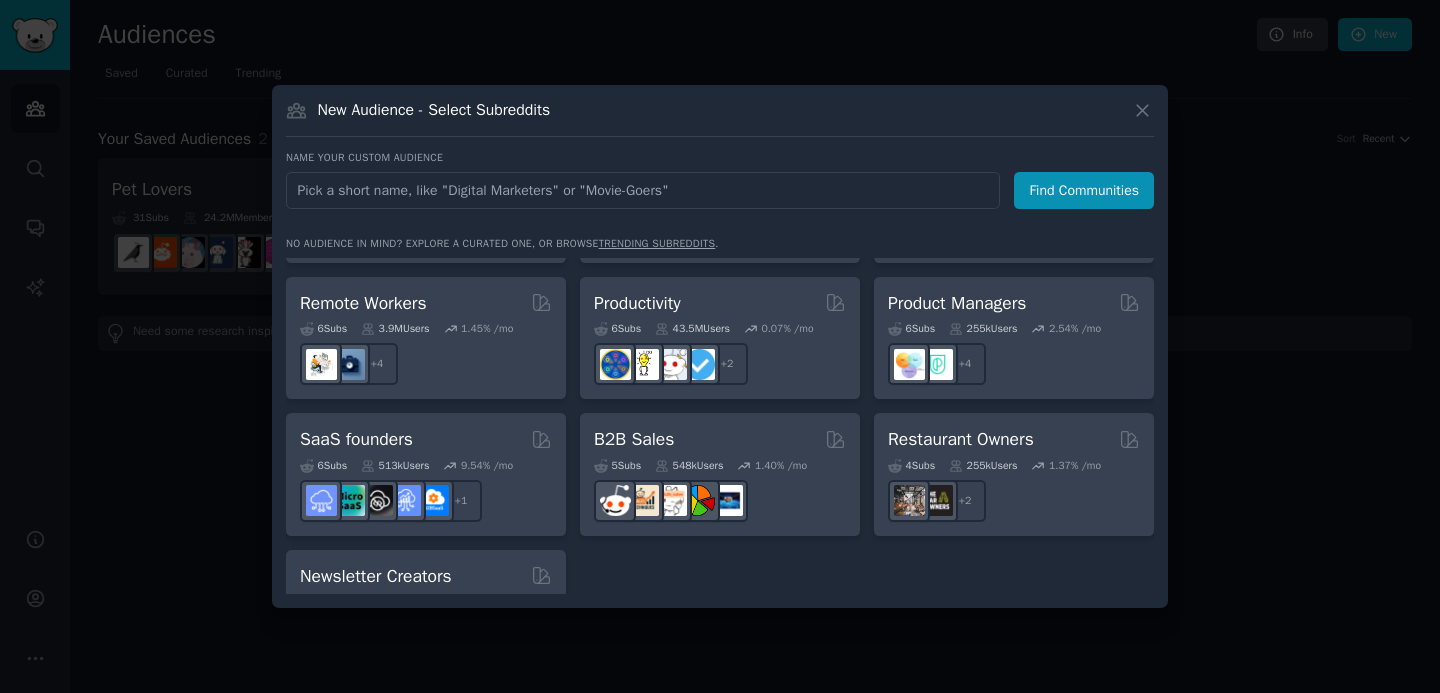 scroll, scrollTop: 1475, scrollLeft: 0, axis: vertical 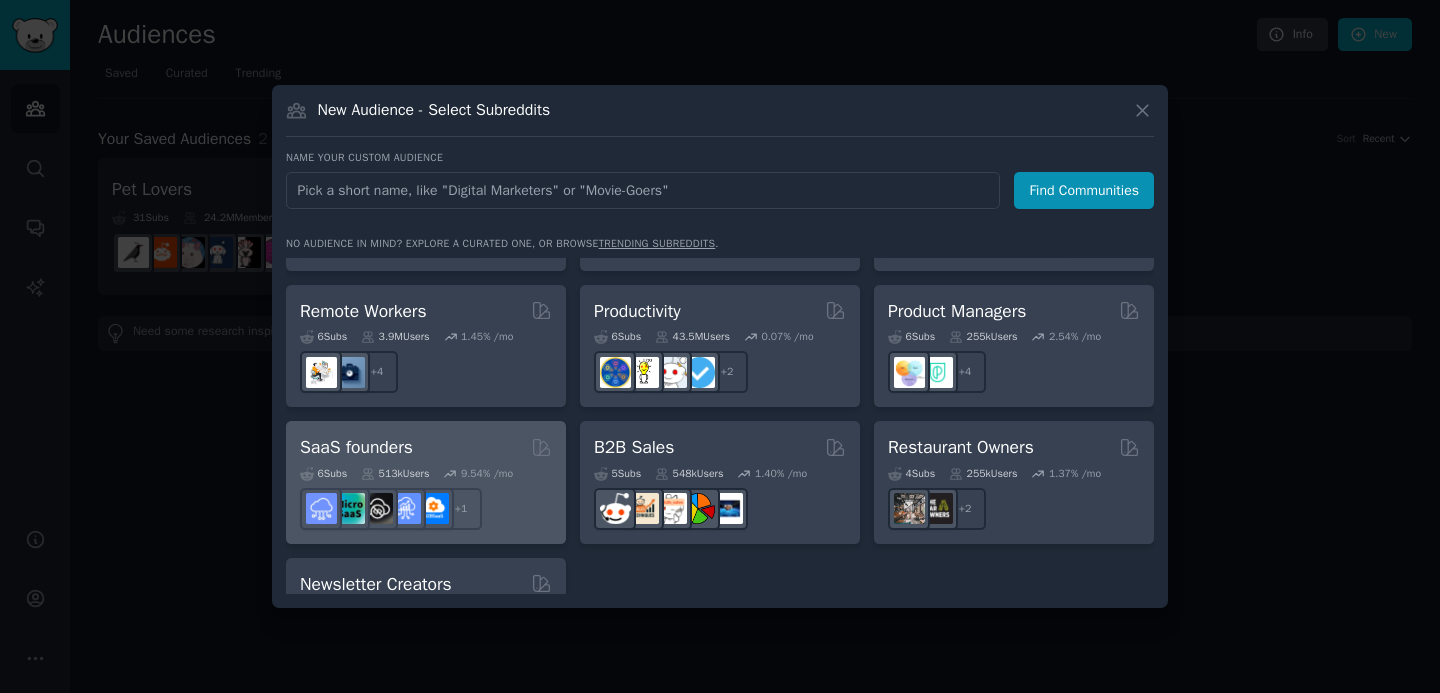 click on "SaaS founders" at bounding box center [356, 447] 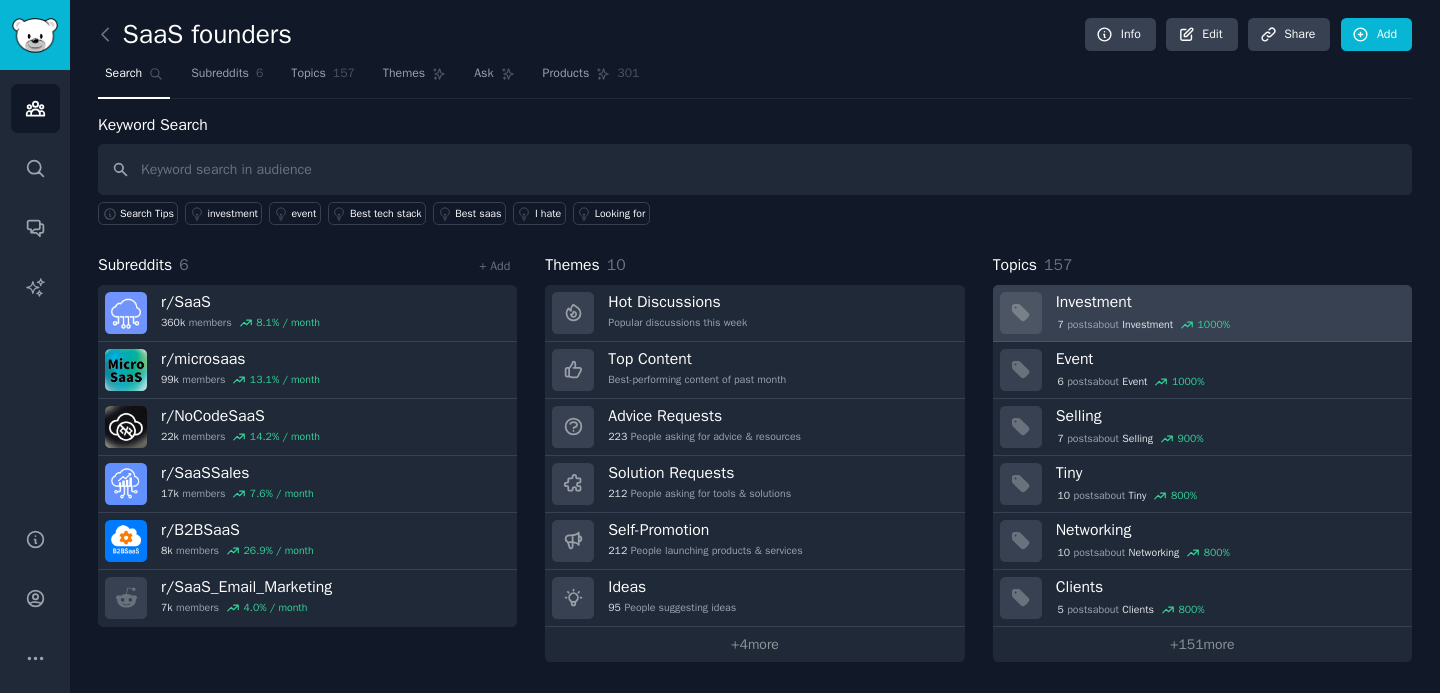 click on "Investment" at bounding box center (1227, 302) 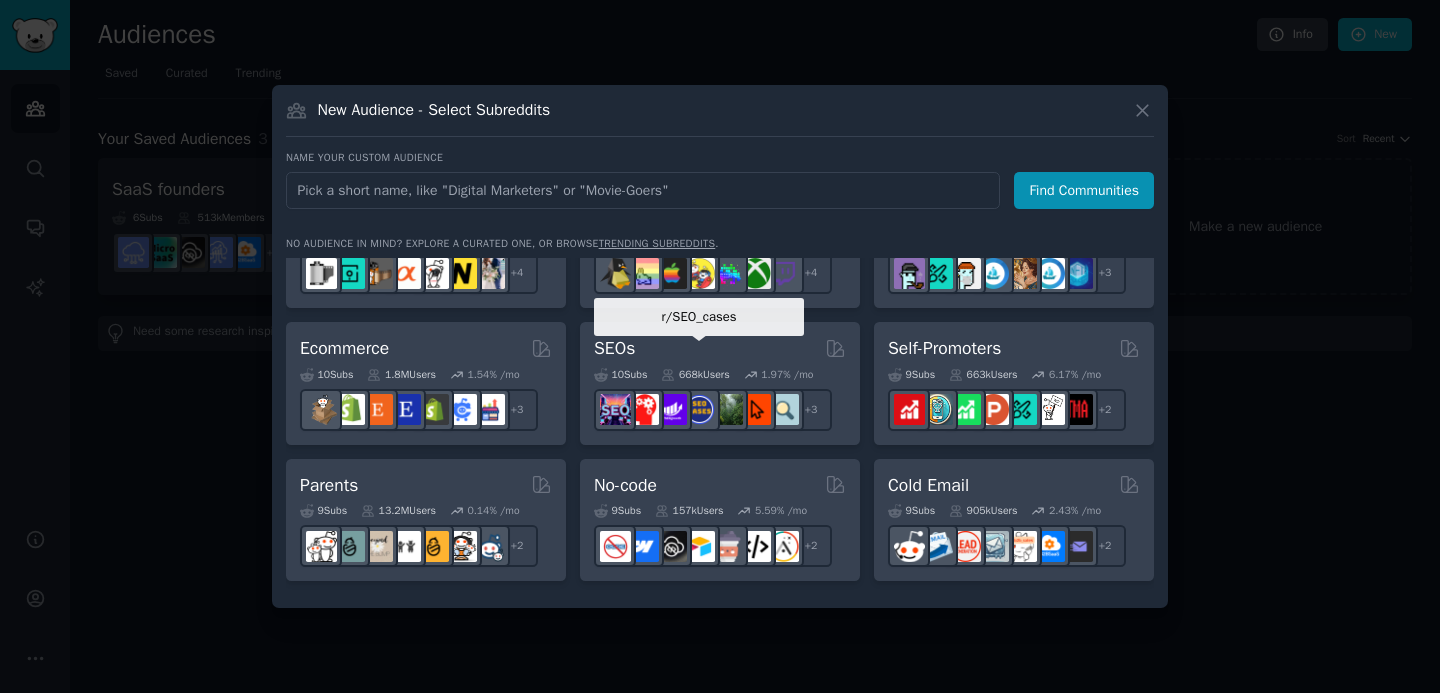 scroll, scrollTop: 751, scrollLeft: 0, axis: vertical 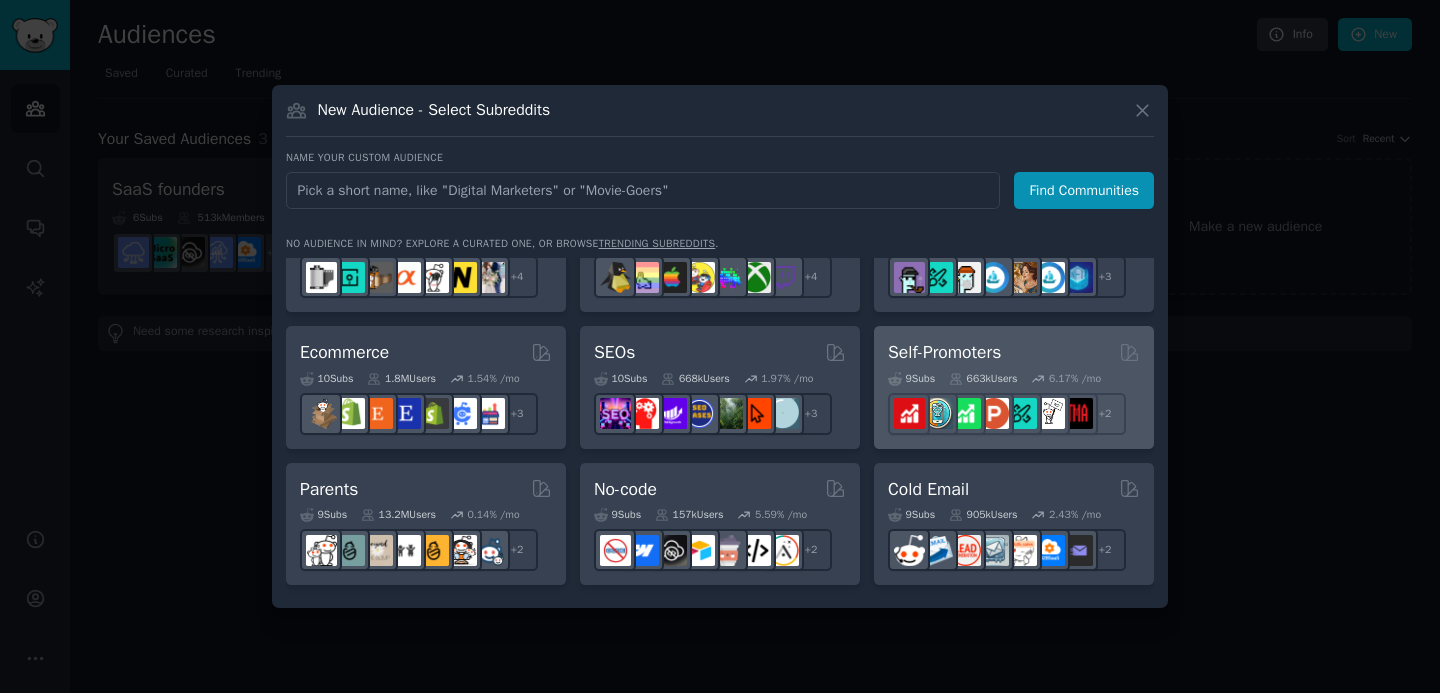 click on "Self-Promoters" at bounding box center (944, 352) 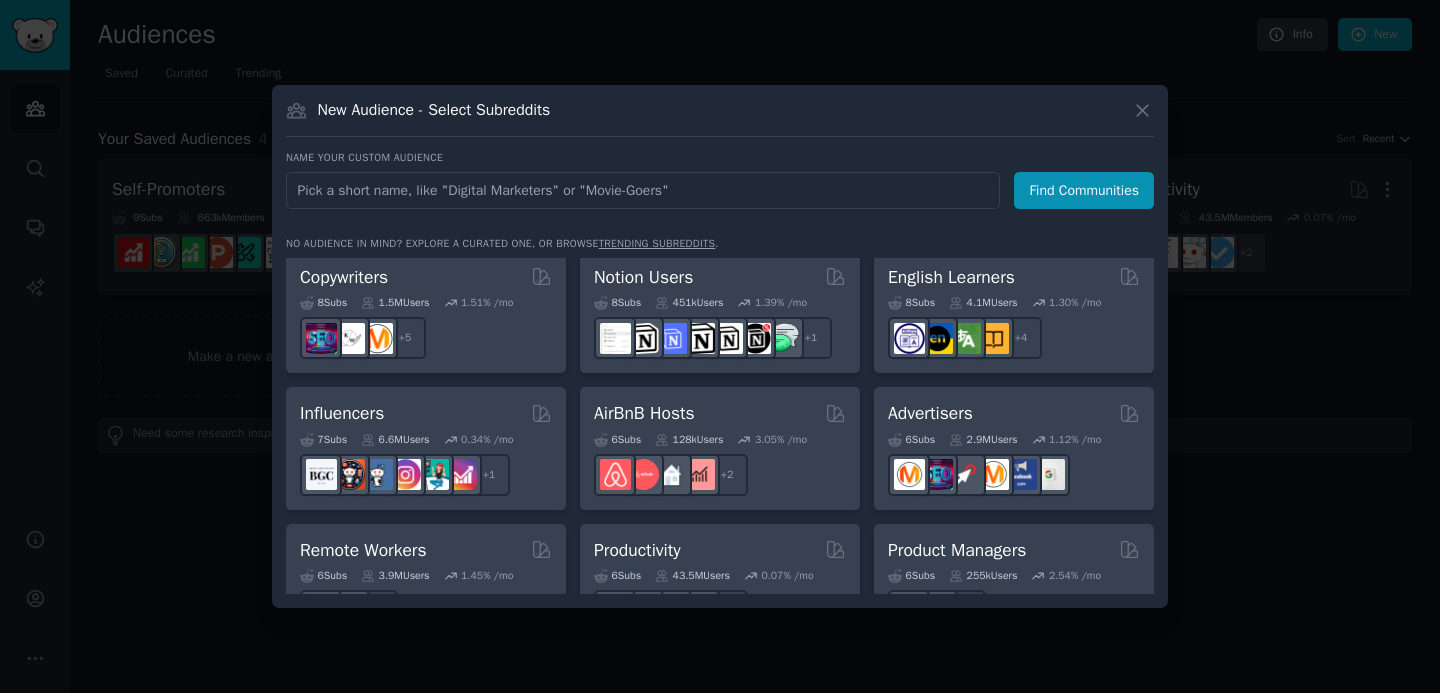 scroll, scrollTop: 1241, scrollLeft: 0, axis: vertical 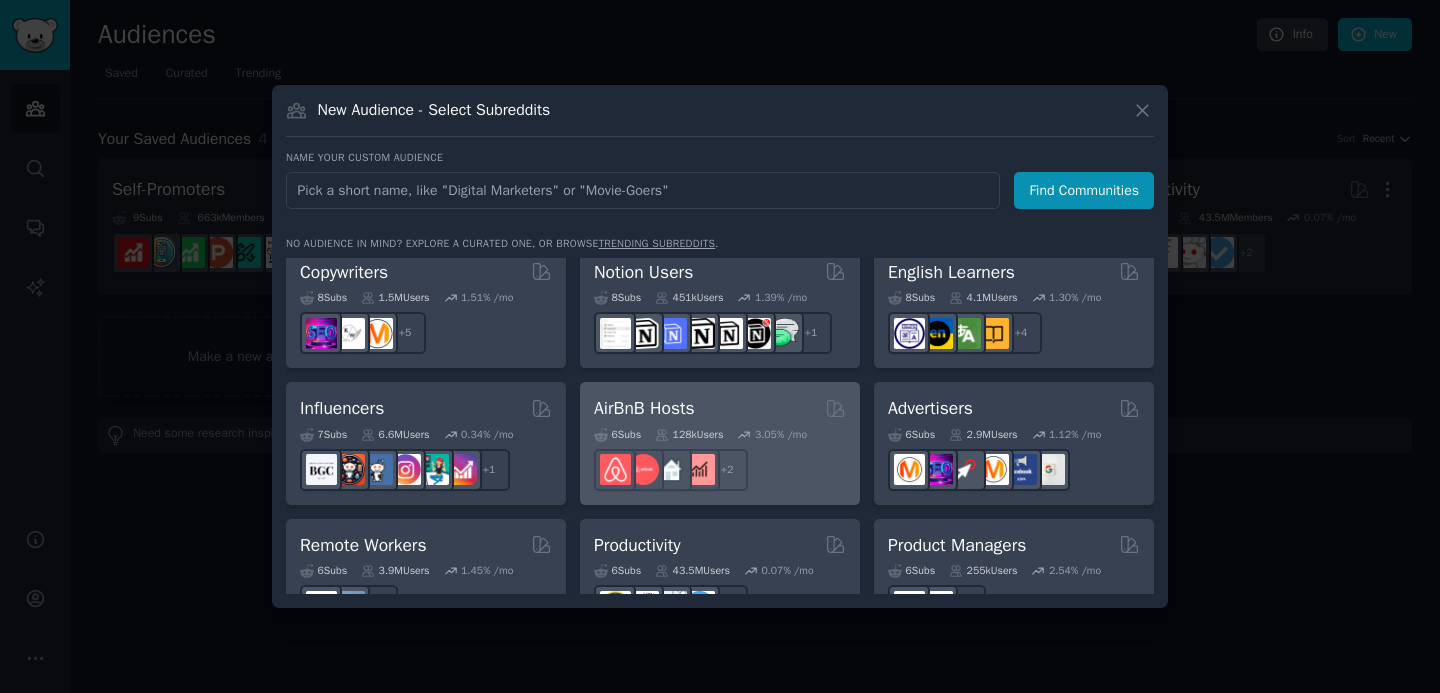 click on "AirBnB Hosts" at bounding box center [644, 408] 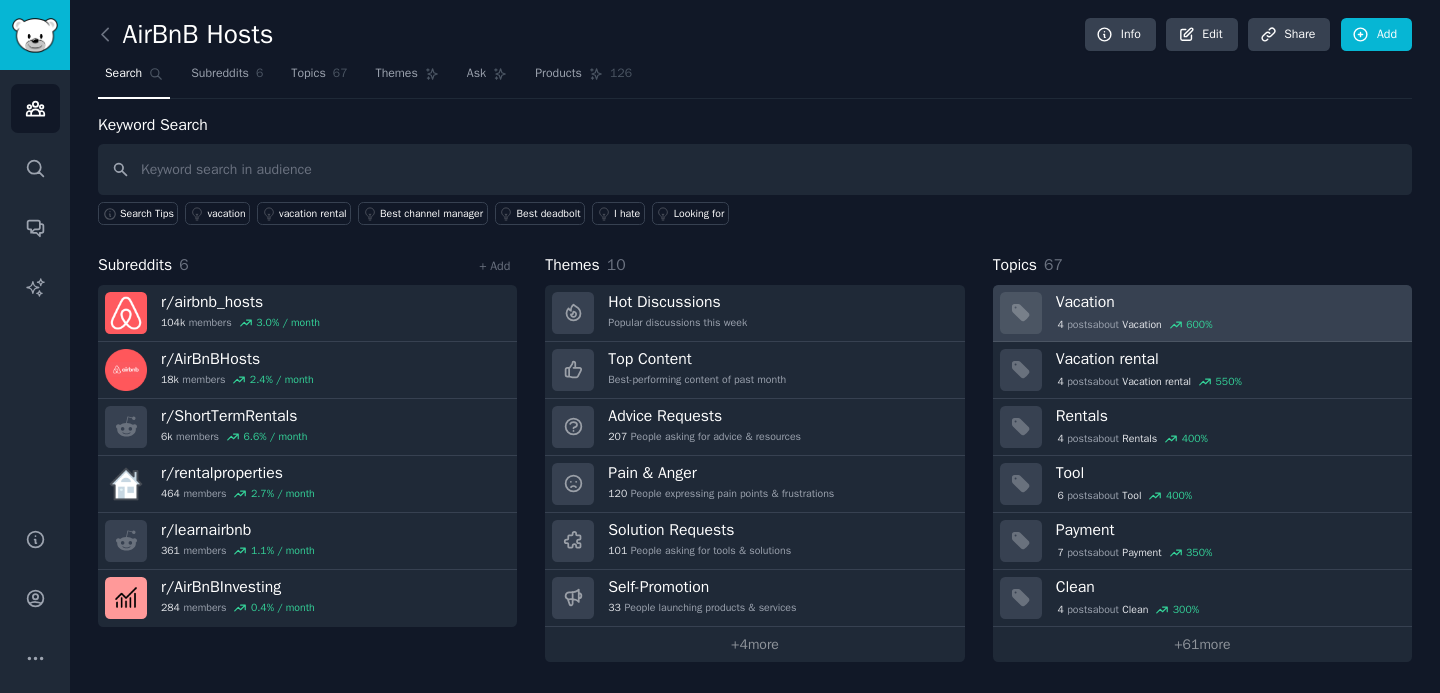 click on "Vacation" at bounding box center [1227, 302] 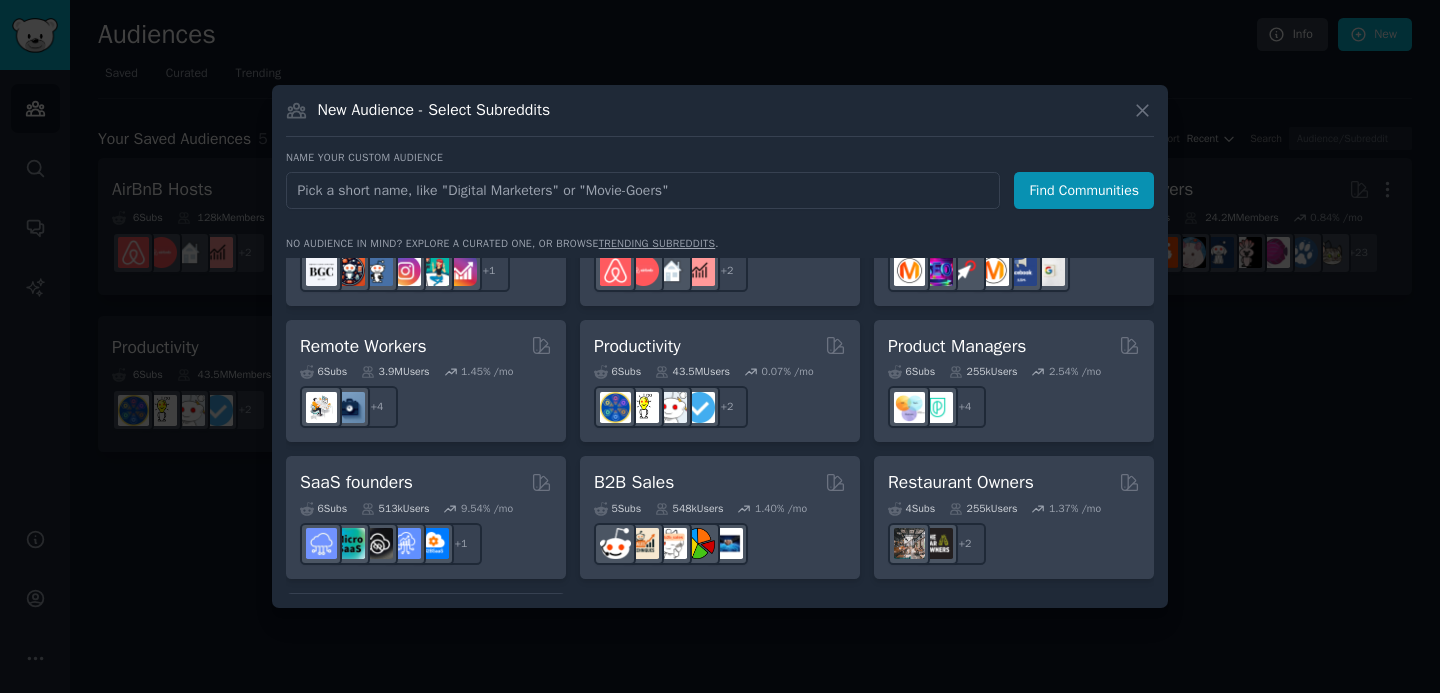 scroll, scrollTop: 1436, scrollLeft: 0, axis: vertical 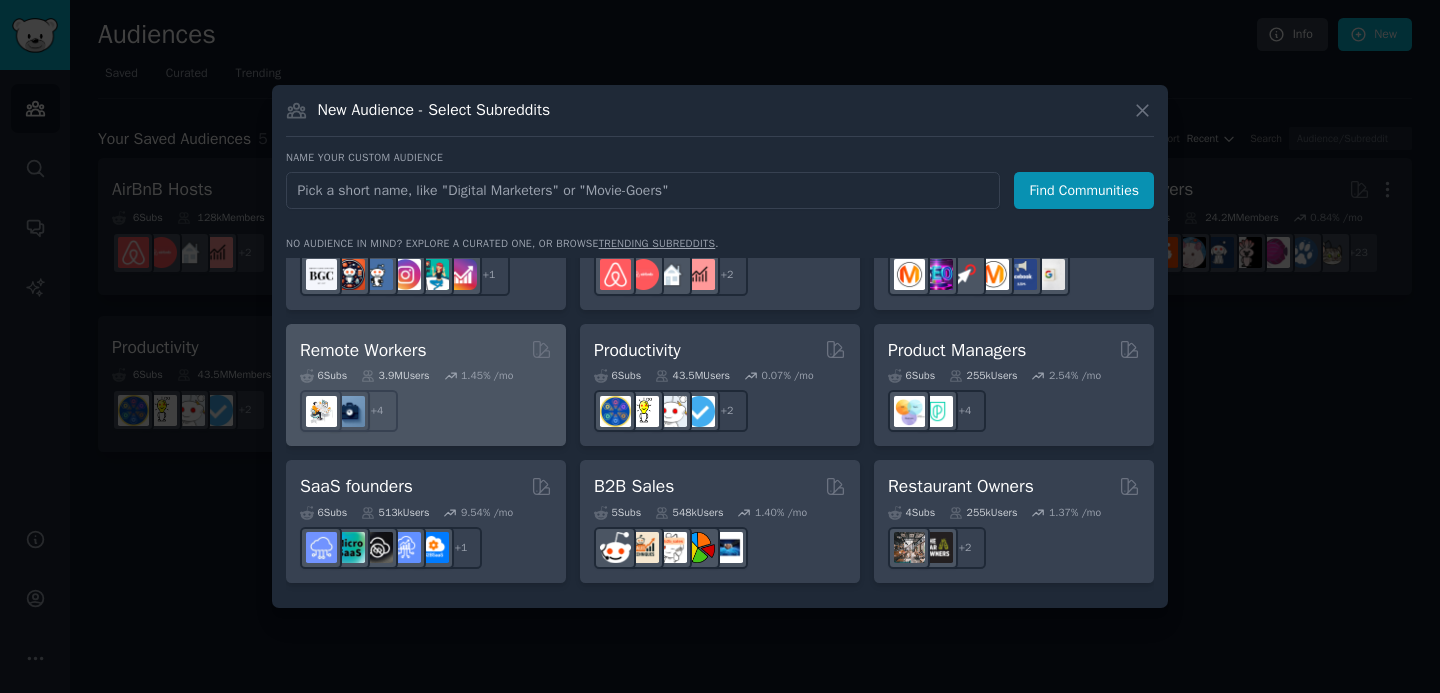 click on "Remote Workers" at bounding box center (363, 350) 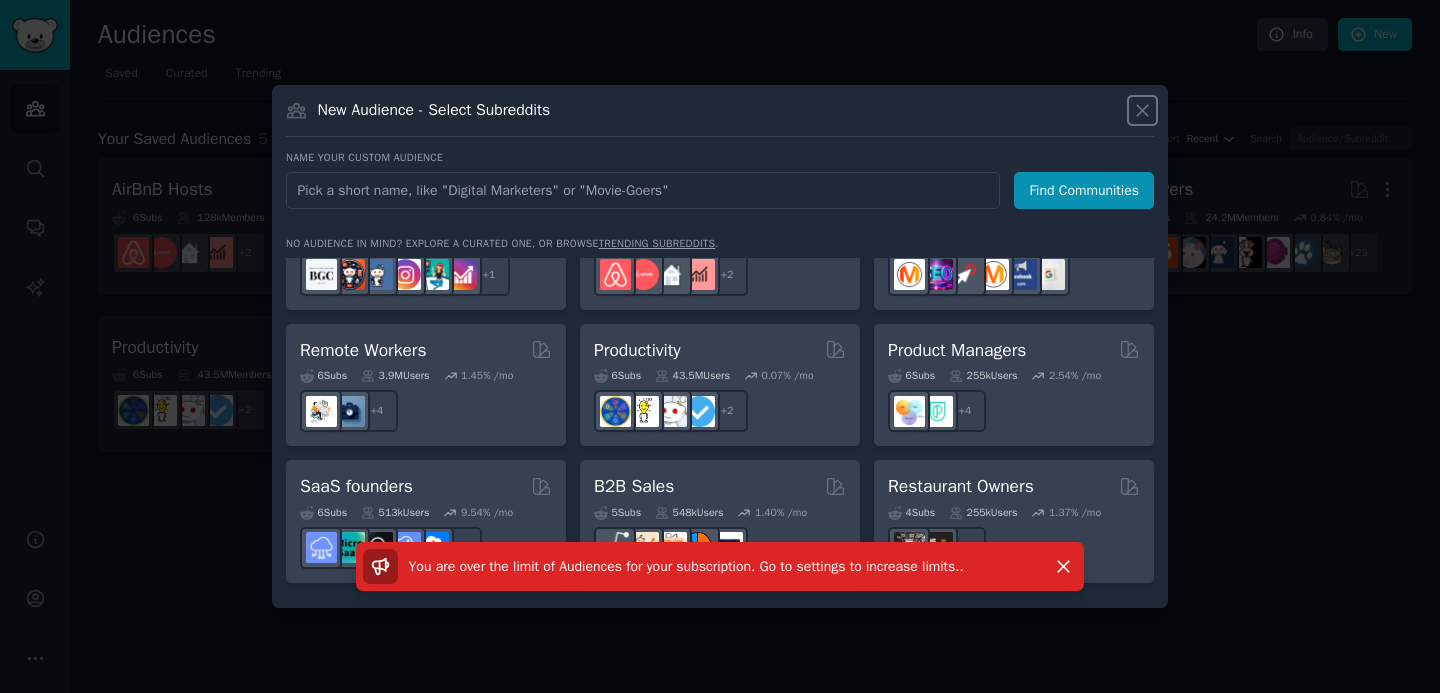 click 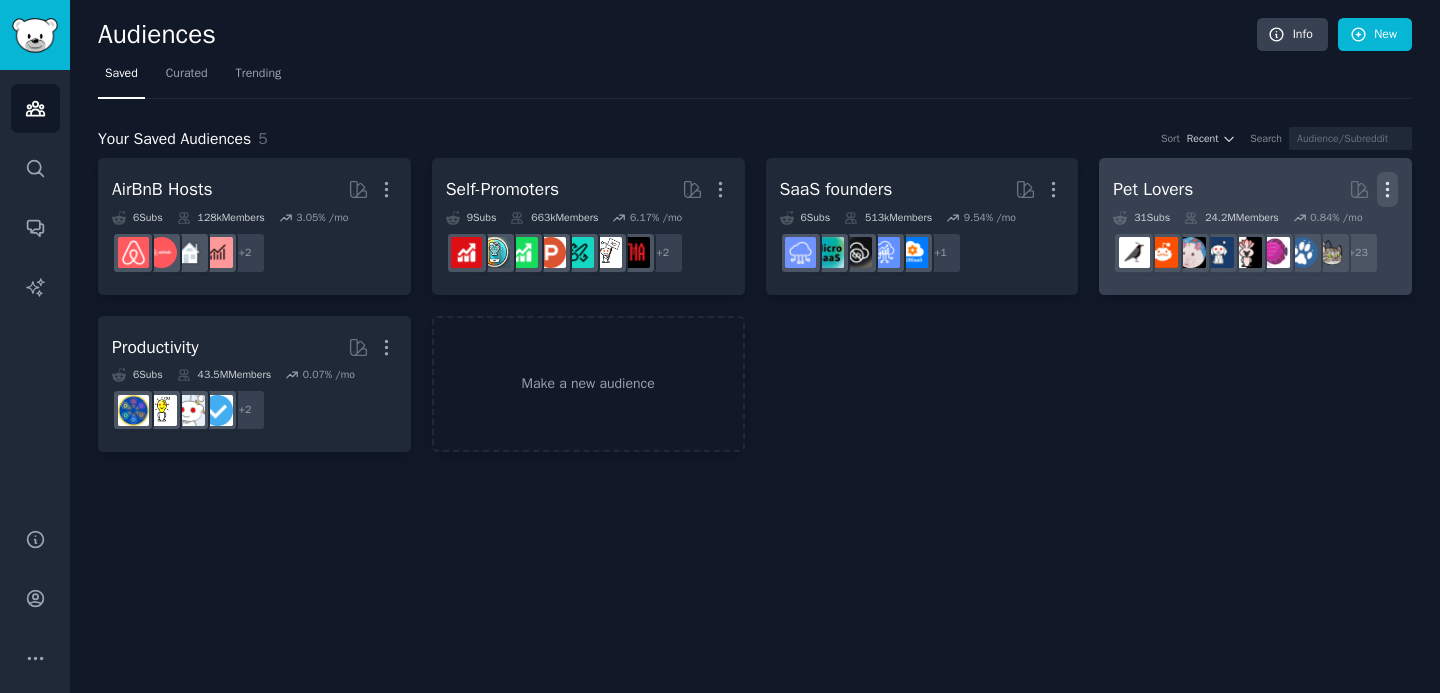 click 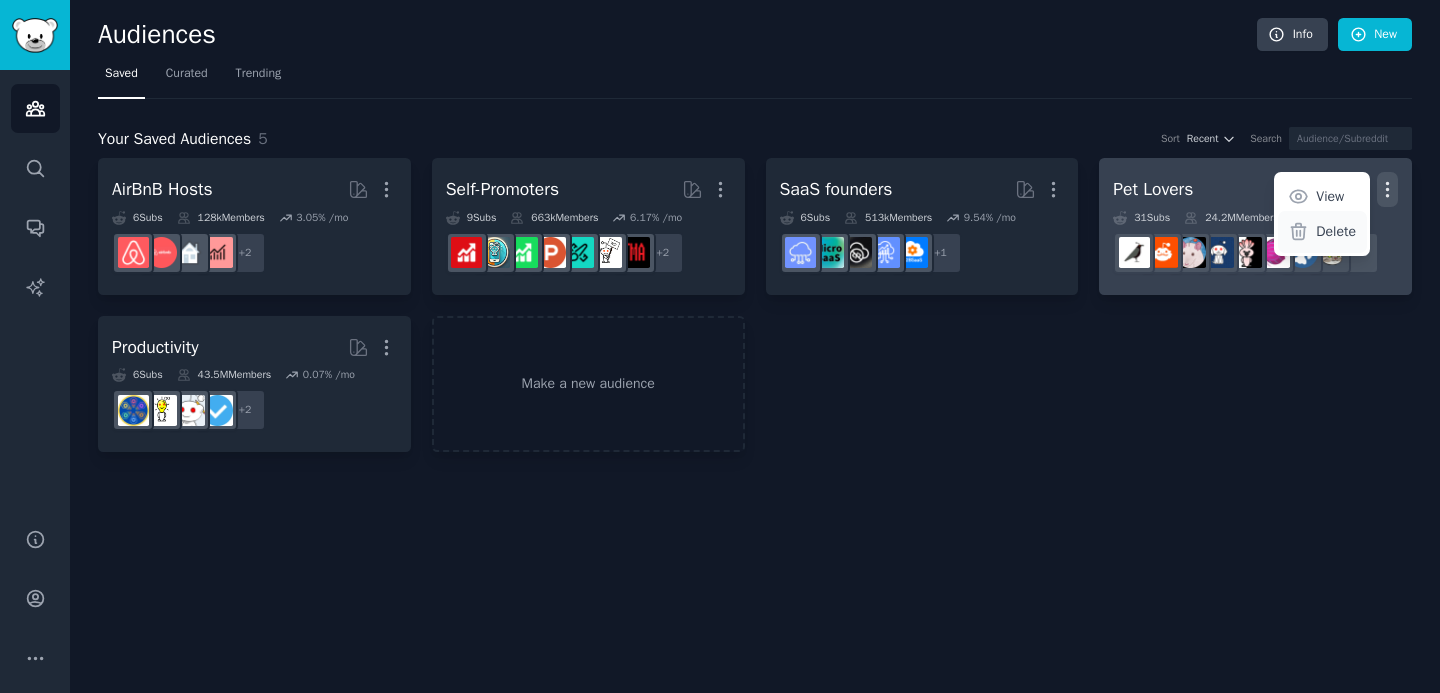 click on "Delete" at bounding box center [1336, 231] 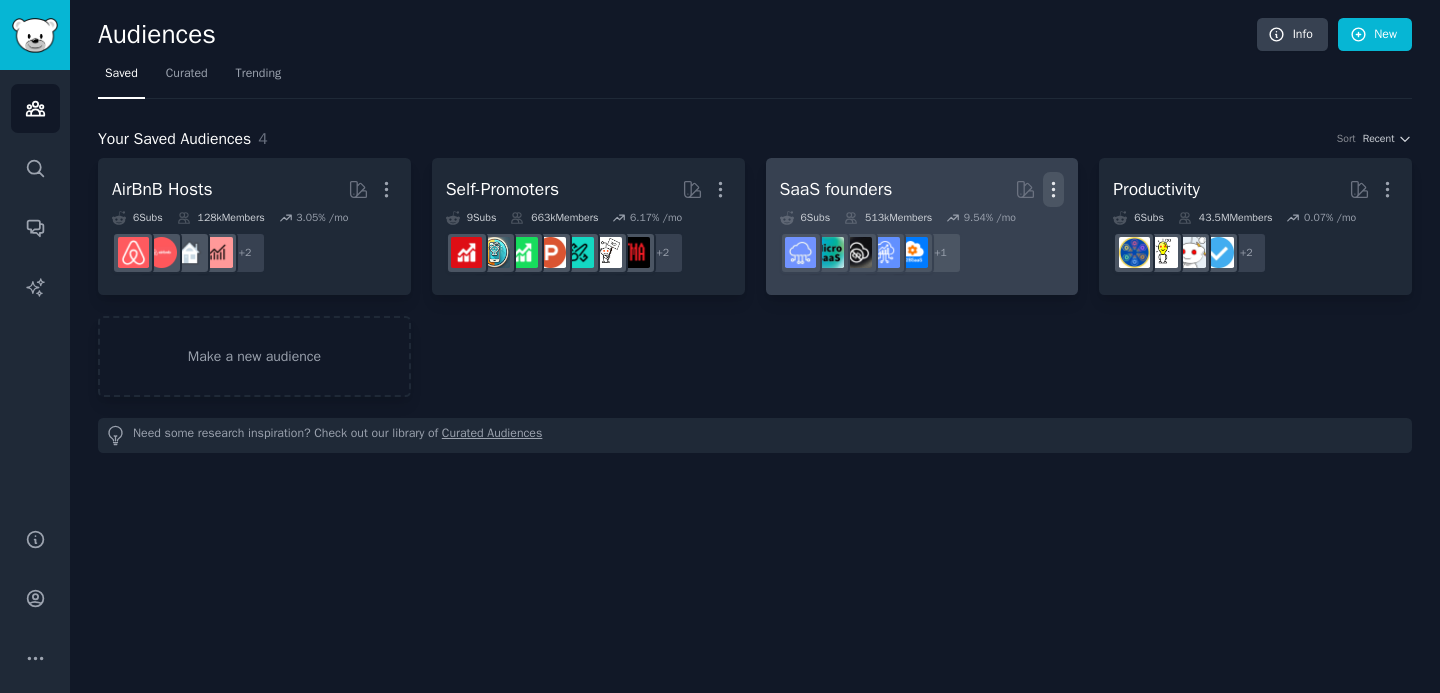 click 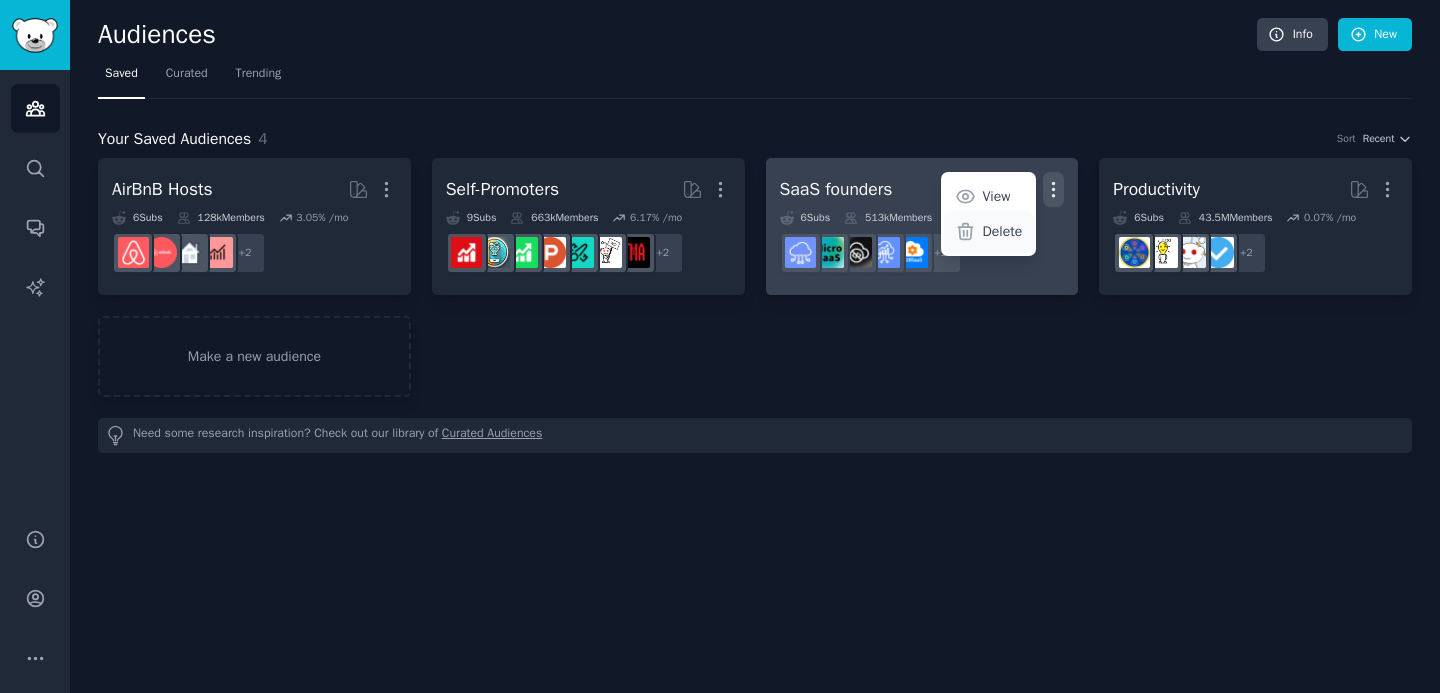 click 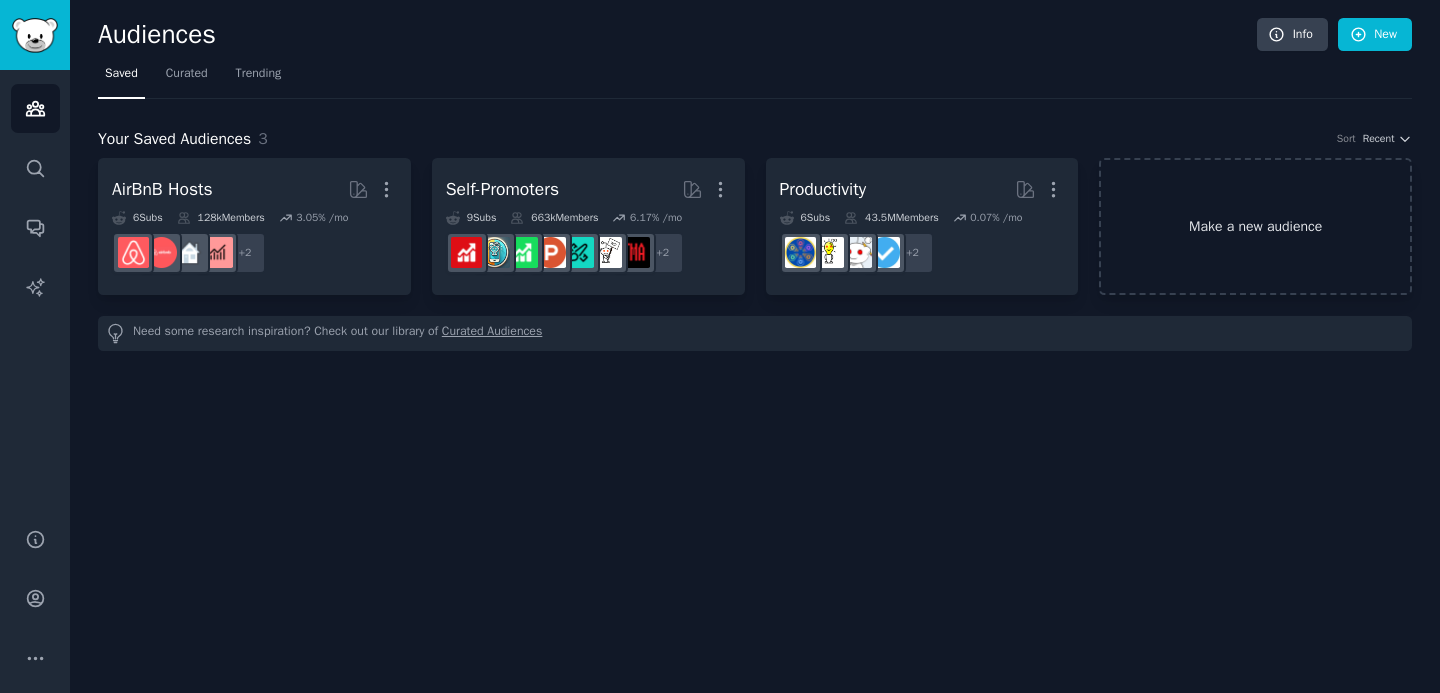 click on "Make a new audience" at bounding box center [1255, 226] 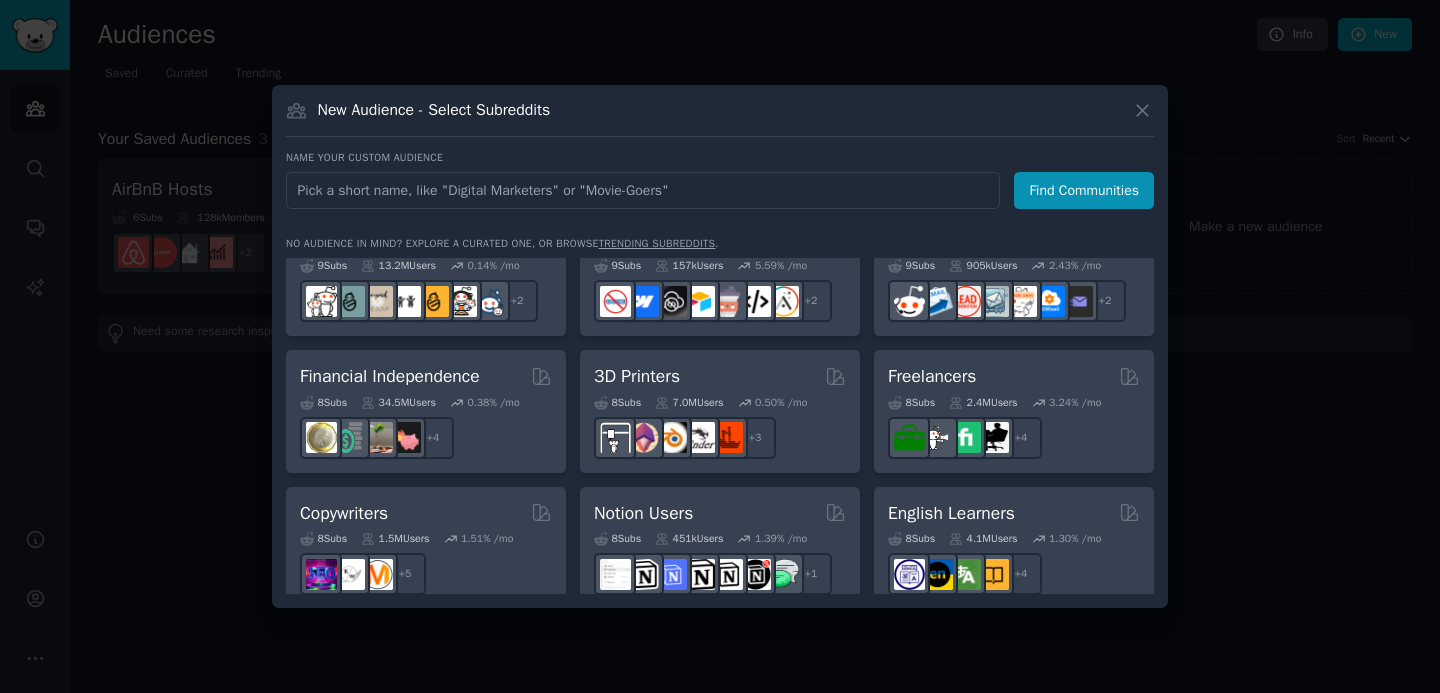 scroll, scrollTop: 998, scrollLeft: 0, axis: vertical 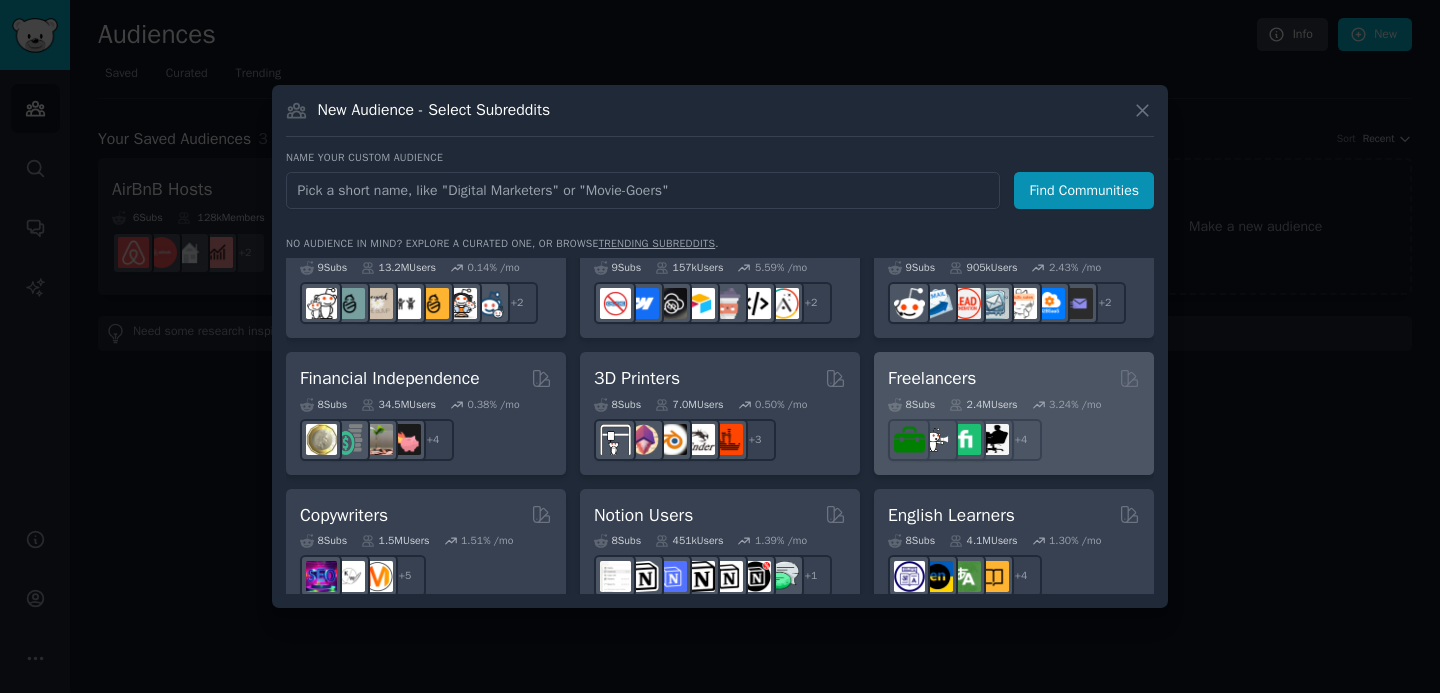 click on "Freelancers" at bounding box center [932, 378] 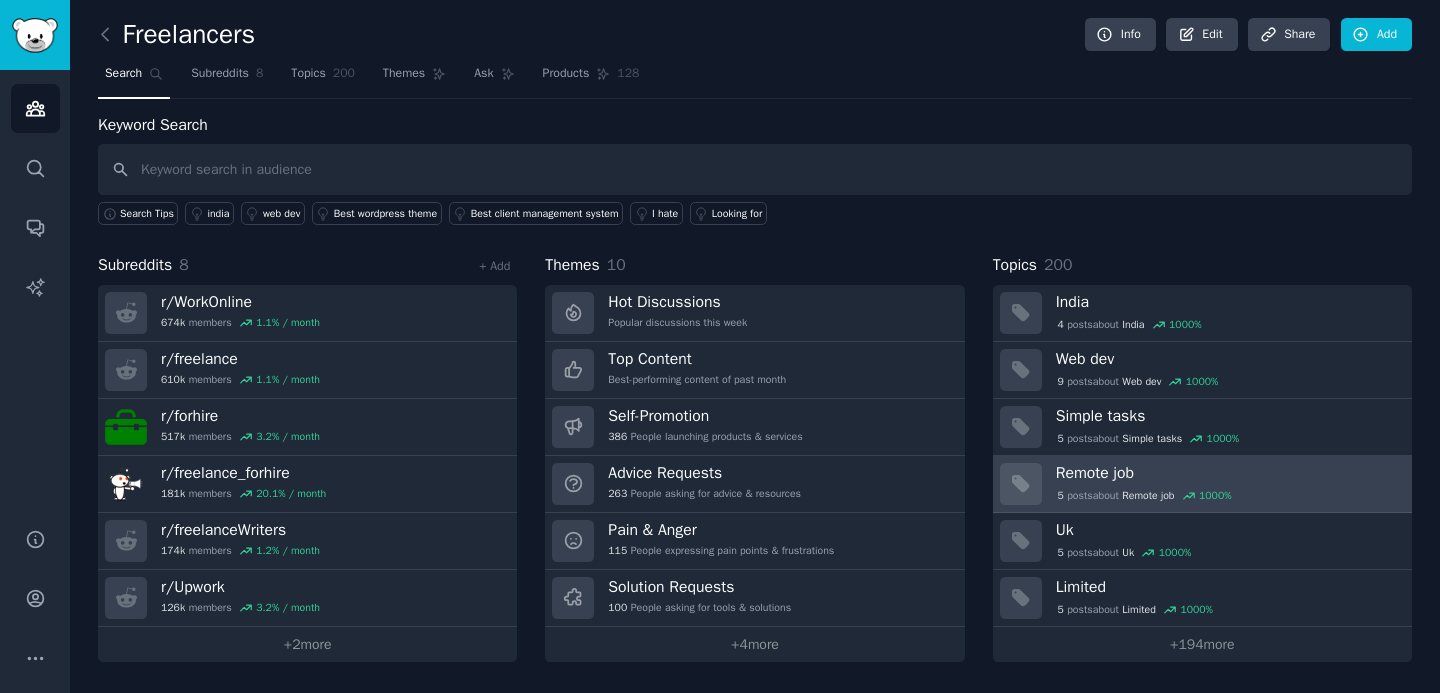 click on "5  post s  about  Remote job 1000 %" at bounding box center [1145, 496] 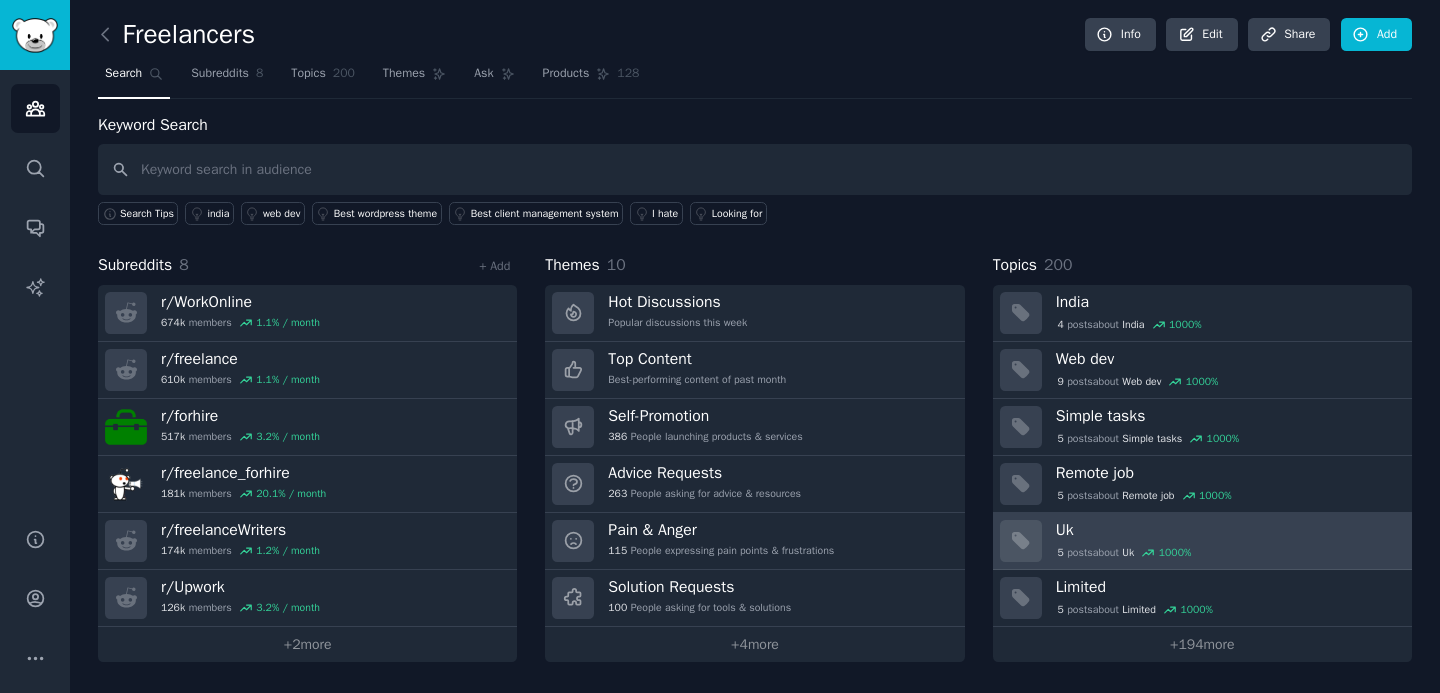click on "5  post s  about  Uk 1000 %" at bounding box center [1124, 553] 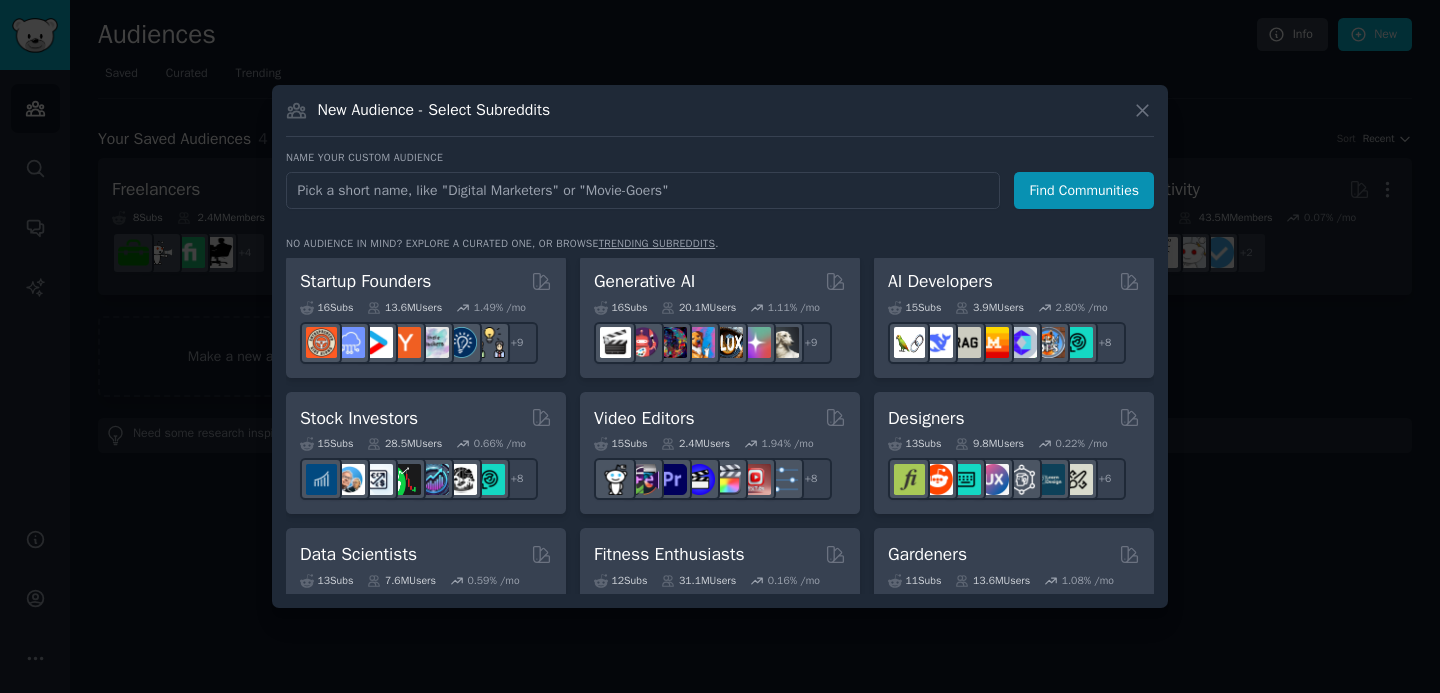 scroll, scrollTop: 278, scrollLeft: 0, axis: vertical 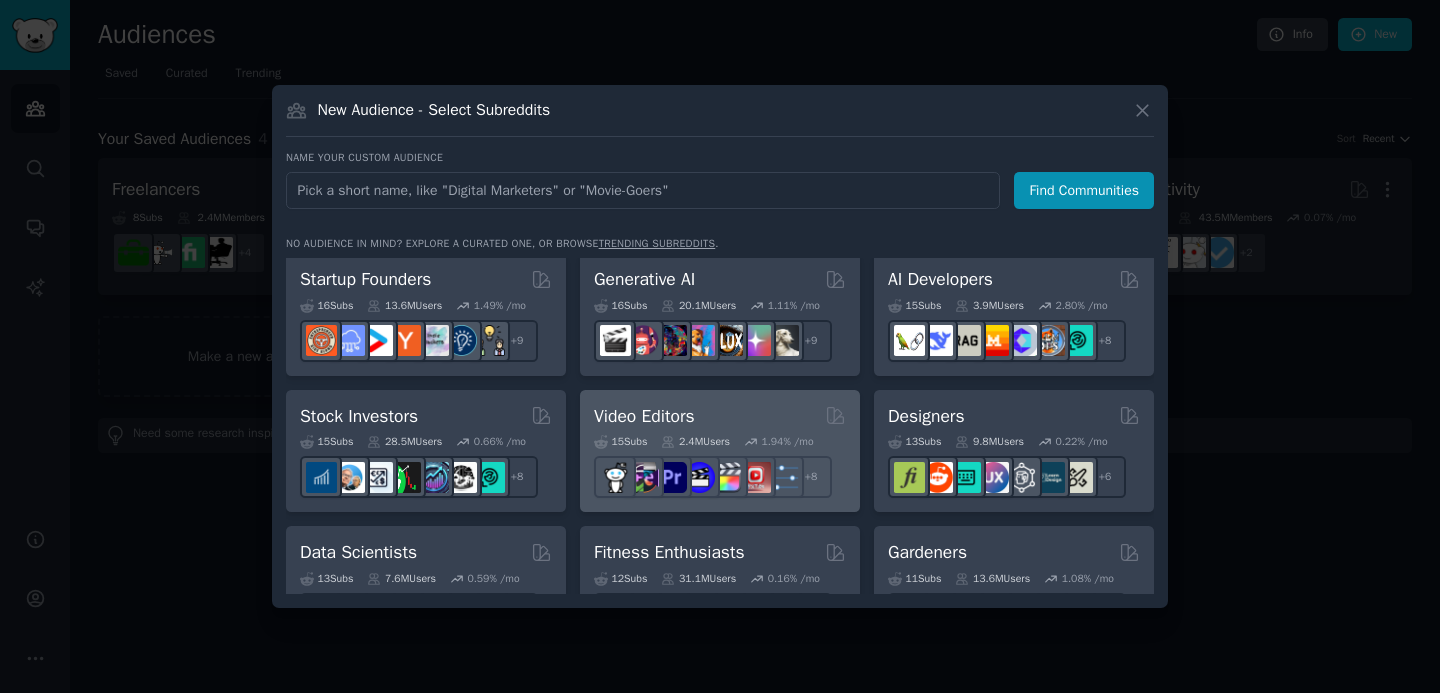 click on "Video Editors" at bounding box center (644, 416) 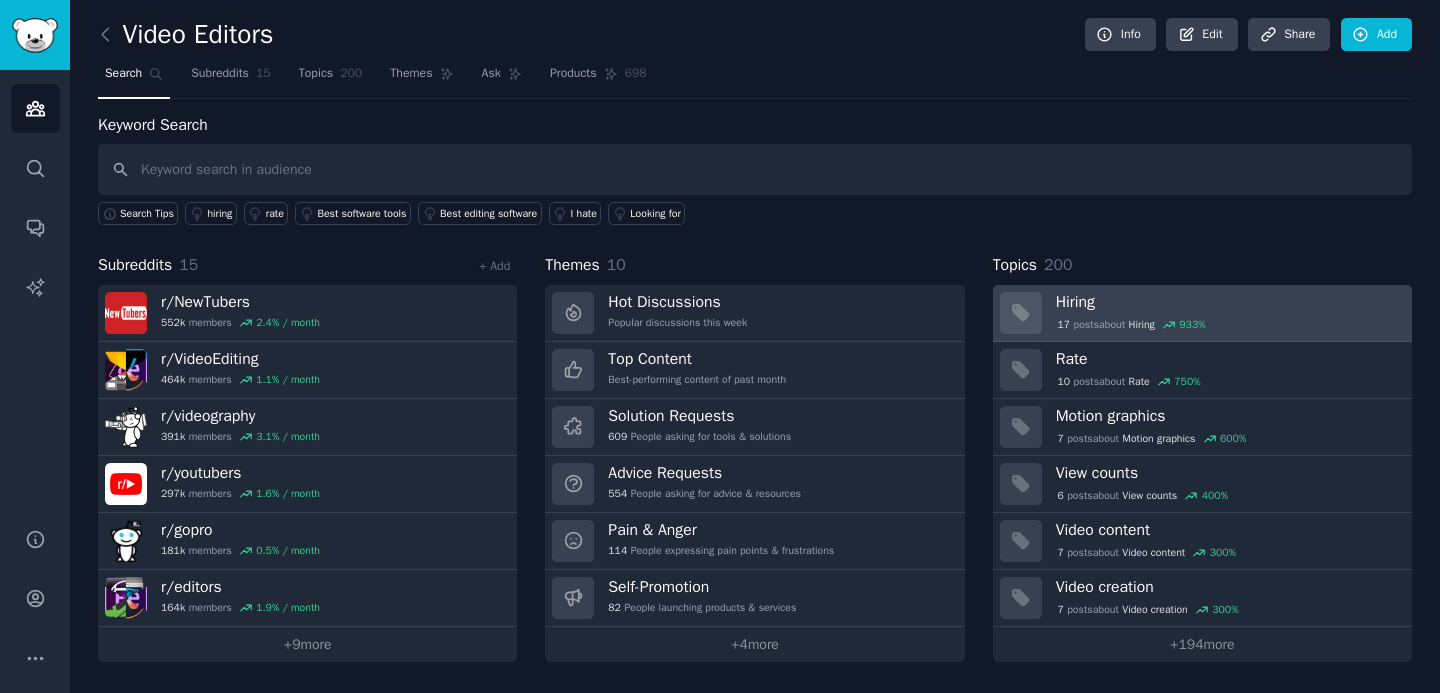 click on "17  post s  about  Hiring 933 %" at bounding box center [1132, 325] 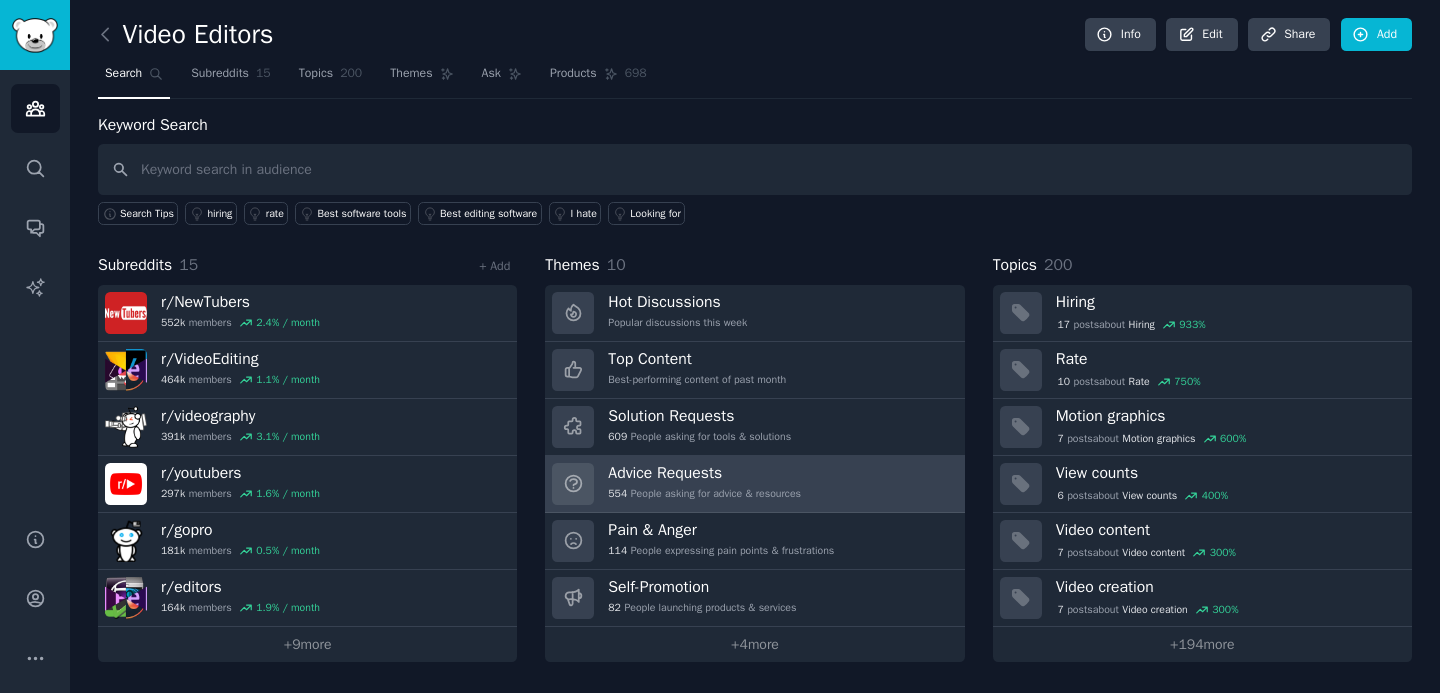 click on "Advice Requests 554 People asking for advice & resources" at bounding box center [704, 484] 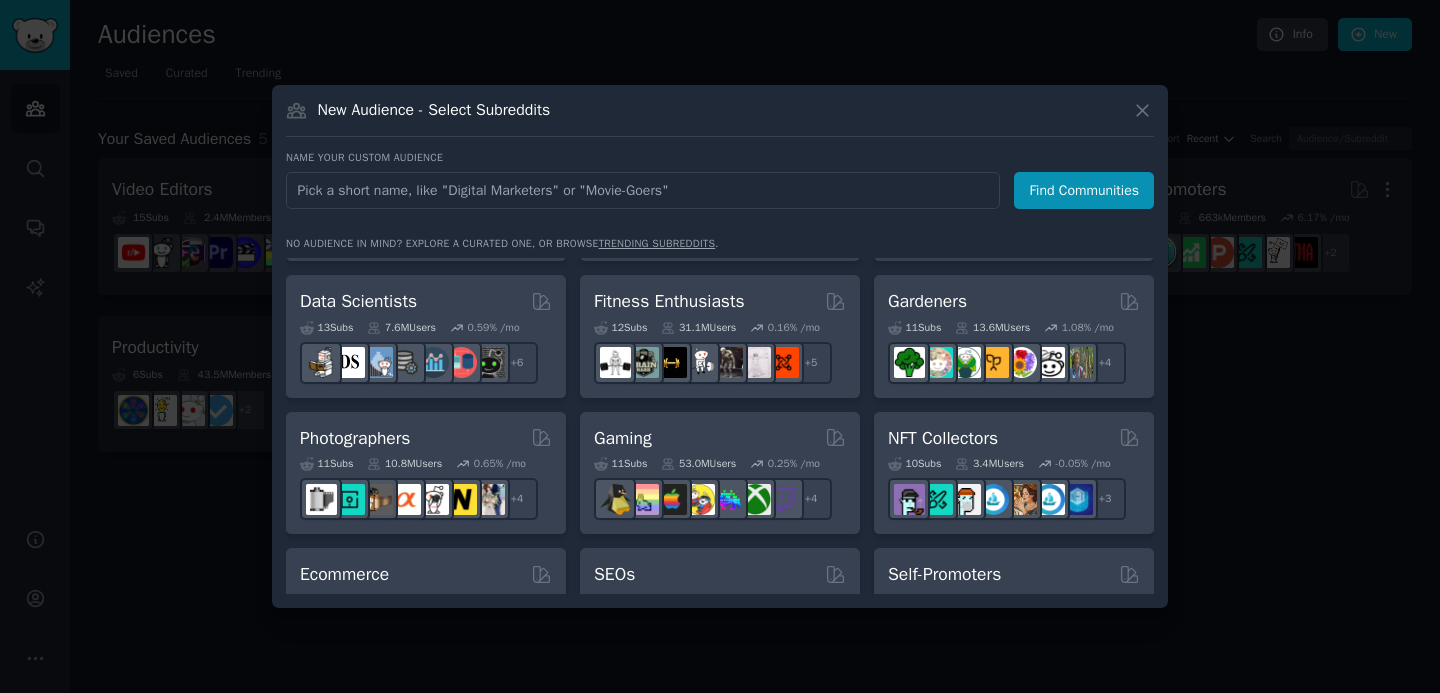 scroll, scrollTop: 531, scrollLeft: 0, axis: vertical 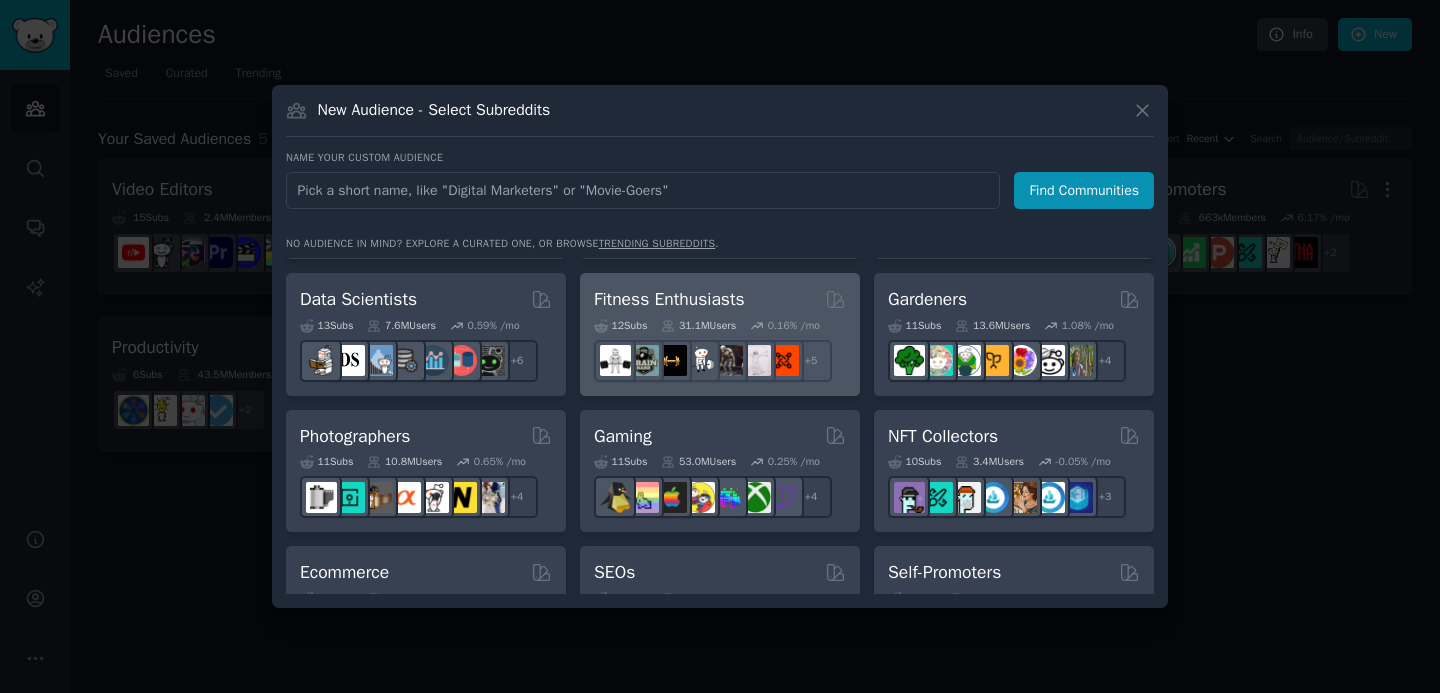 click on "12  Sub s 31.1M  Users 0.16 % /mo r/fitness30plus + 5" at bounding box center [720, 347] 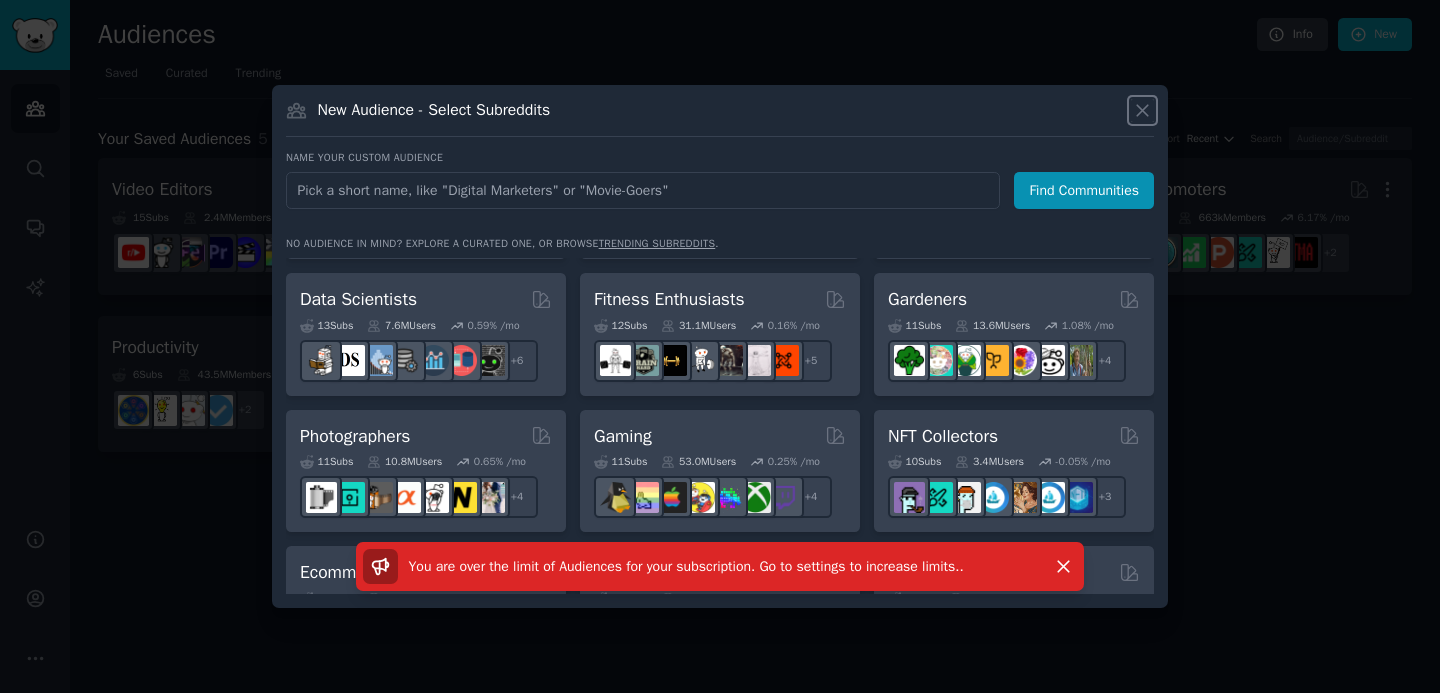click 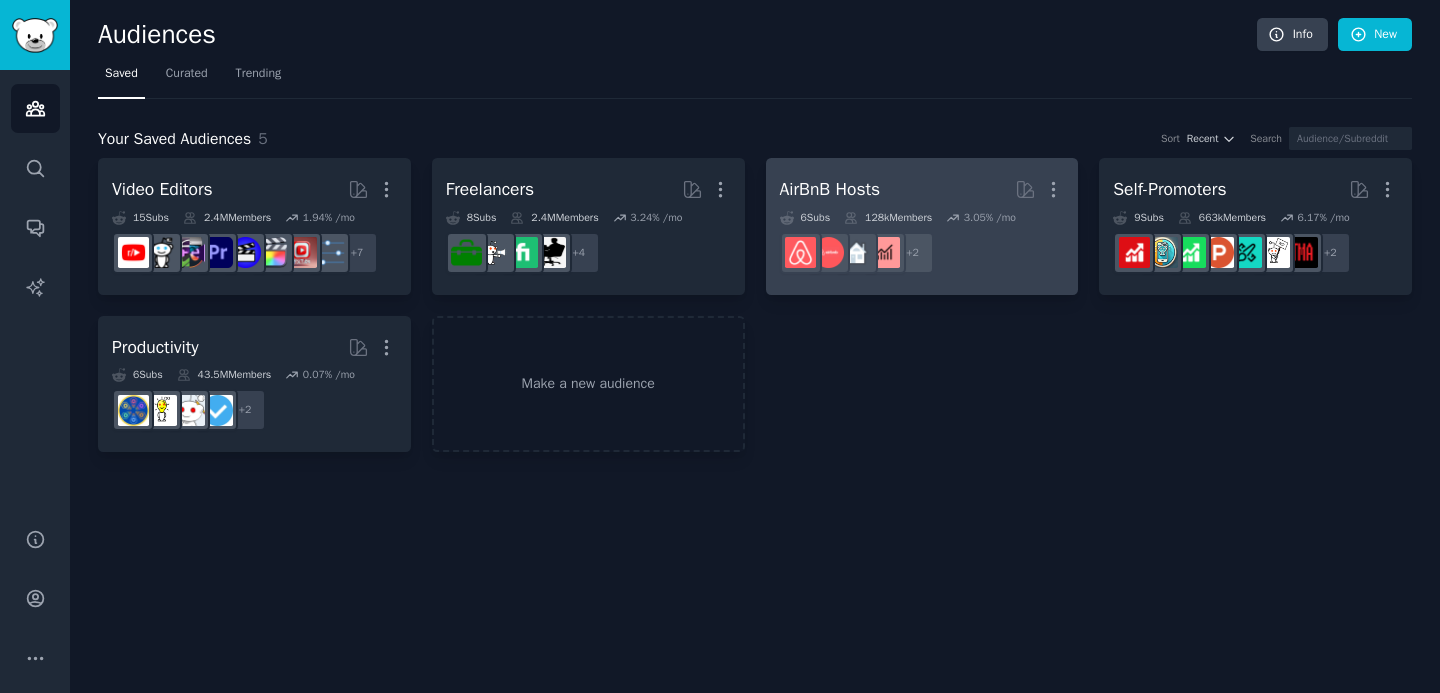 click on "AirBnB Hosts" at bounding box center (830, 189) 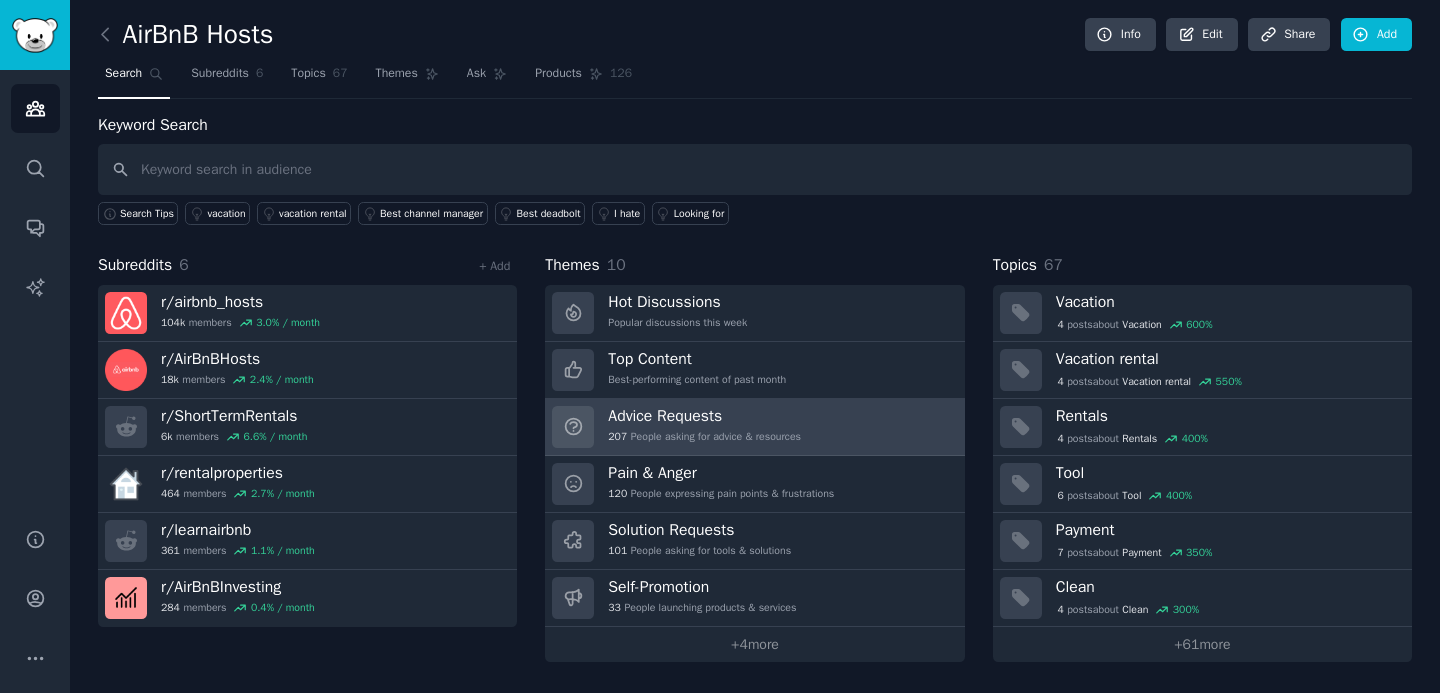 click on "Advice Requests 207 People asking for advice & resources" at bounding box center [704, 427] 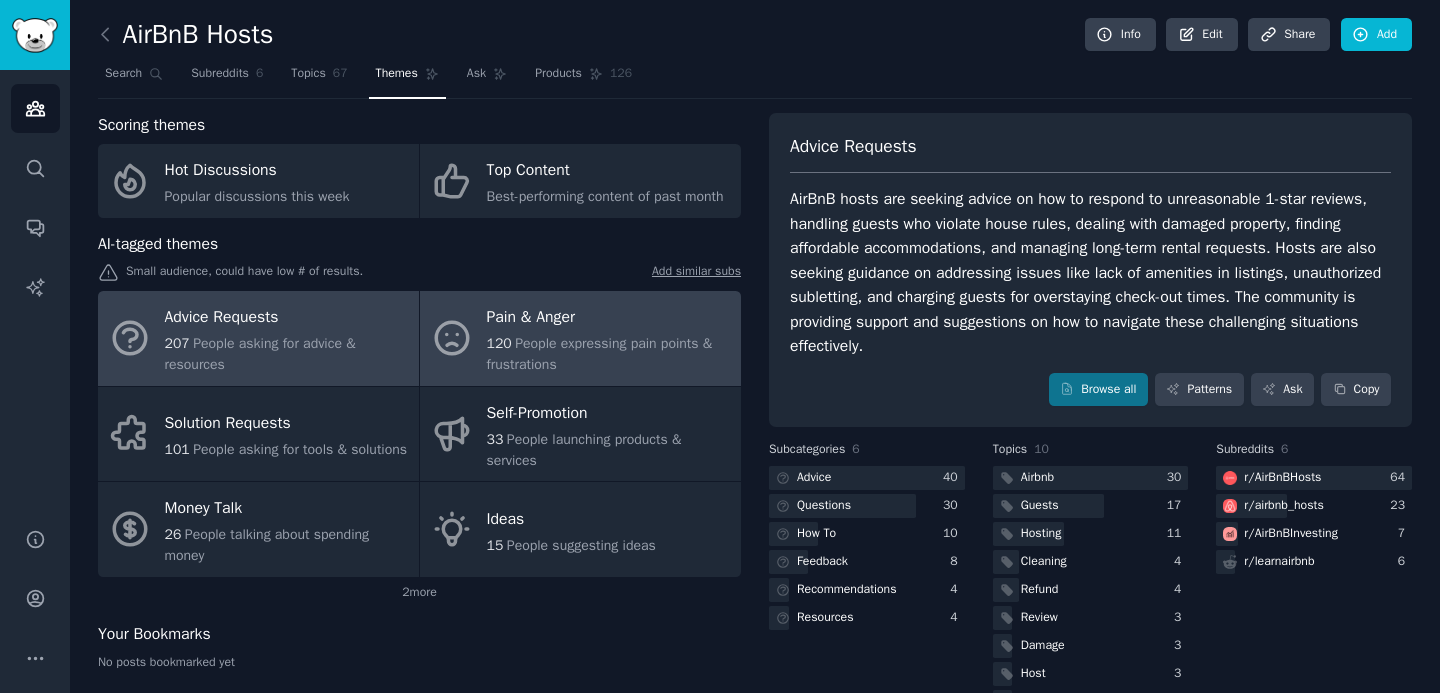 click on "Pain & Anger" at bounding box center [609, 318] 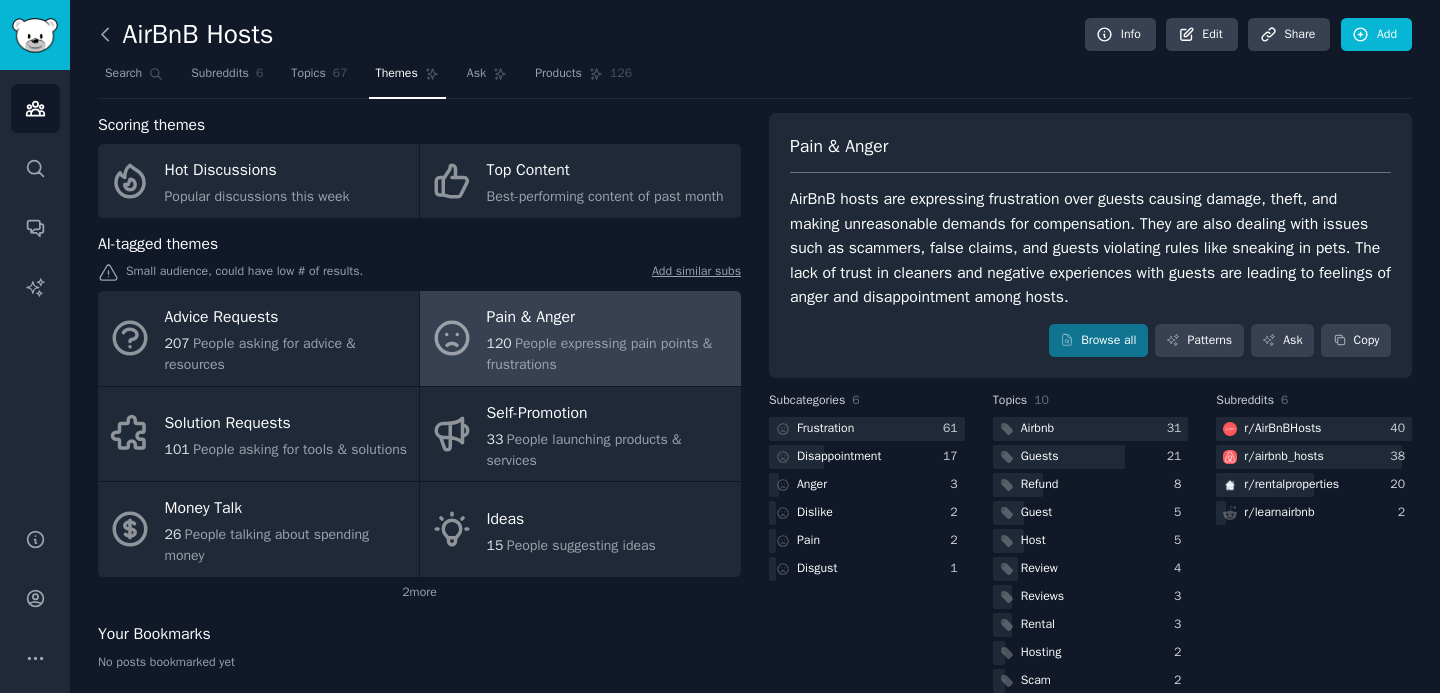 click 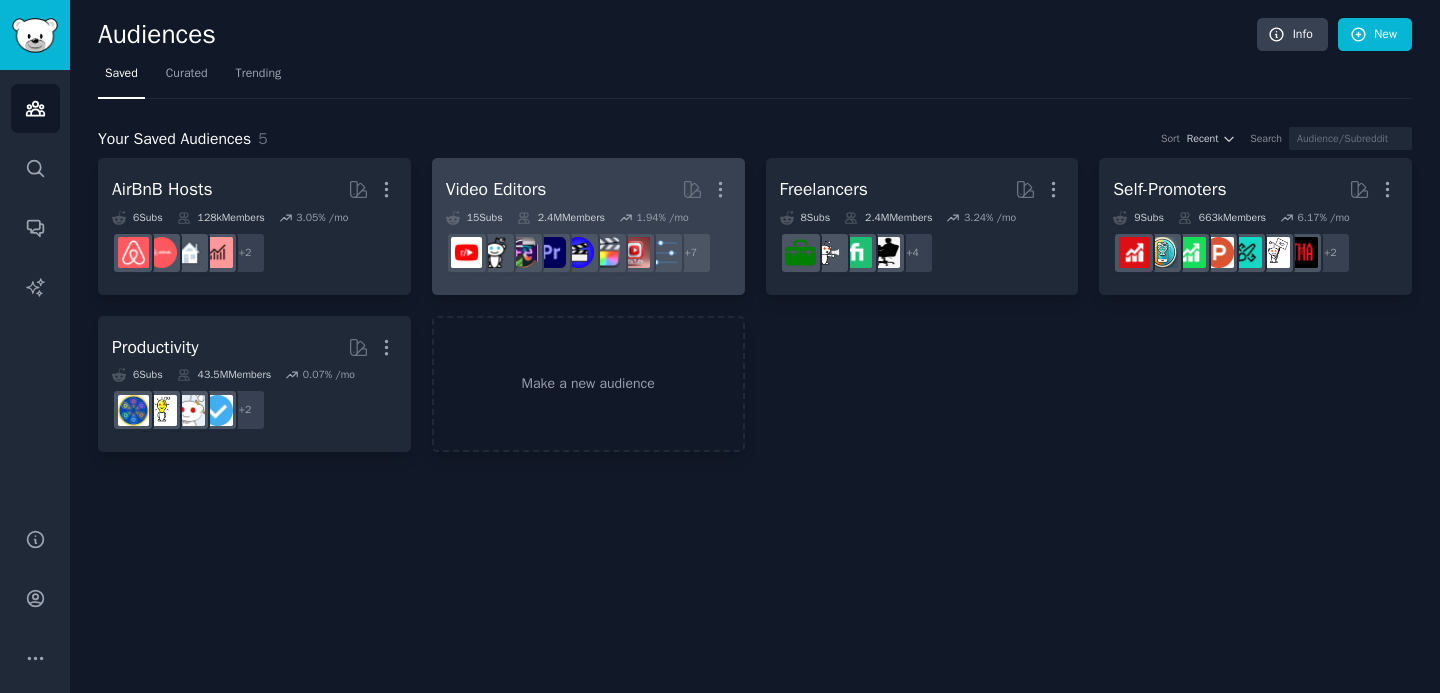click on "Video Editors" at bounding box center (496, 189) 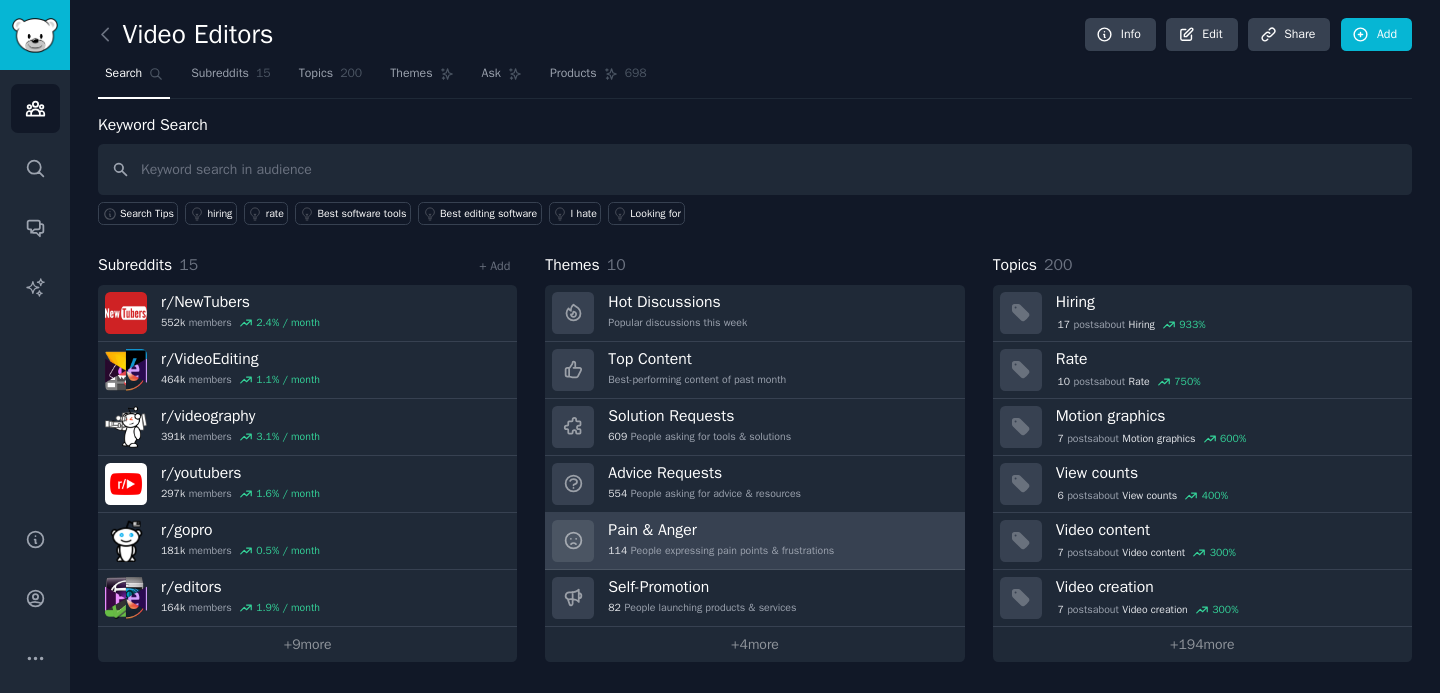 click on "Pain & Anger 114 People expressing pain points & frustrations" at bounding box center [721, 541] 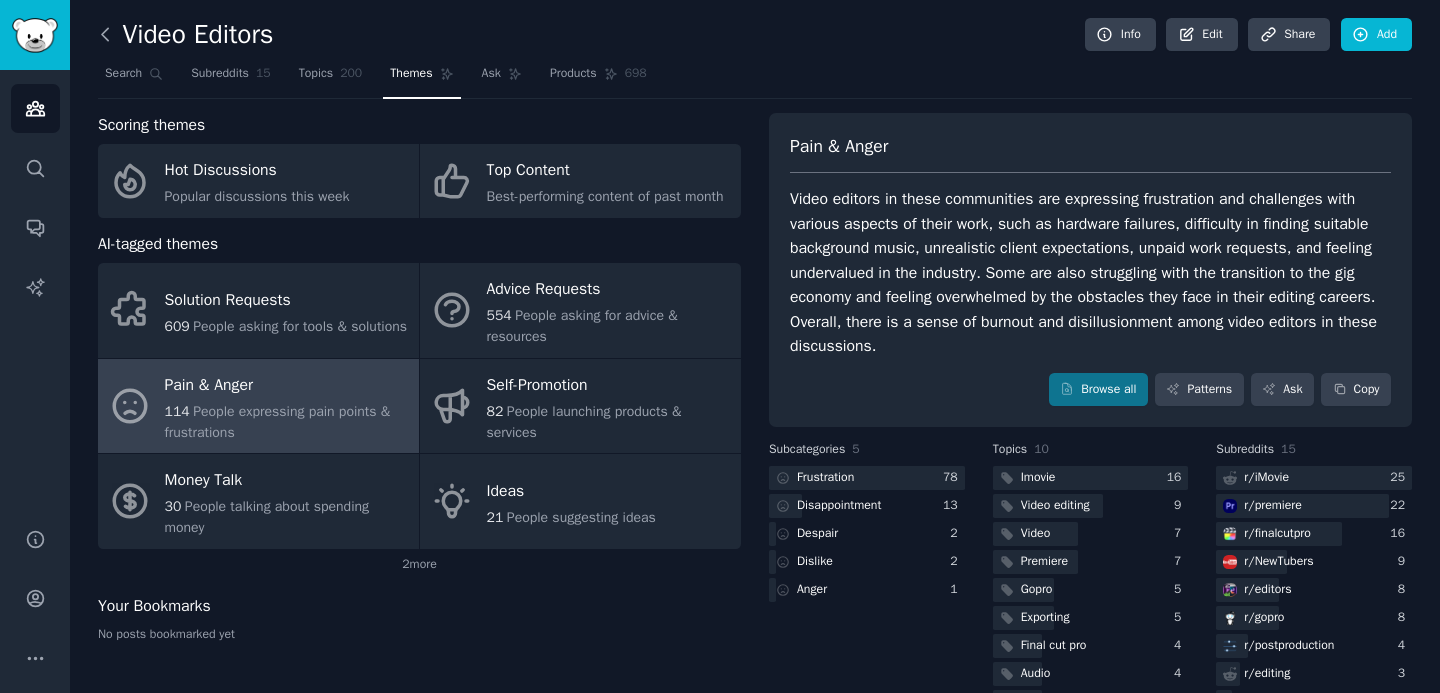 click 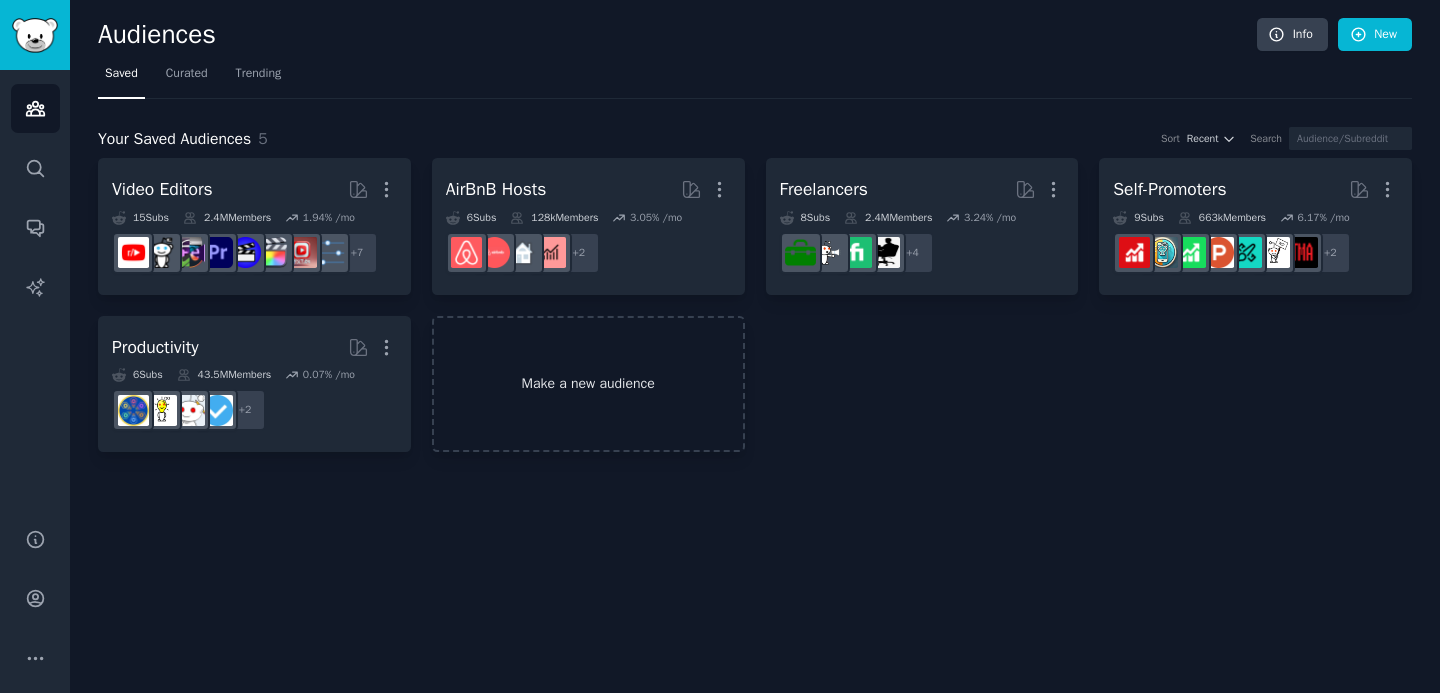 click on "Make a new audience" at bounding box center [588, 384] 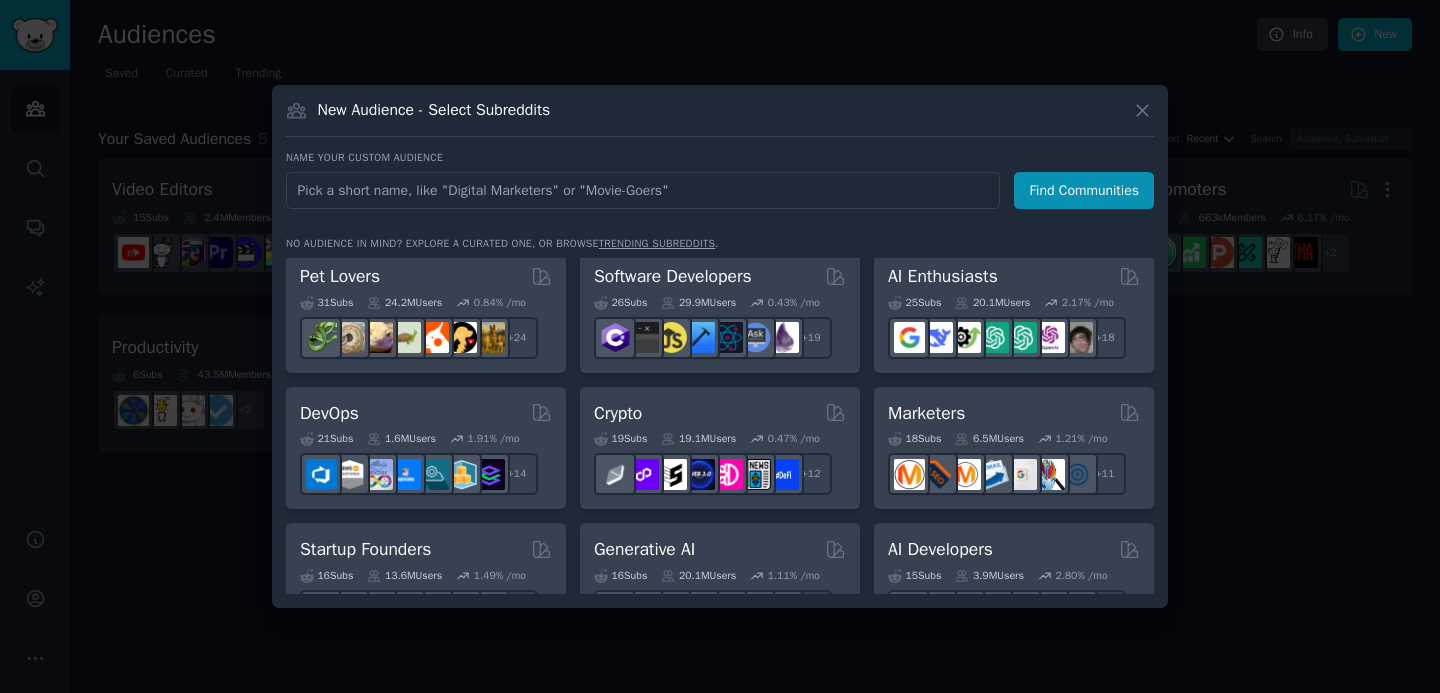 scroll, scrollTop: 0, scrollLeft: 0, axis: both 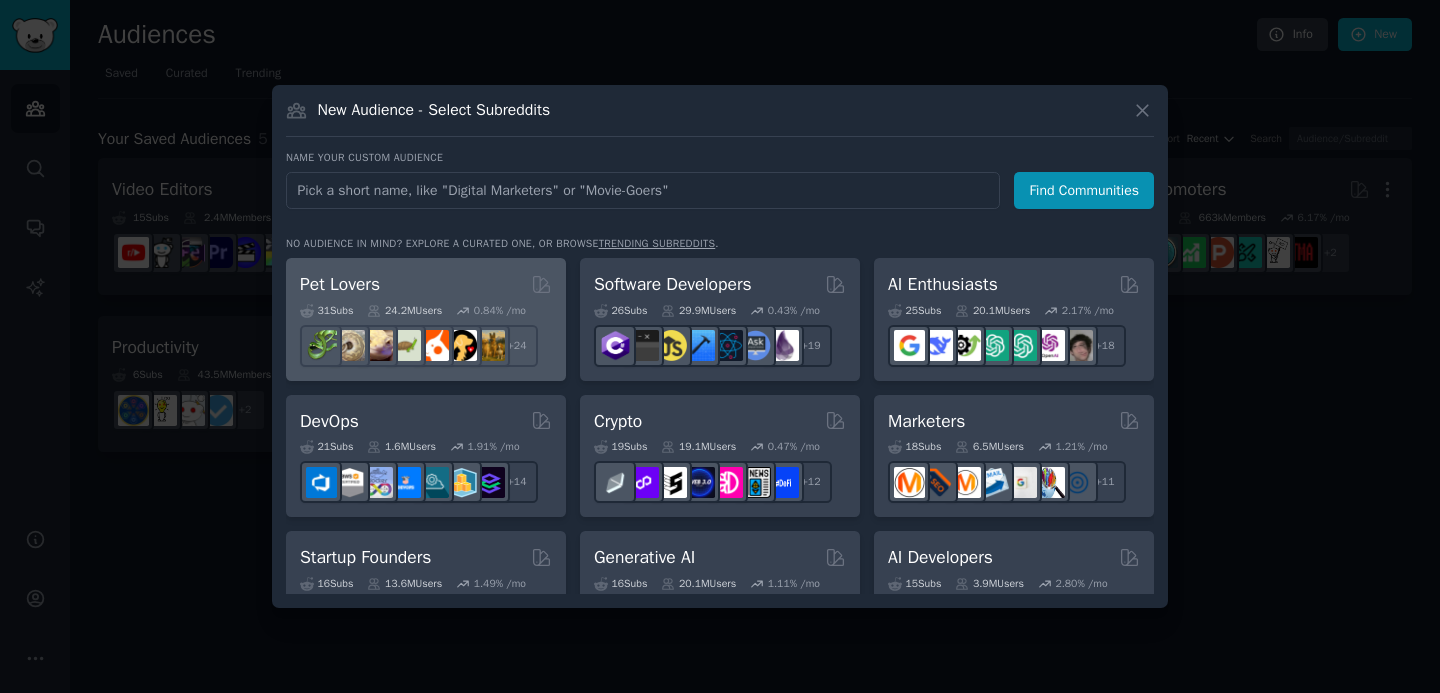 click on "31  Sub s 24.2M  Users 0.84 % /mo r/turtle + 24" at bounding box center [426, 332] 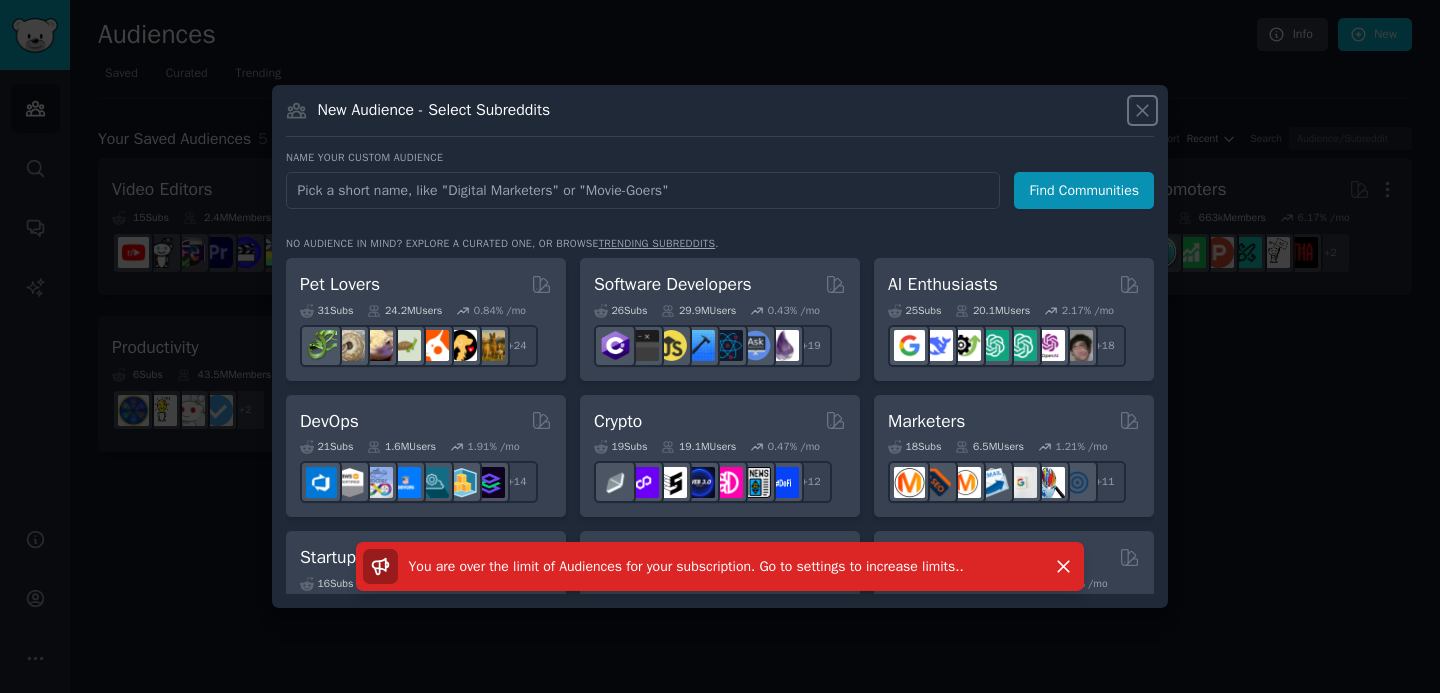 click 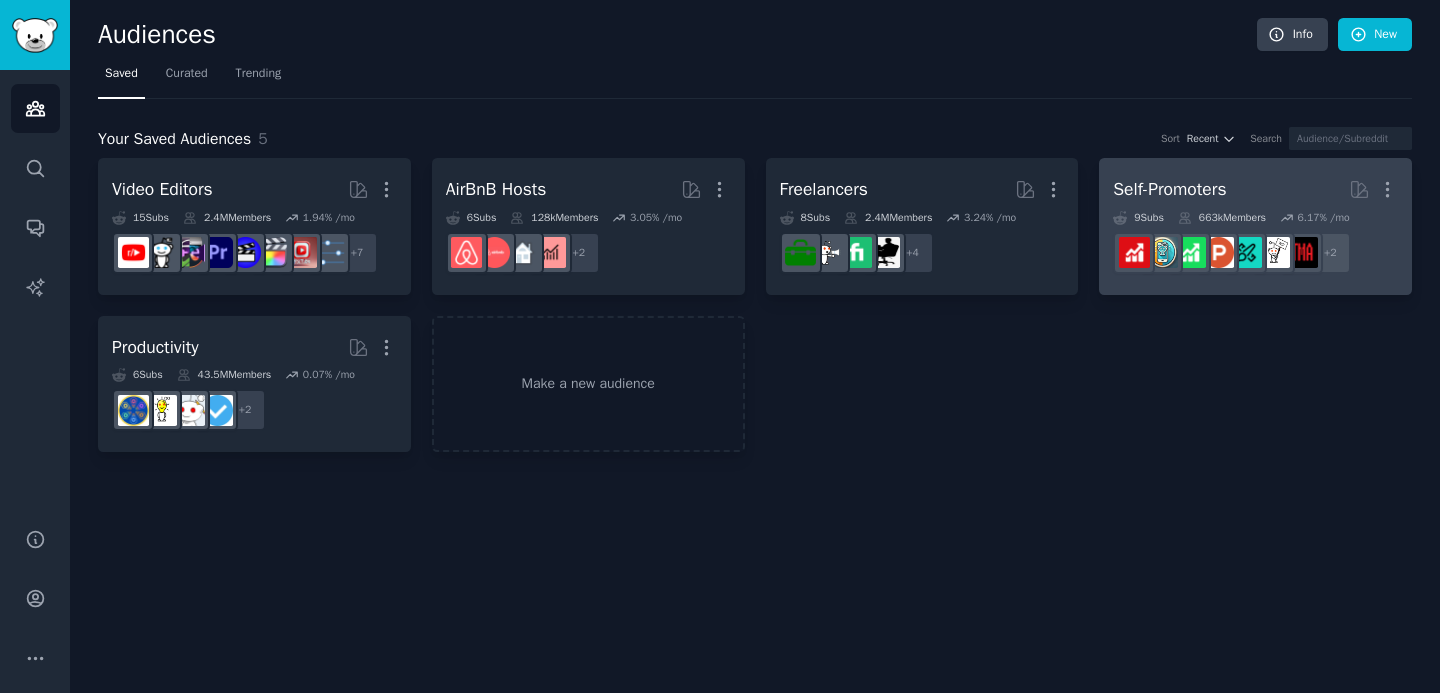 click on "Self-Promoters" at bounding box center (1169, 189) 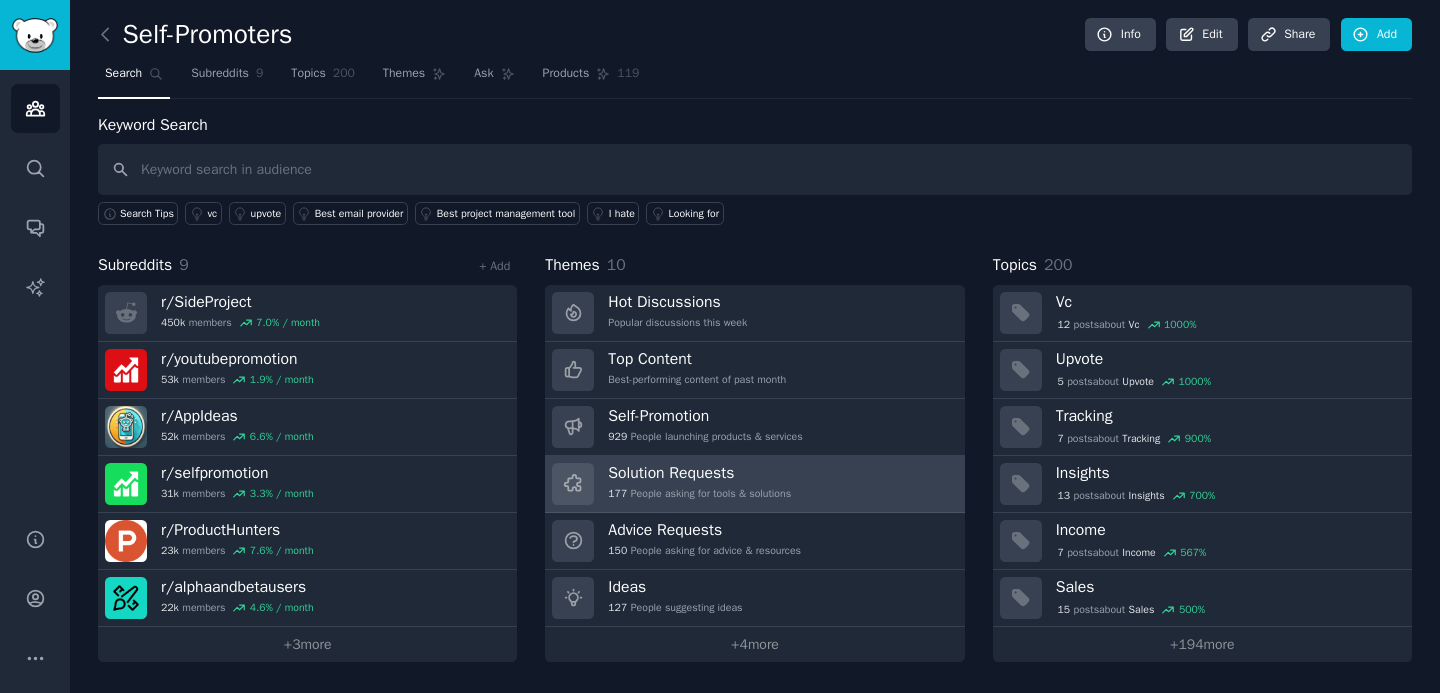 click on "Solution Requests" at bounding box center (699, 473) 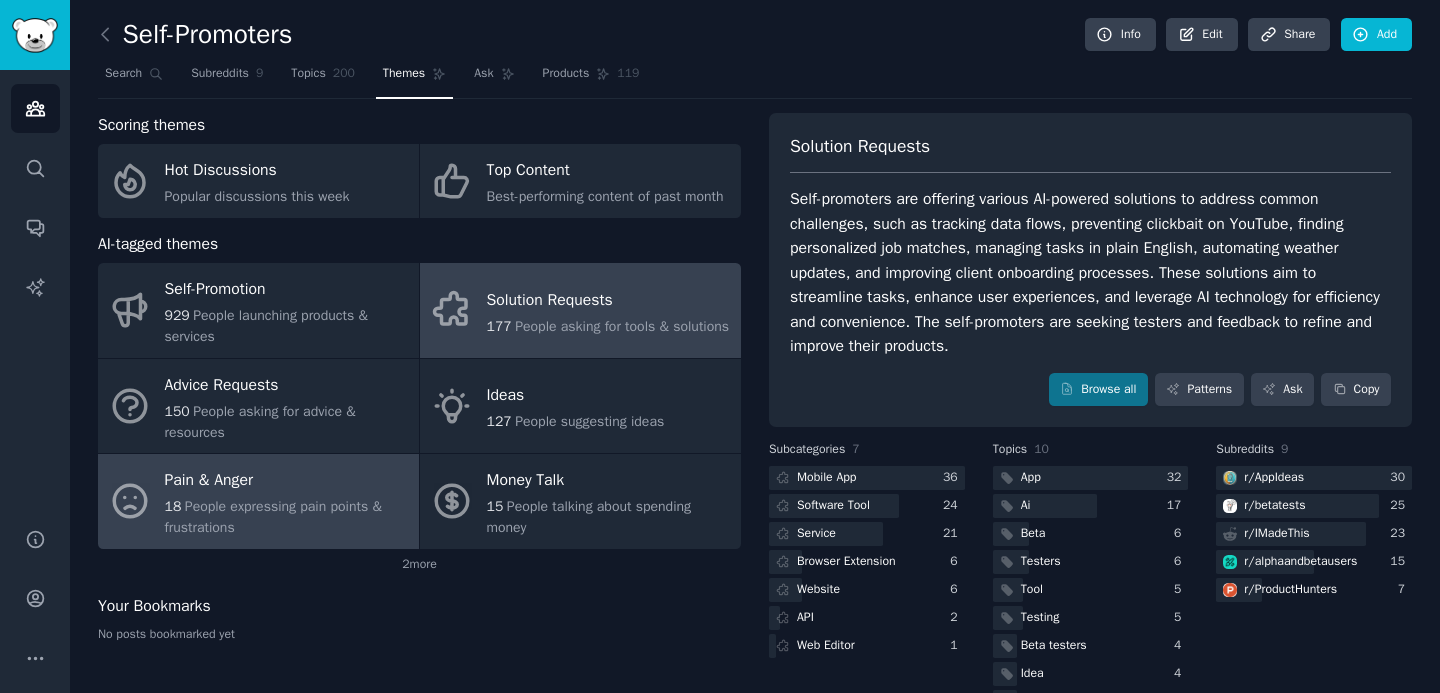 click on "People expressing pain points & frustrations" at bounding box center (273, 517) 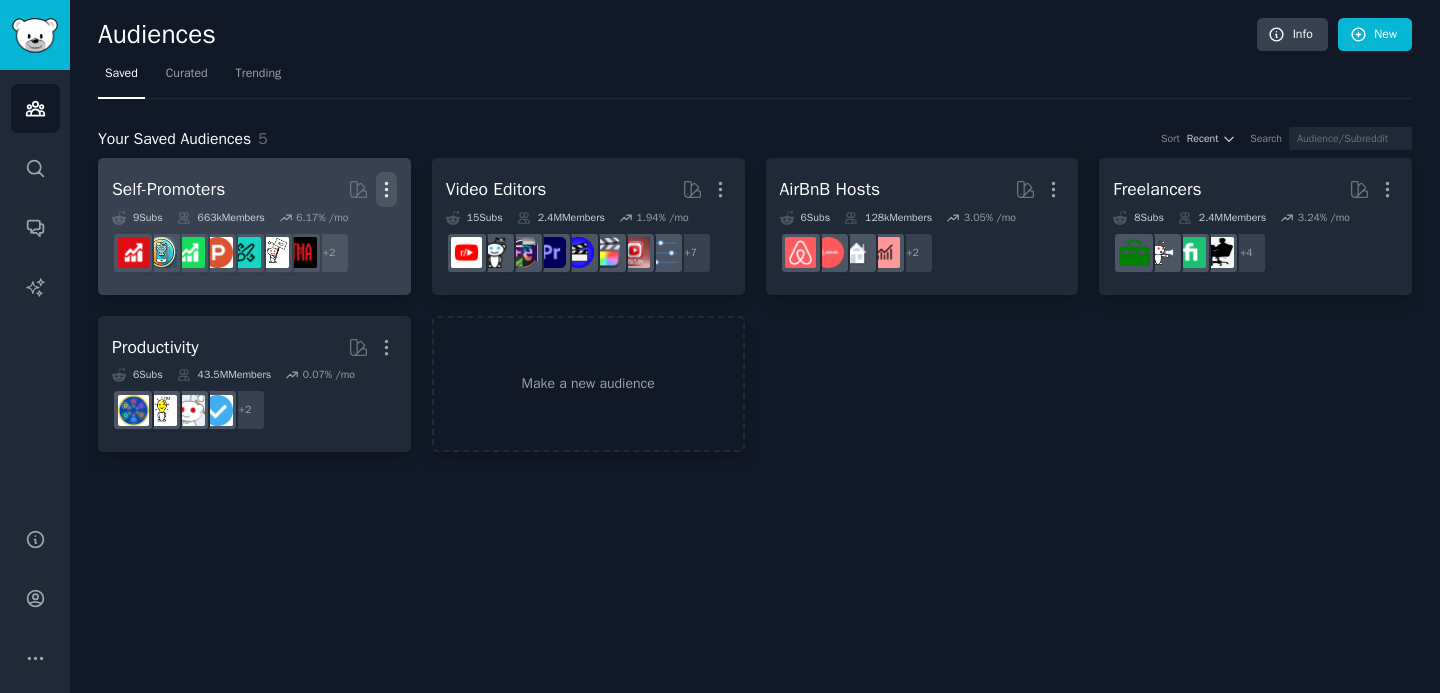 click 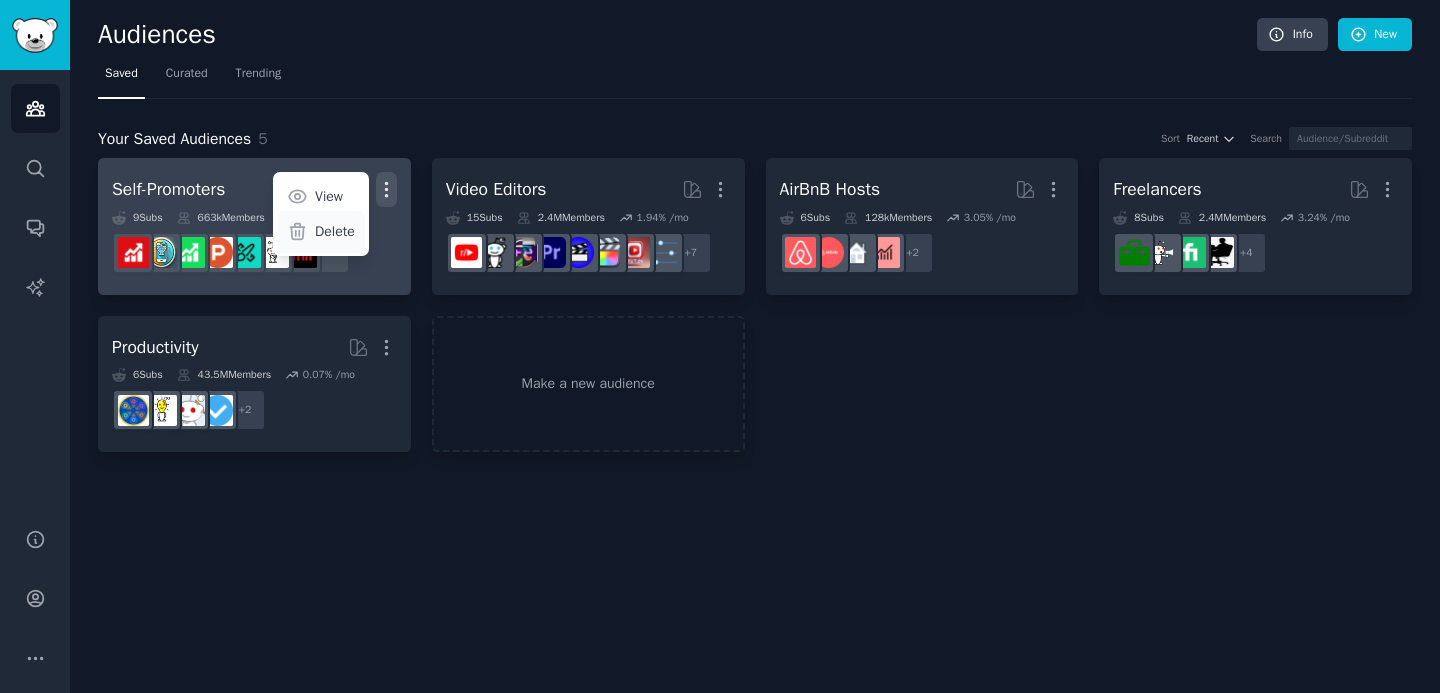 click on "Delete" at bounding box center [335, 231] 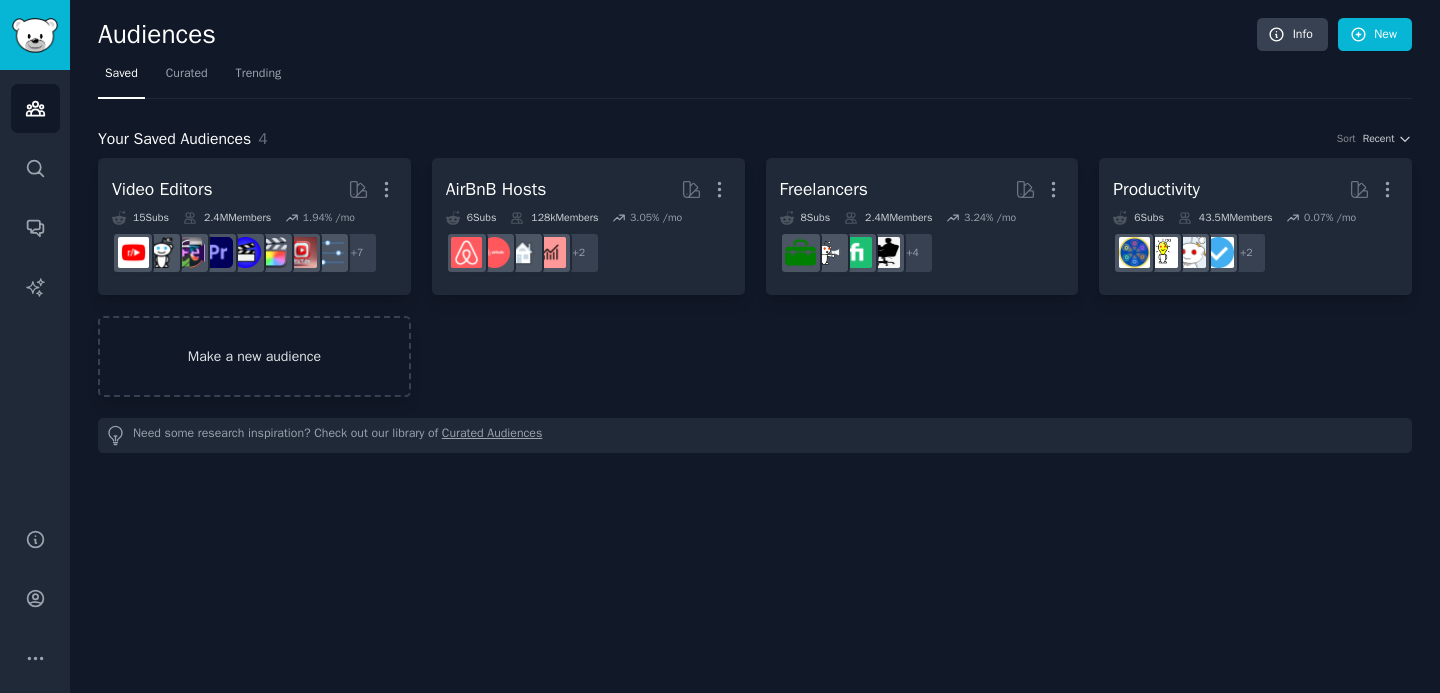 click on "Make a new audience" at bounding box center [254, 356] 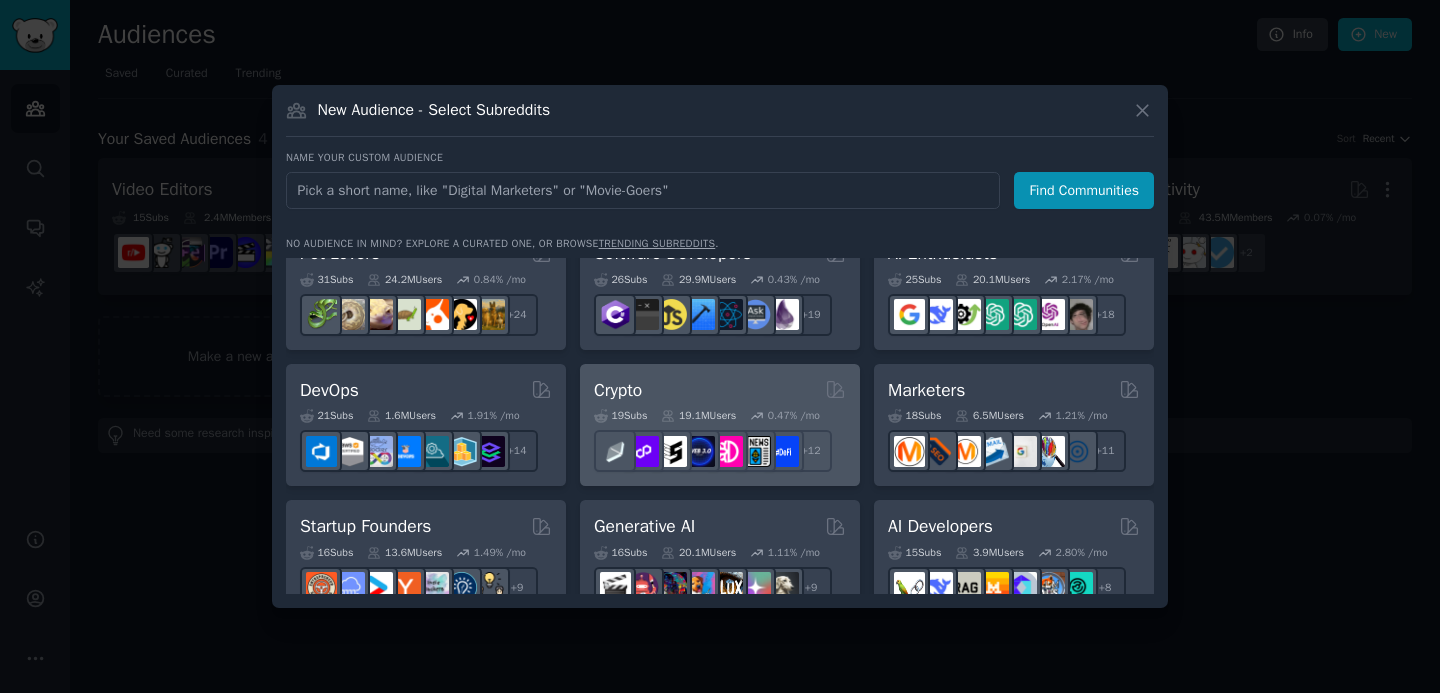 scroll, scrollTop: 0, scrollLeft: 0, axis: both 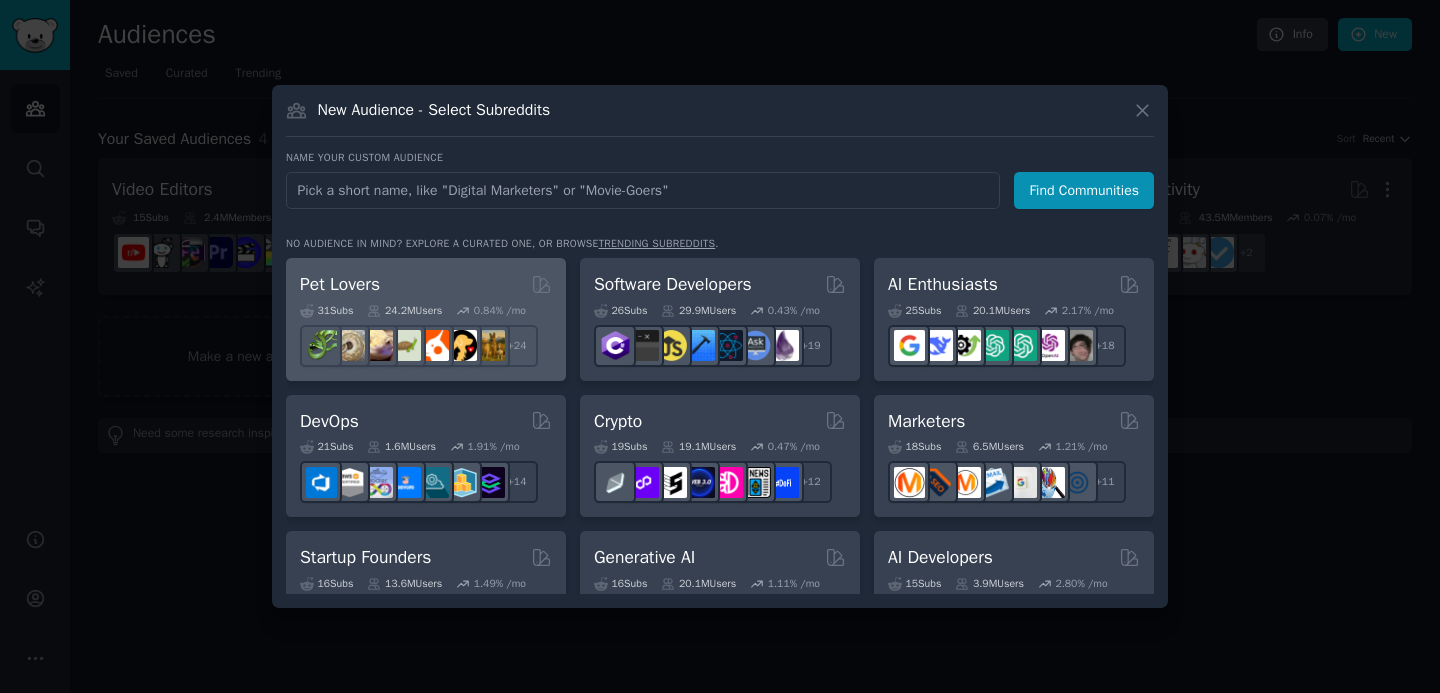 click on "Pet Lovers" at bounding box center [340, 284] 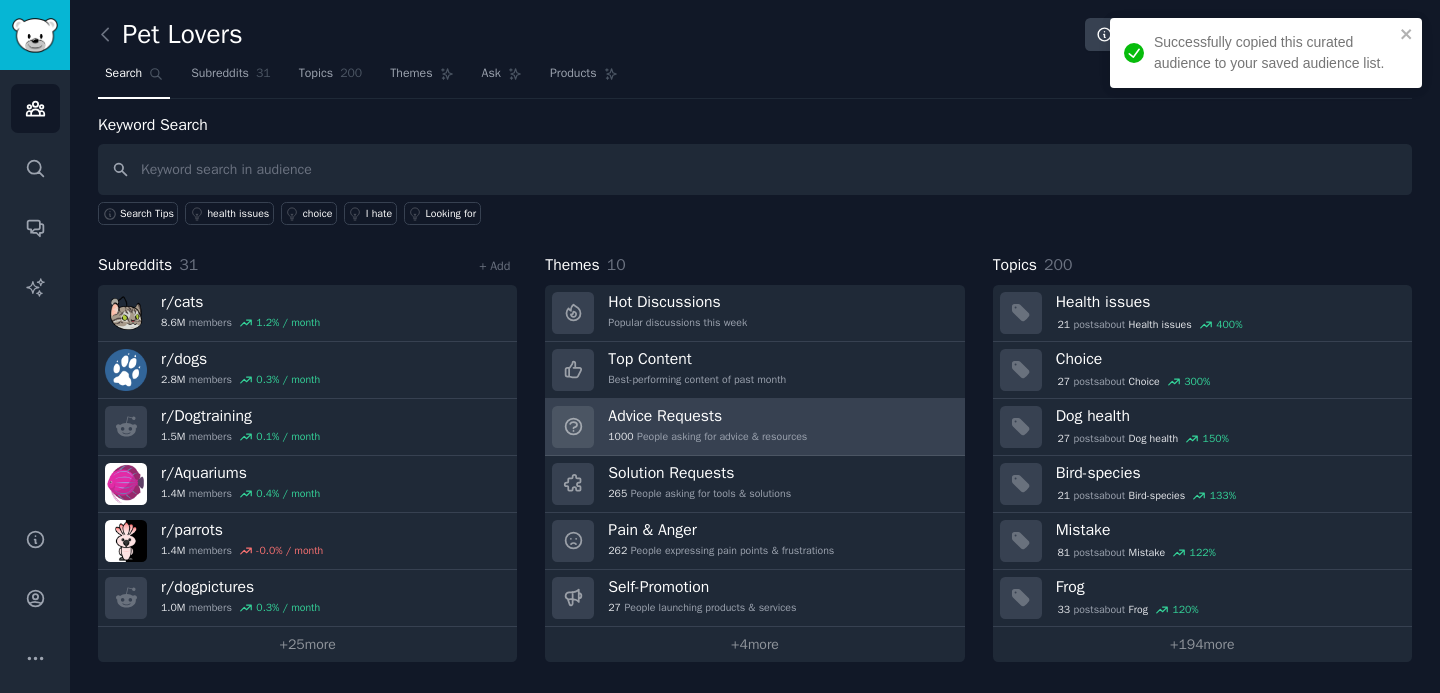 click on "Advice Requests 1000 People asking for advice & resources" at bounding box center (707, 427) 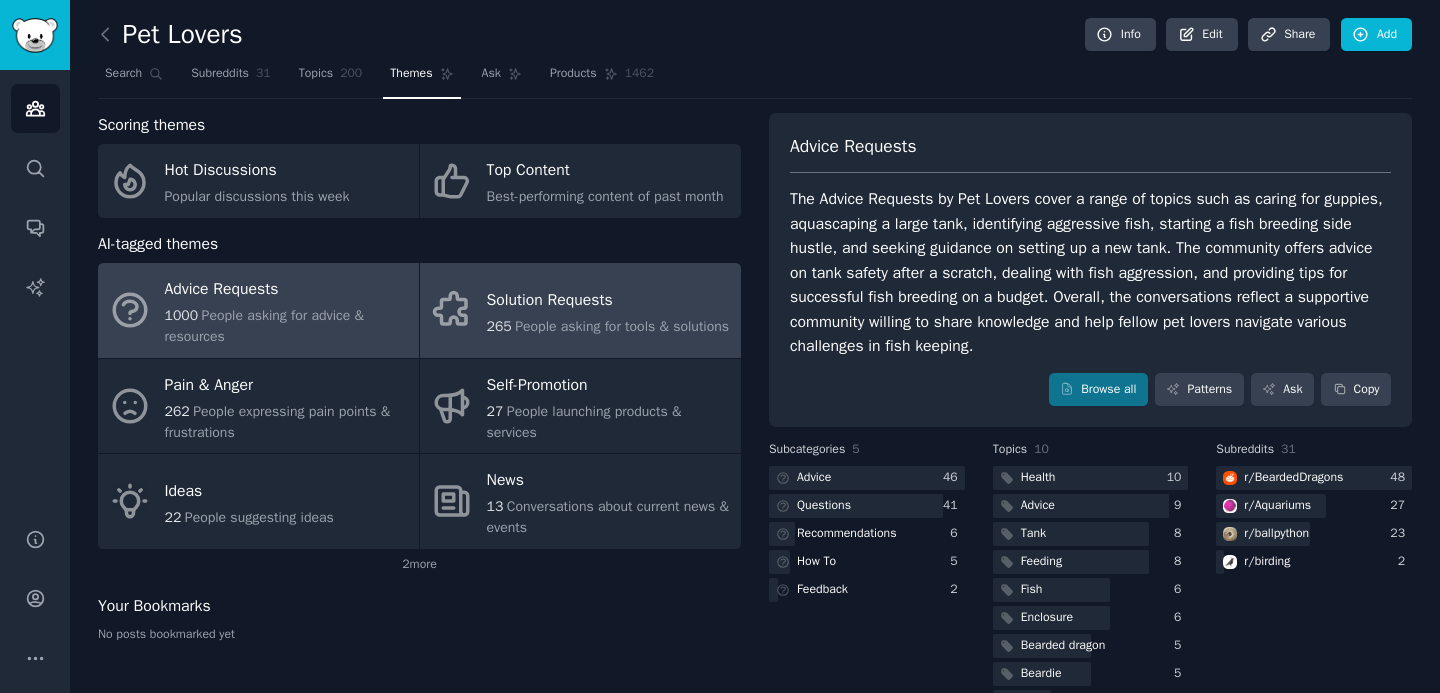 click on "People asking for tools & solutions" at bounding box center (622, 326) 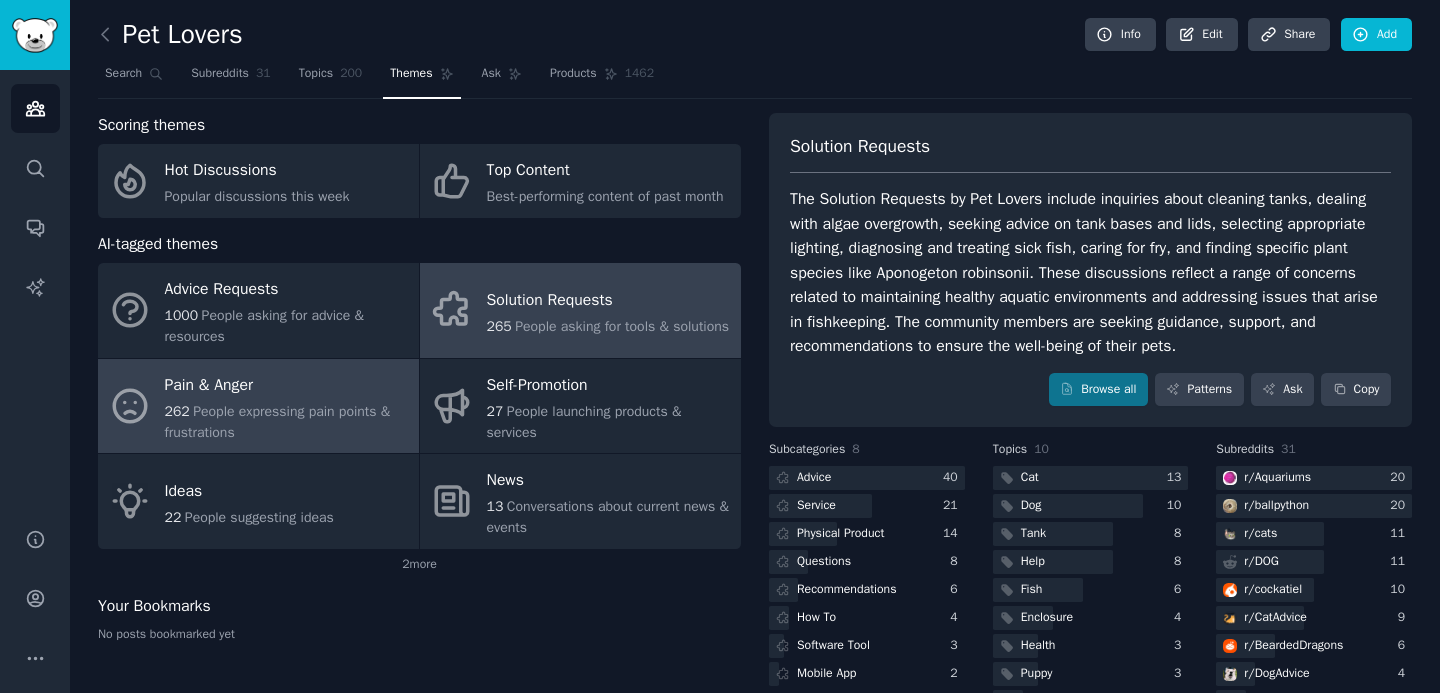 click on "262 People expressing pain points & frustrations" at bounding box center [287, 422] 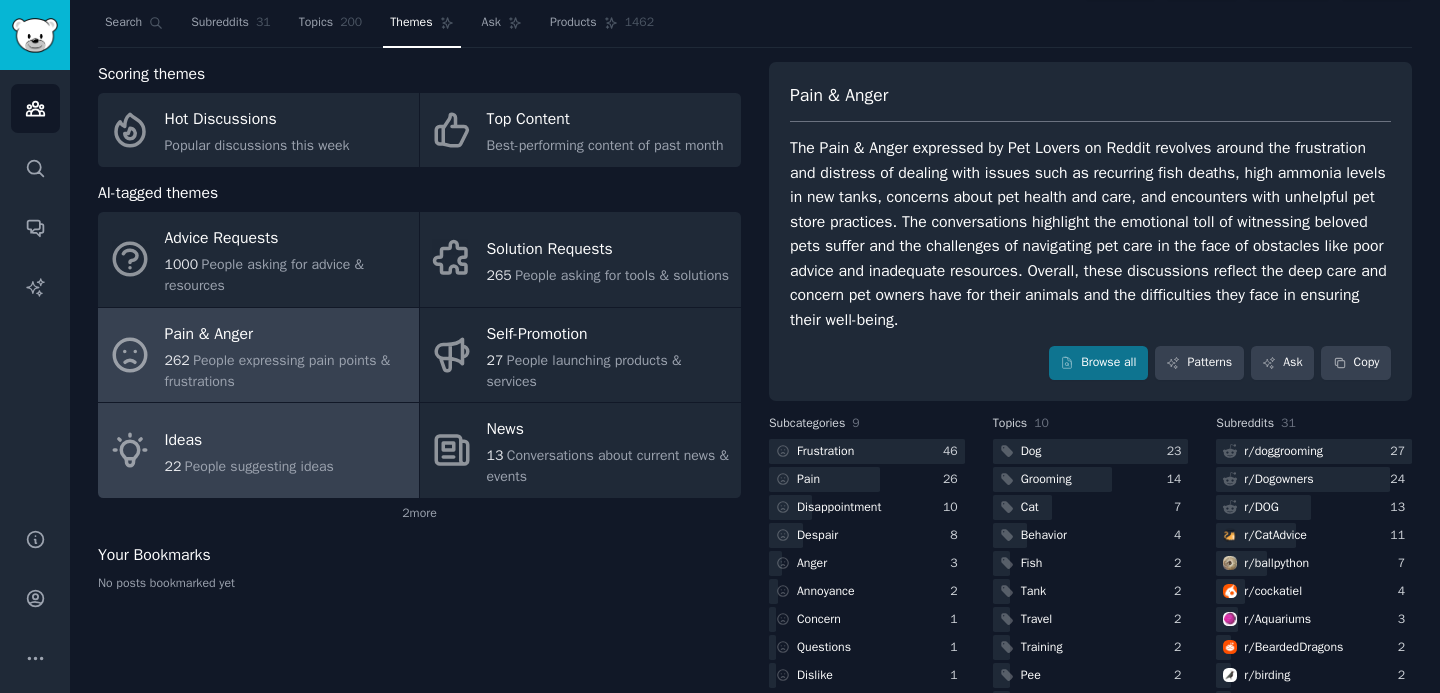 click on "Ideas" at bounding box center [249, 440] 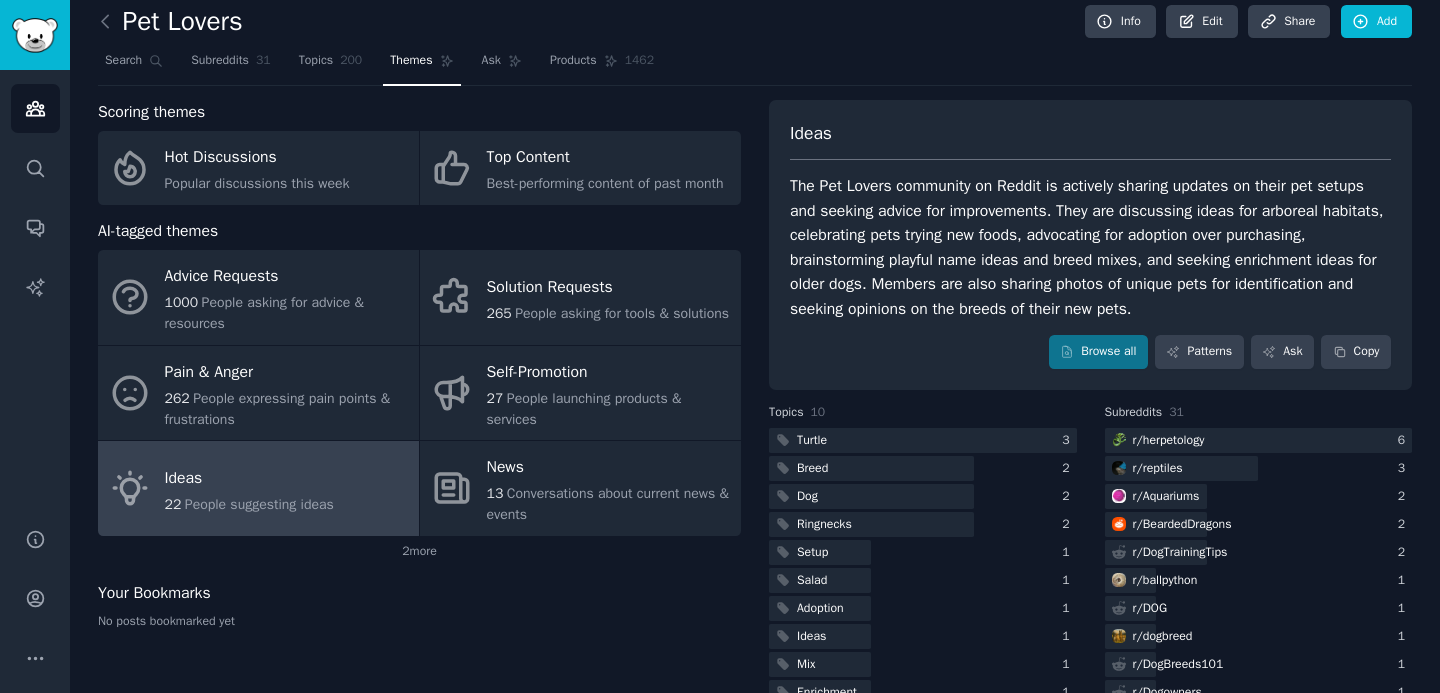 scroll, scrollTop: 51, scrollLeft: 0, axis: vertical 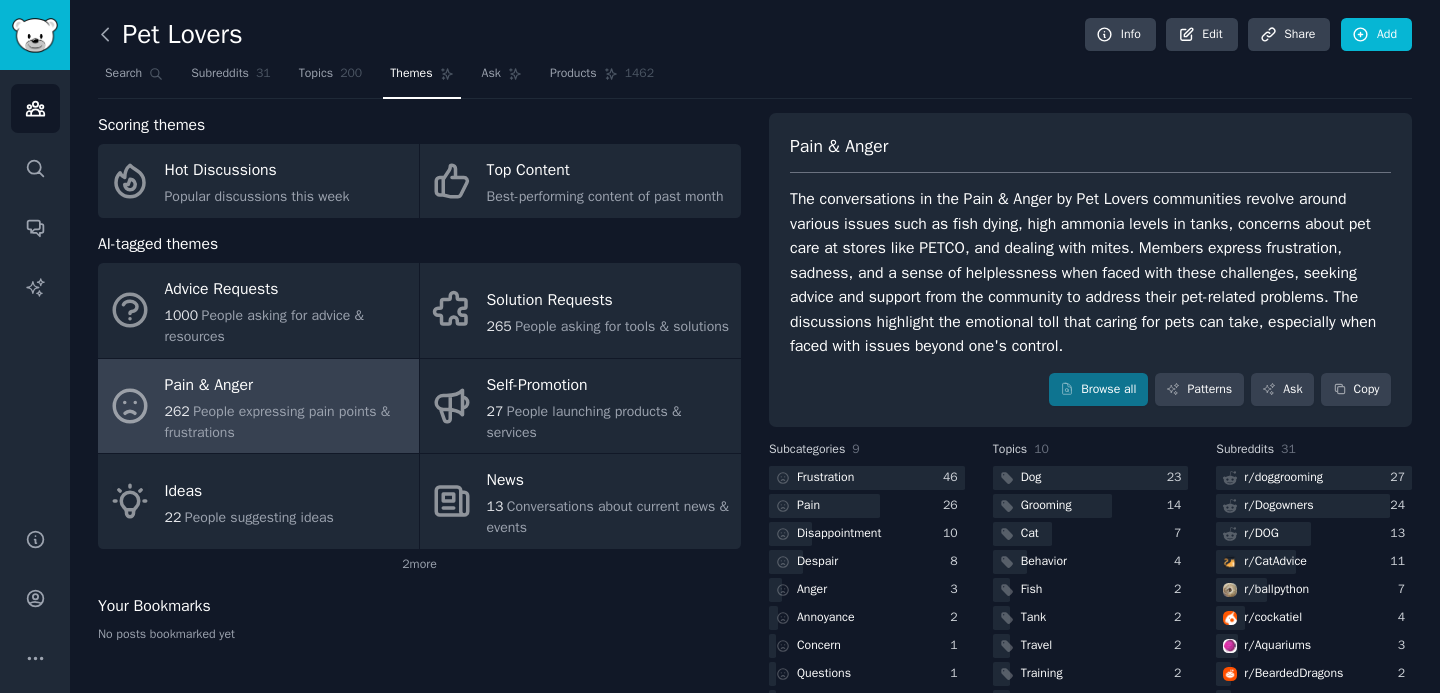 click 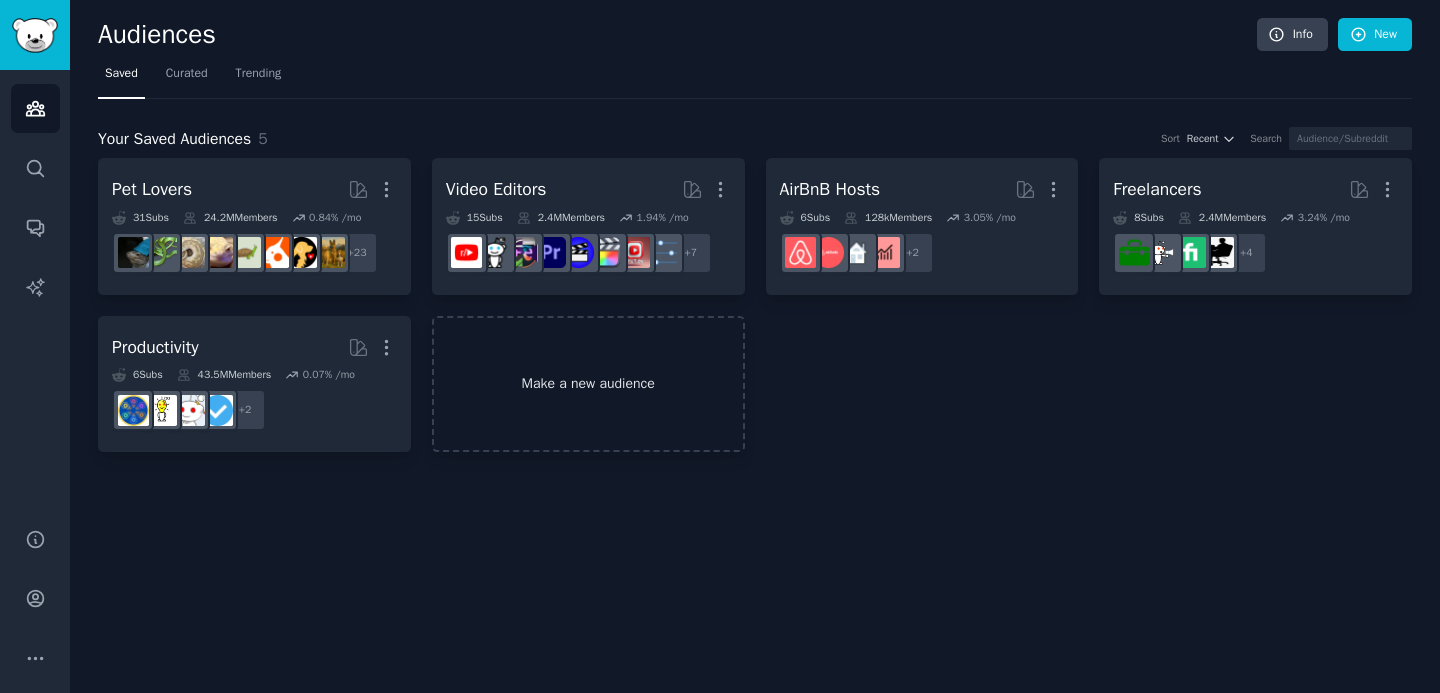 click on "Make a new audience" at bounding box center (588, 384) 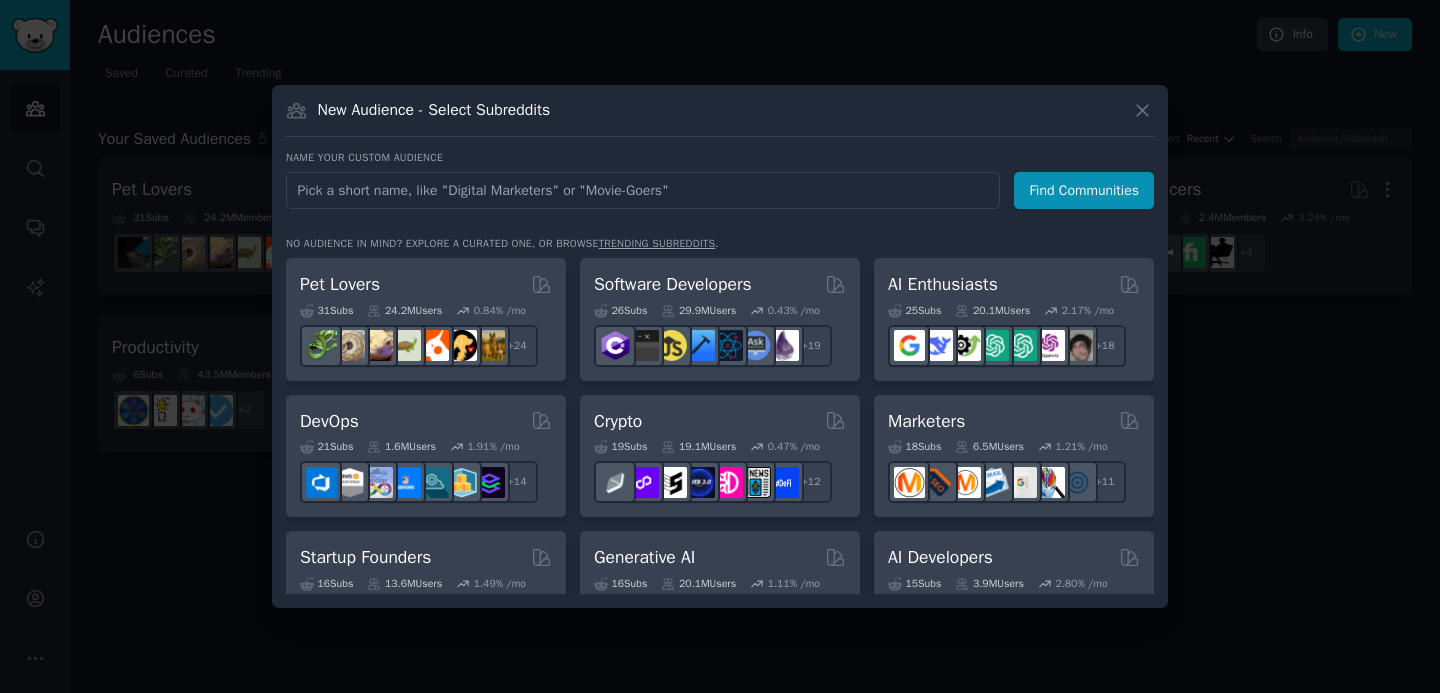 click on "trending subreddits" at bounding box center [657, 243] 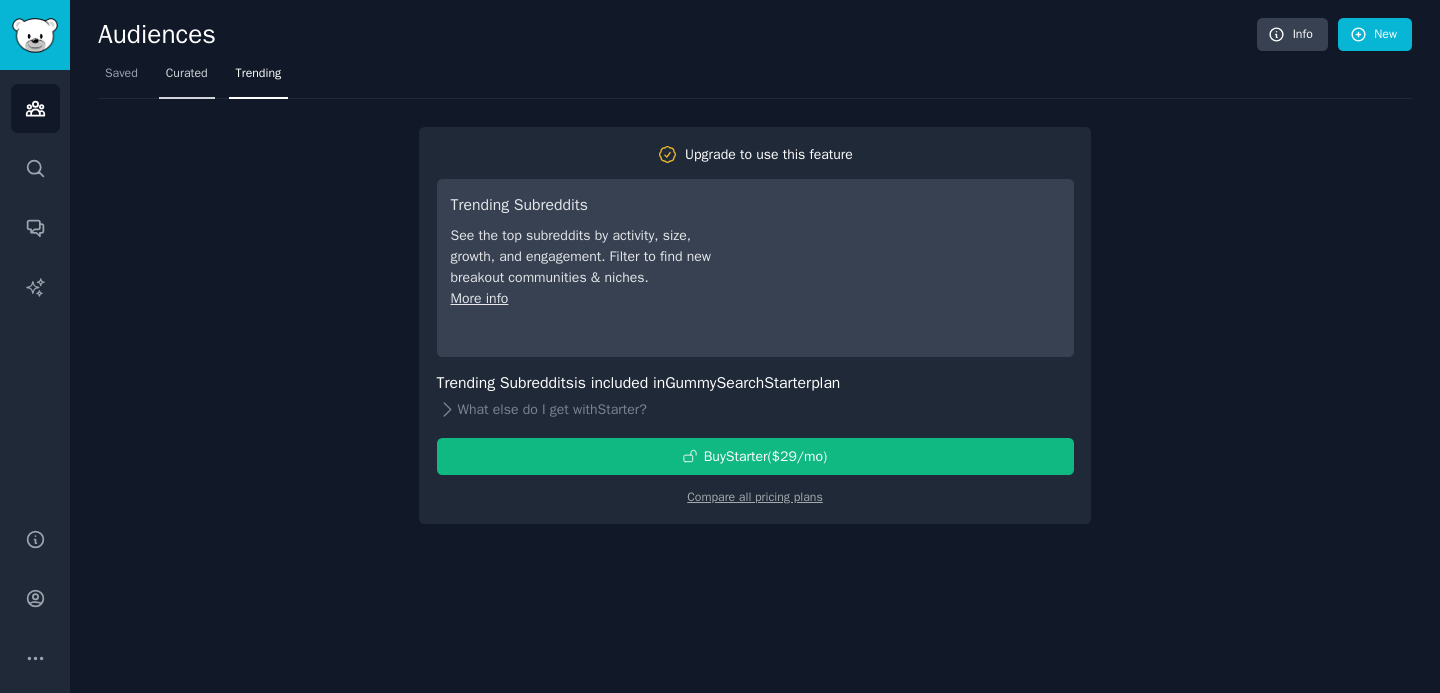 click on "Curated" at bounding box center [187, 74] 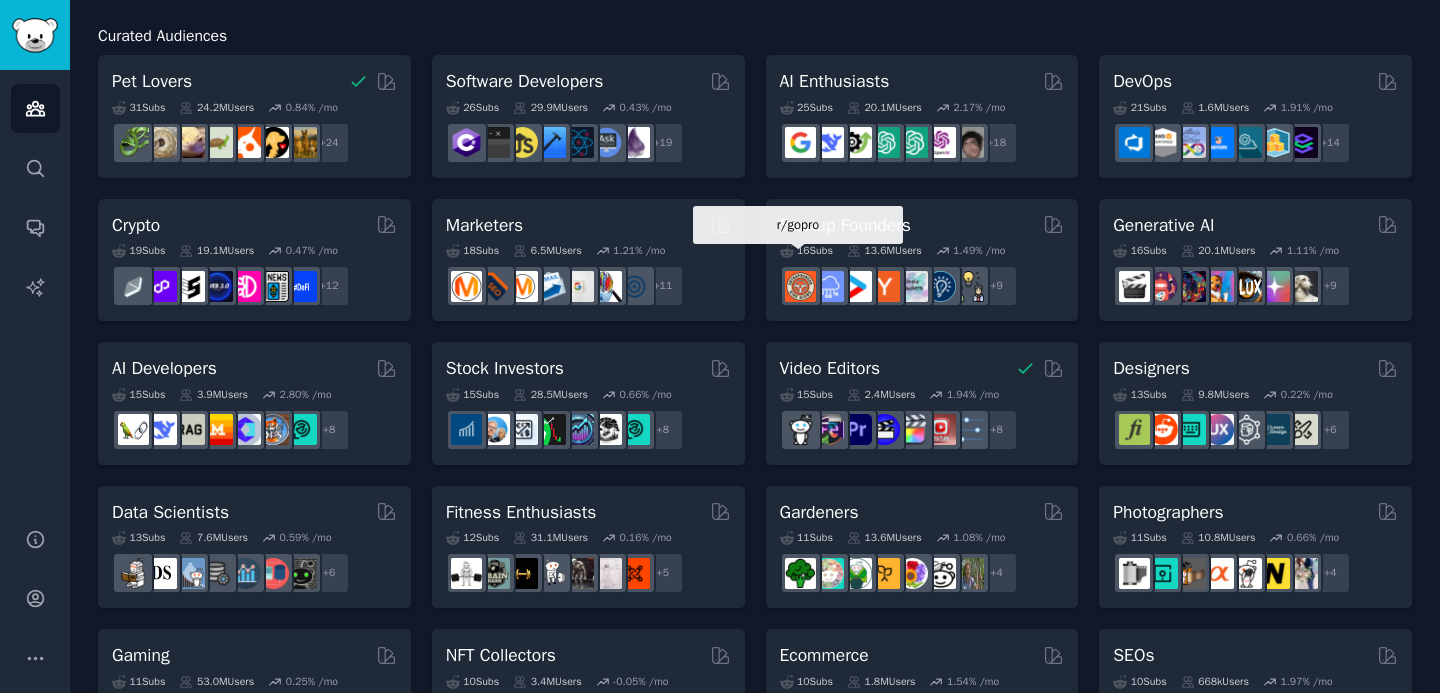 scroll, scrollTop: 0, scrollLeft: 0, axis: both 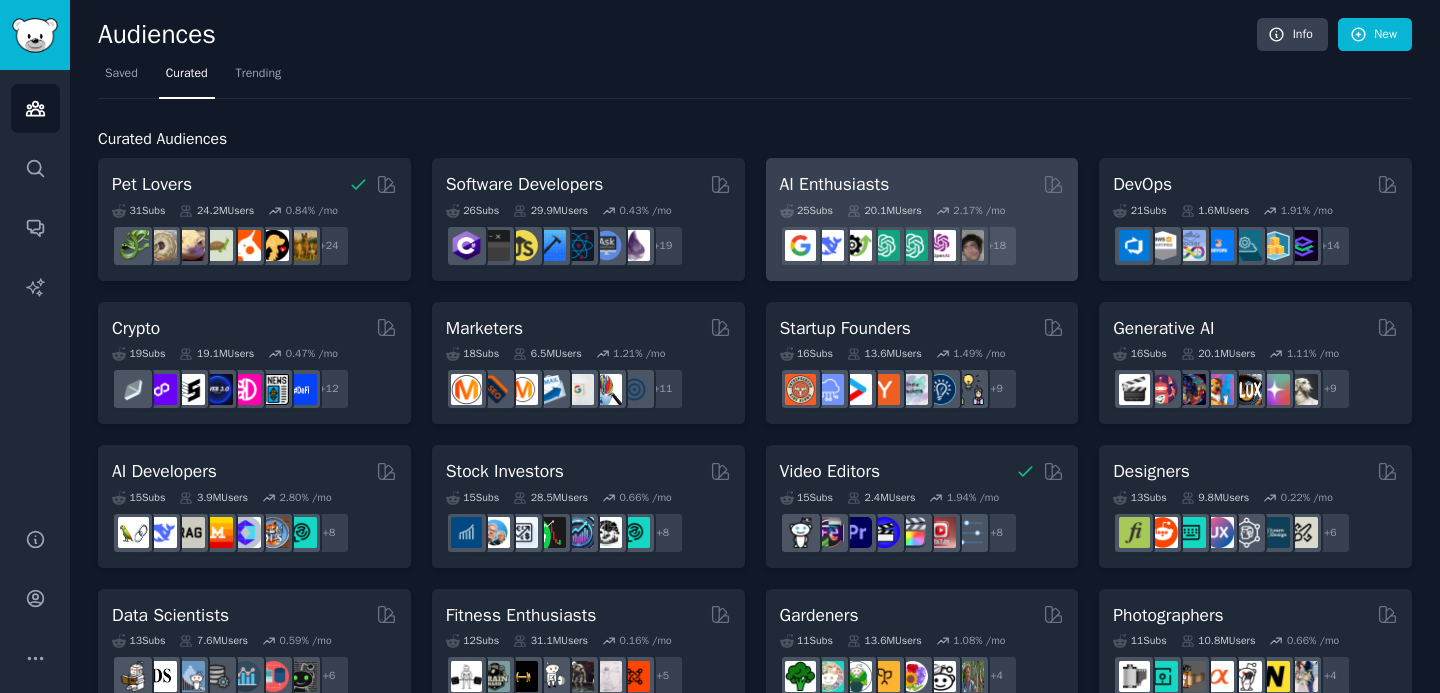 click on "AI Enthusiasts" at bounding box center [835, 184] 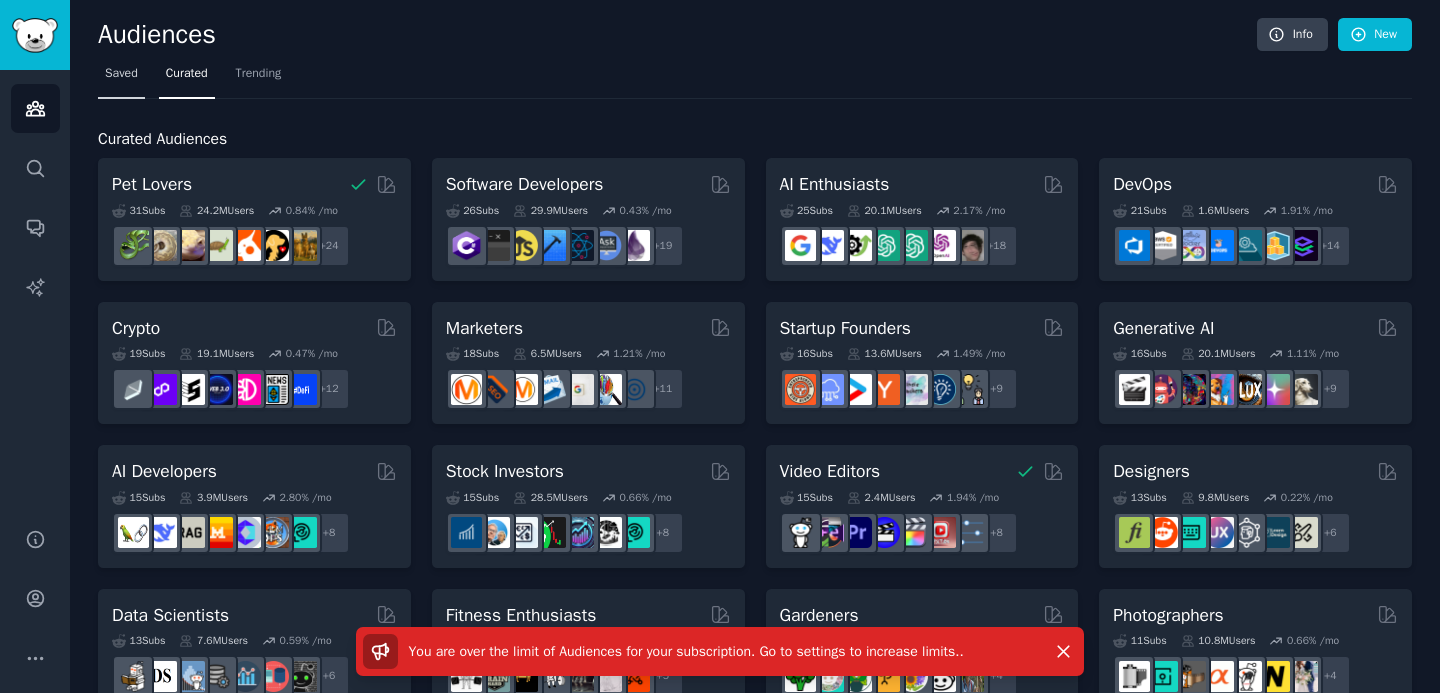 click on "Saved" at bounding box center (121, 74) 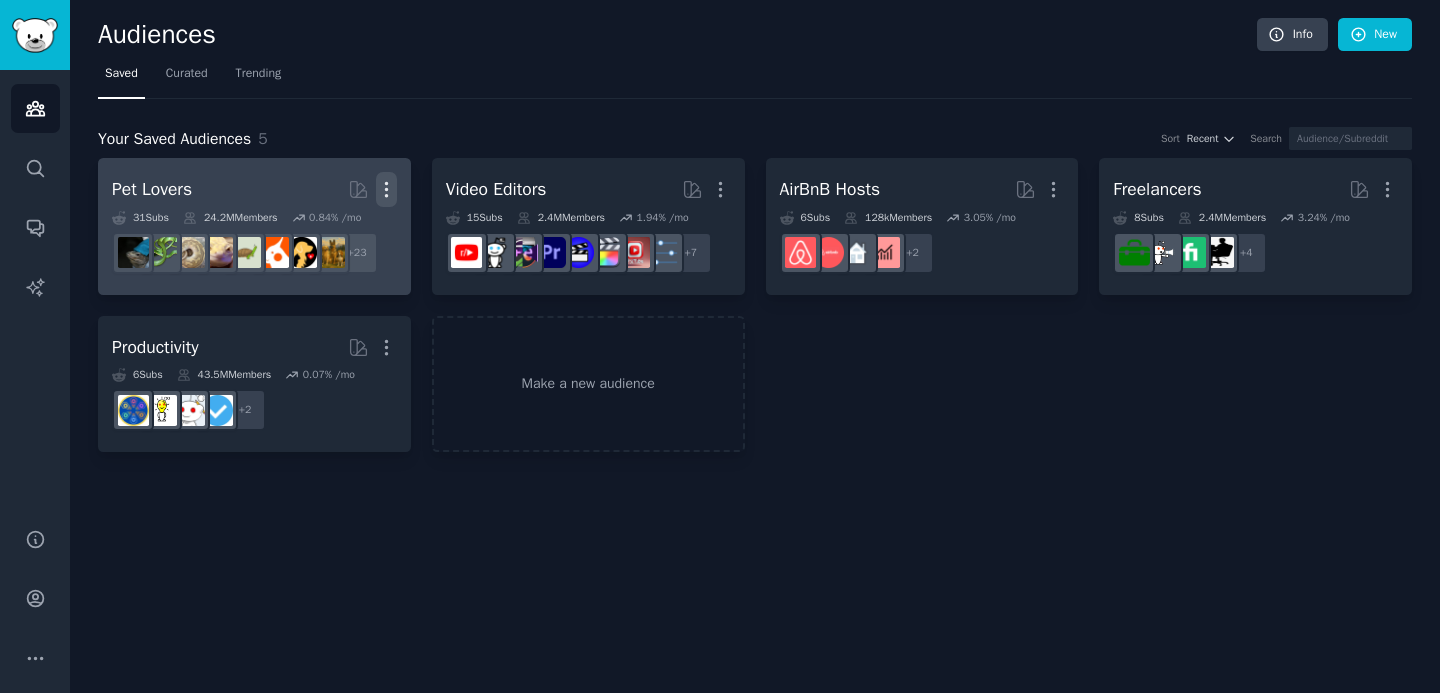 click 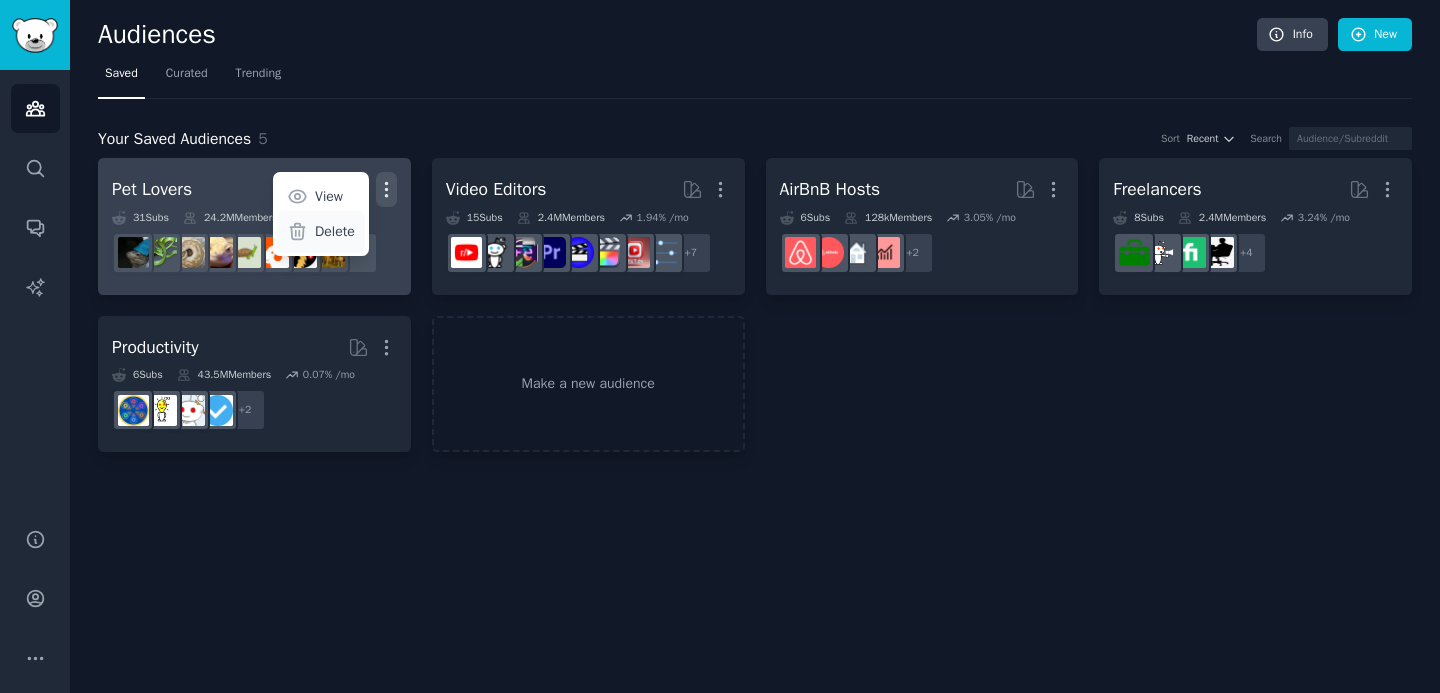click on "Delete" at bounding box center [335, 231] 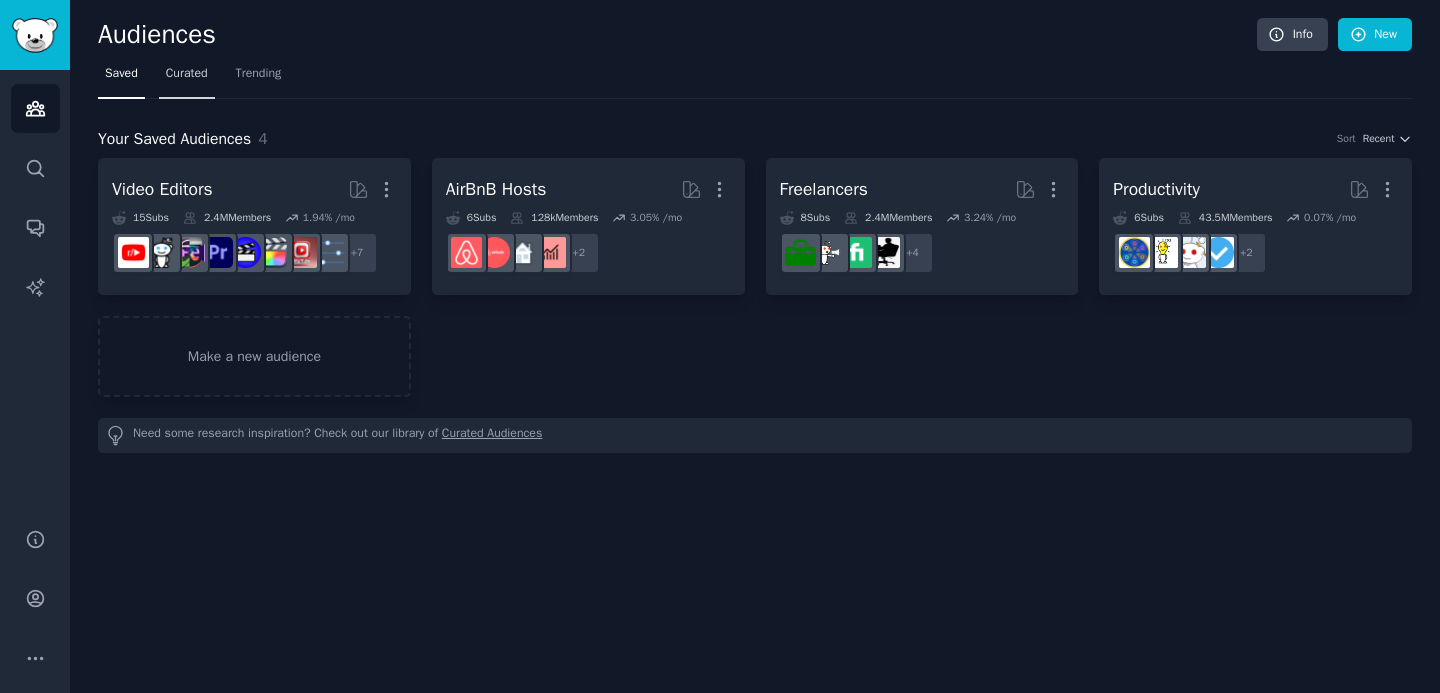 click on "Curated" at bounding box center (187, 78) 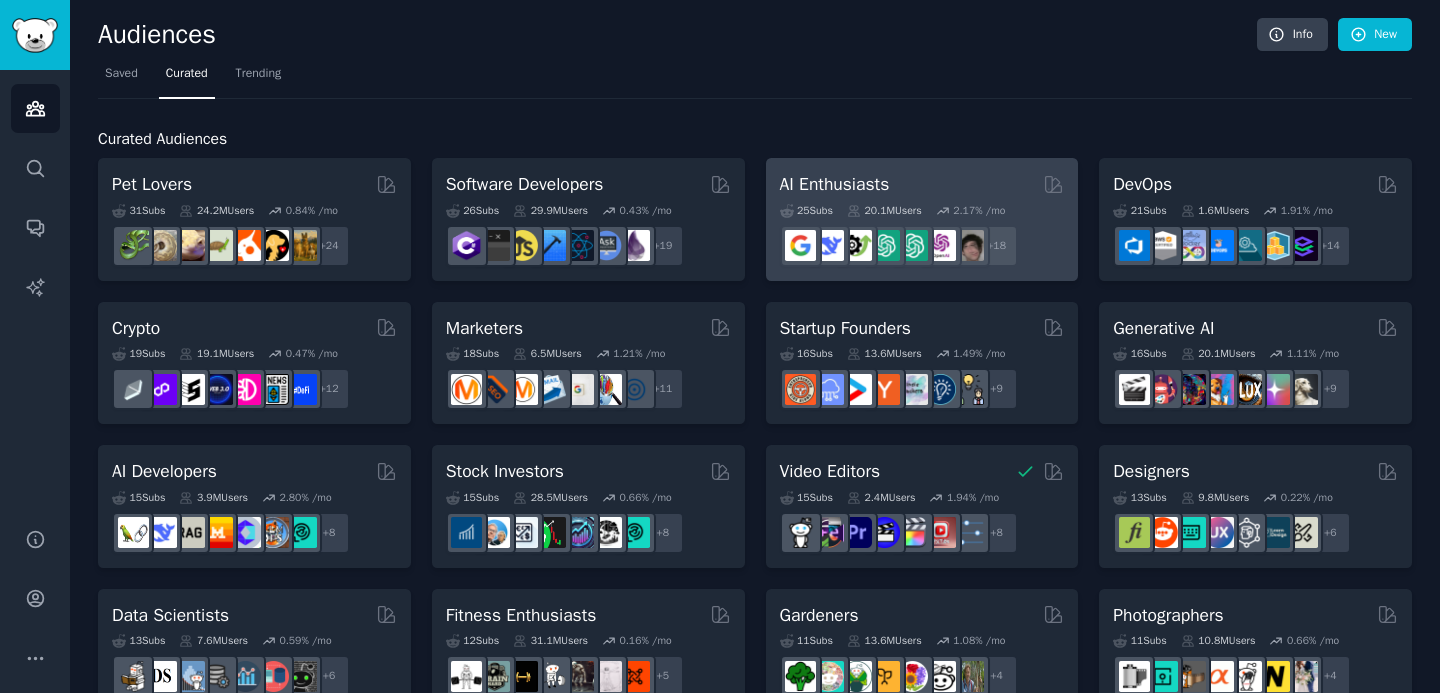 click on "AI Enthusiasts" at bounding box center (835, 184) 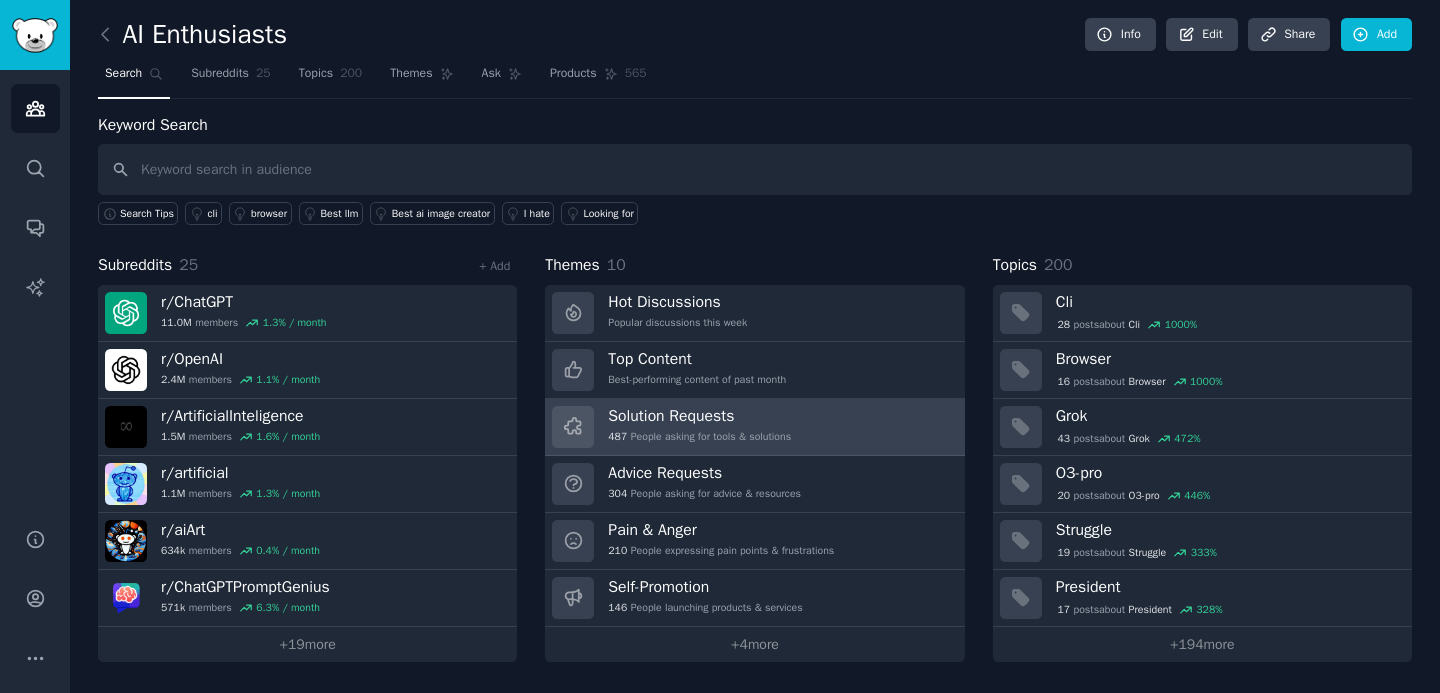 click on "Solution Requests" at bounding box center (699, 416) 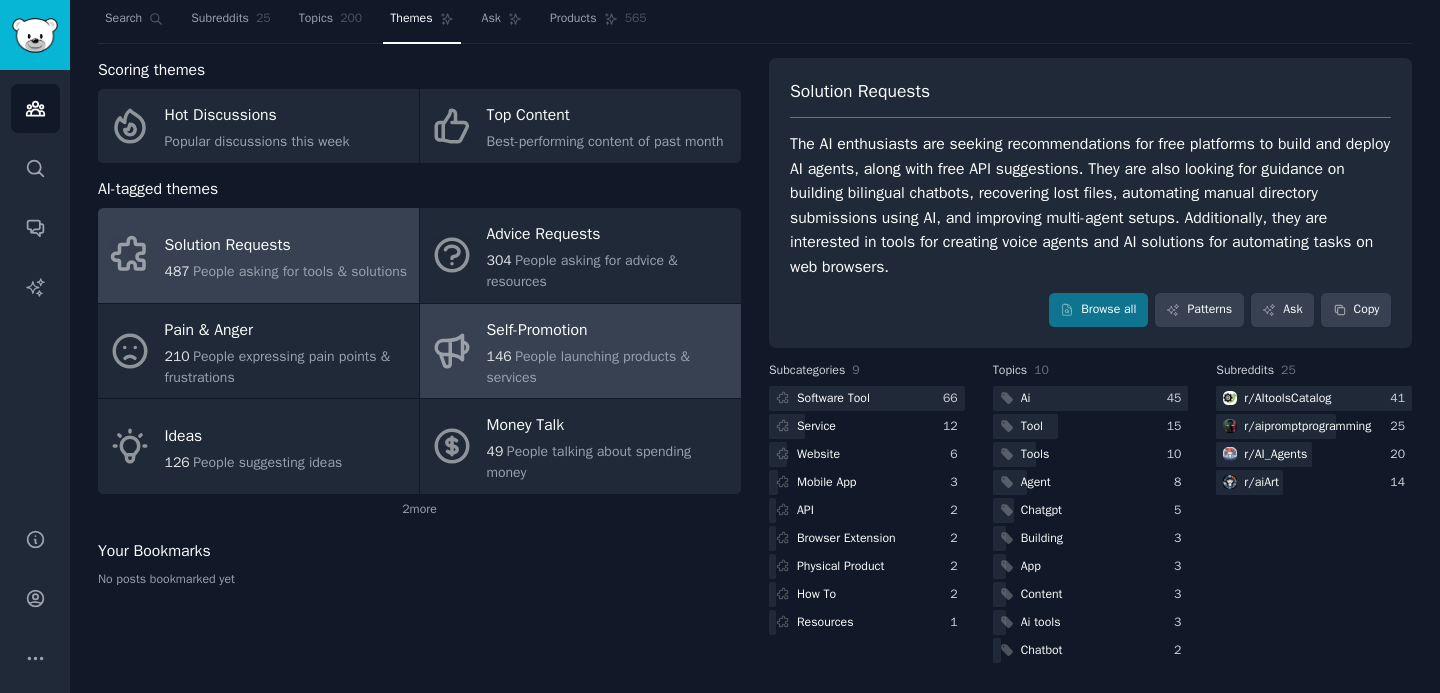 scroll, scrollTop: 56, scrollLeft: 0, axis: vertical 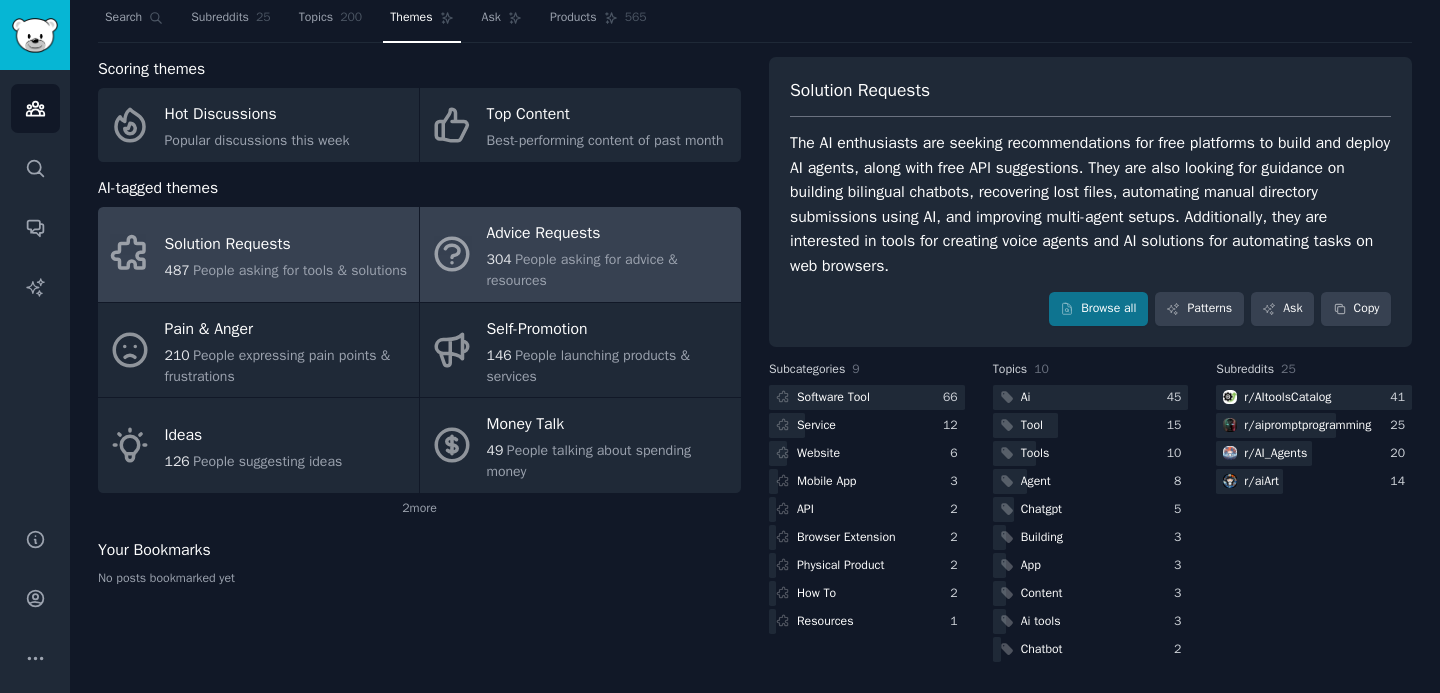 click on "People asking for advice & resources" at bounding box center (582, 270) 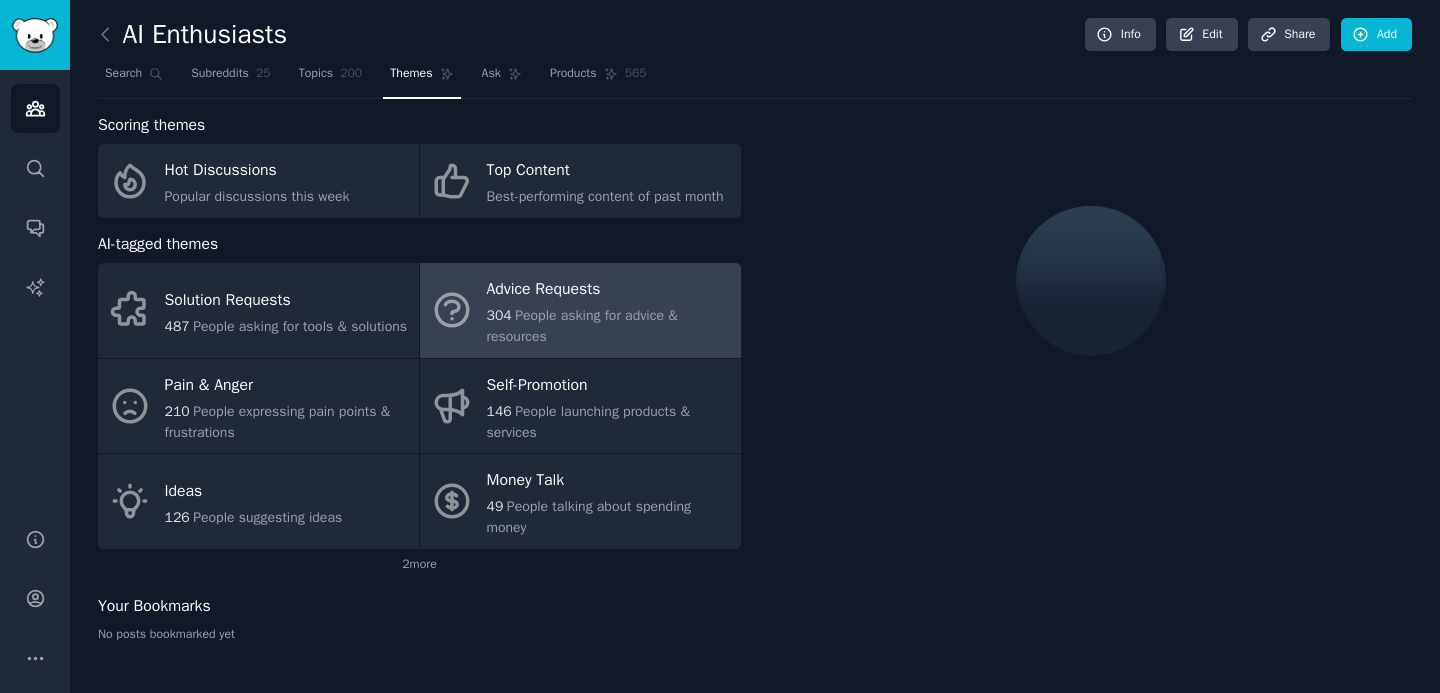 scroll, scrollTop: 31, scrollLeft: 0, axis: vertical 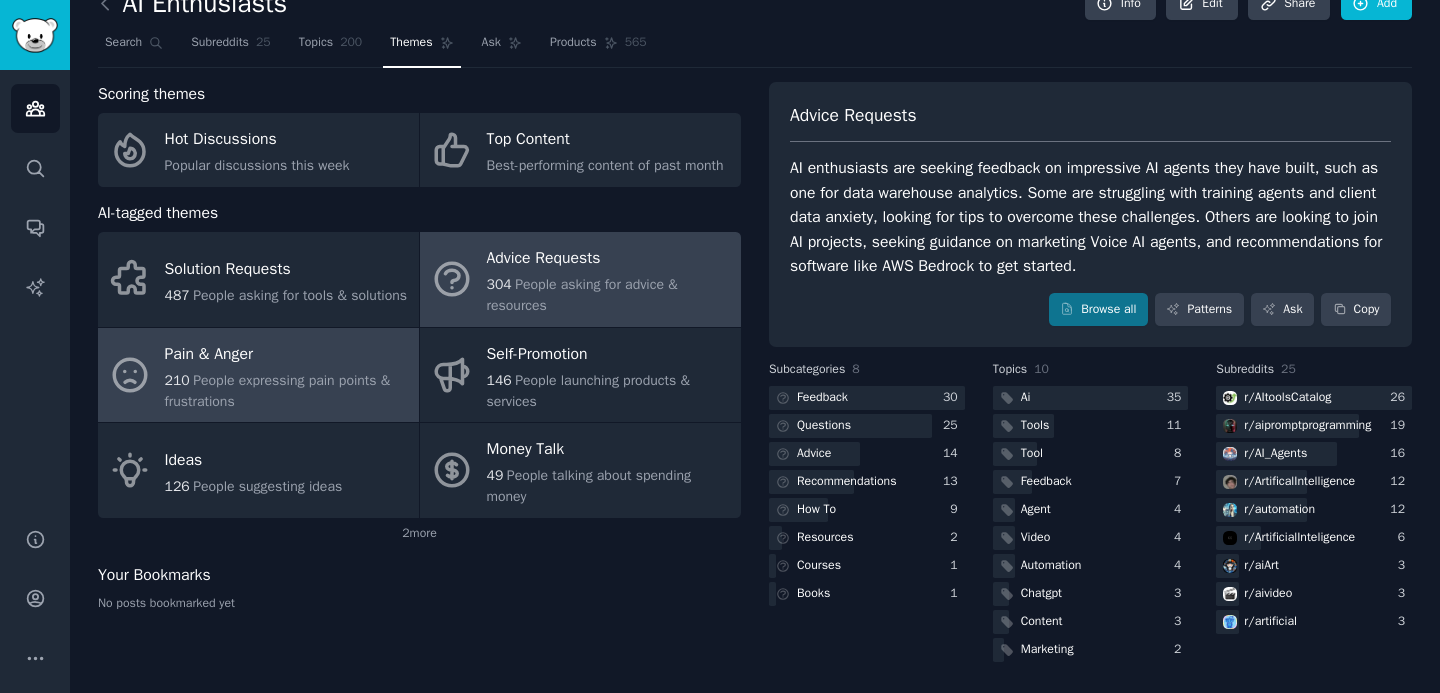 click on "210 People expressing pain points & frustrations" at bounding box center [287, 391] 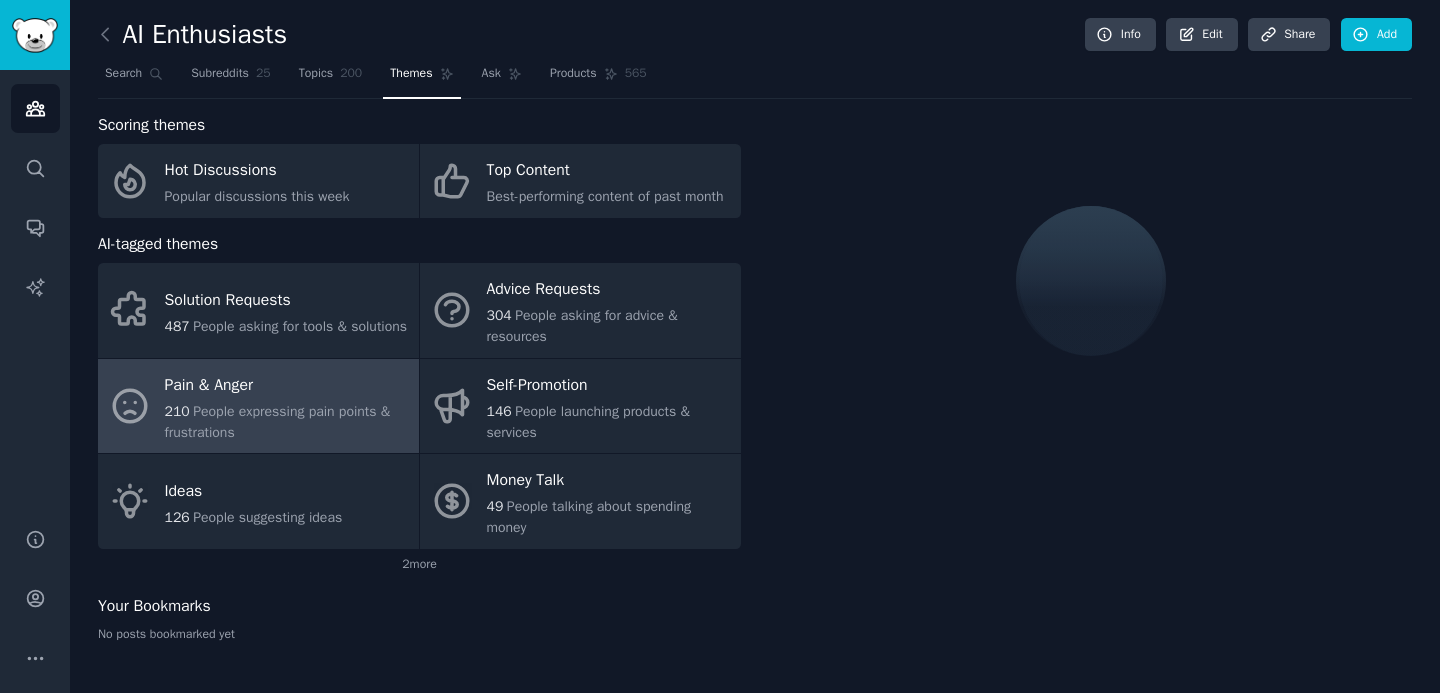 scroll, scrollTop: 31, scrollLeft: 0, axis: vertical 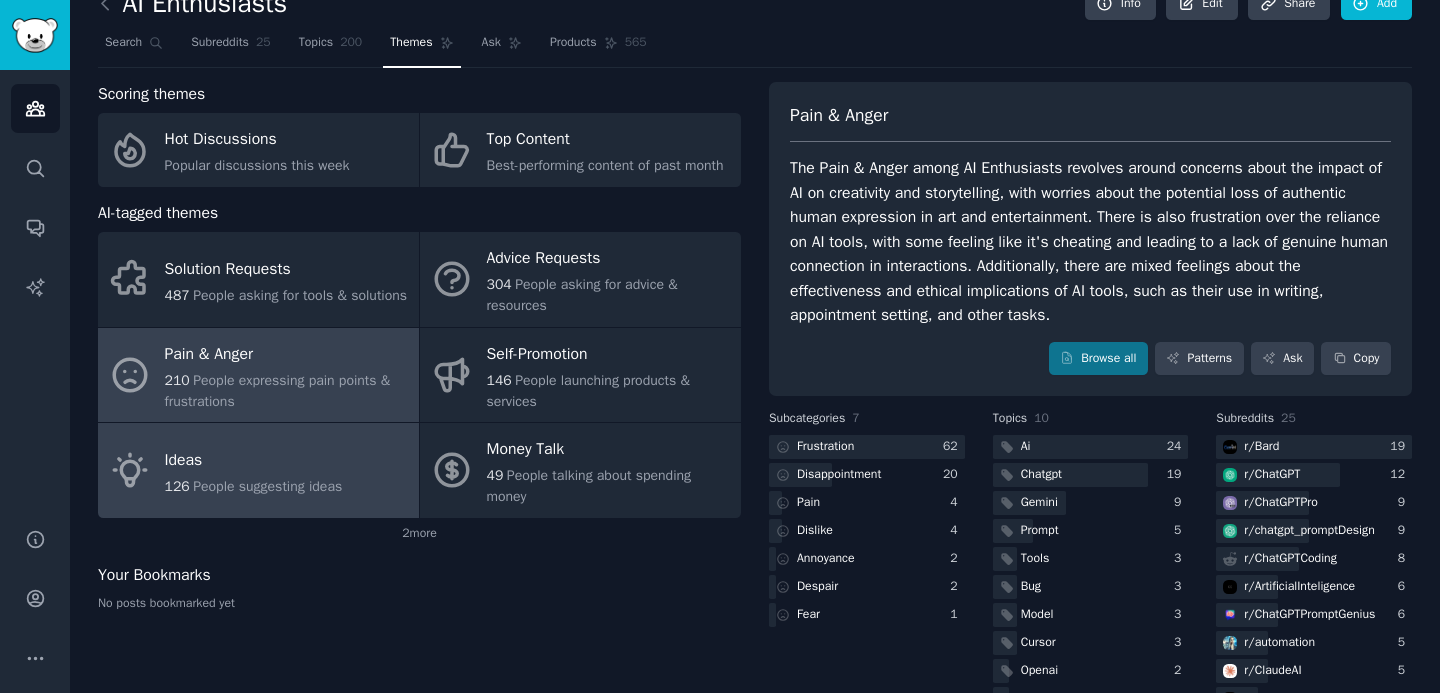 click on "Ideas" at bounding box center (254, 460) 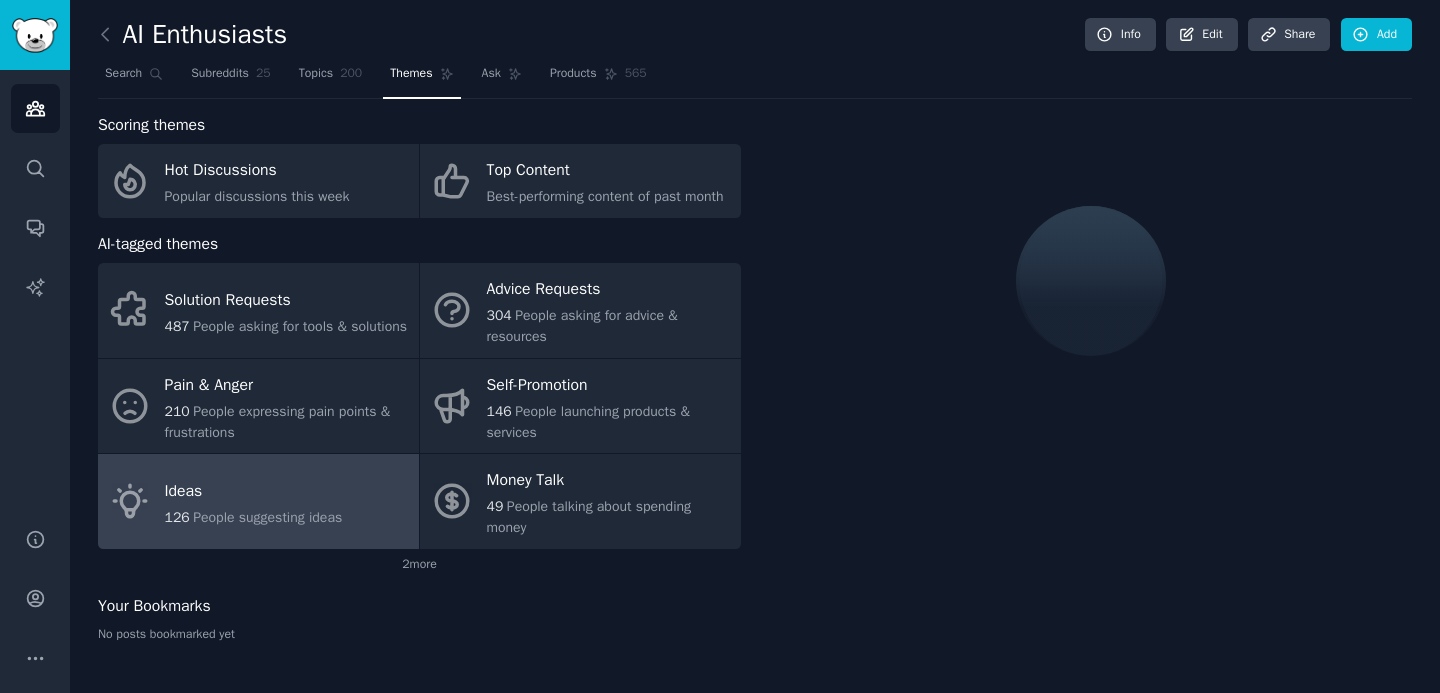 scroll, scrollTop: 31, scrollLeft: 0, axis: vertical 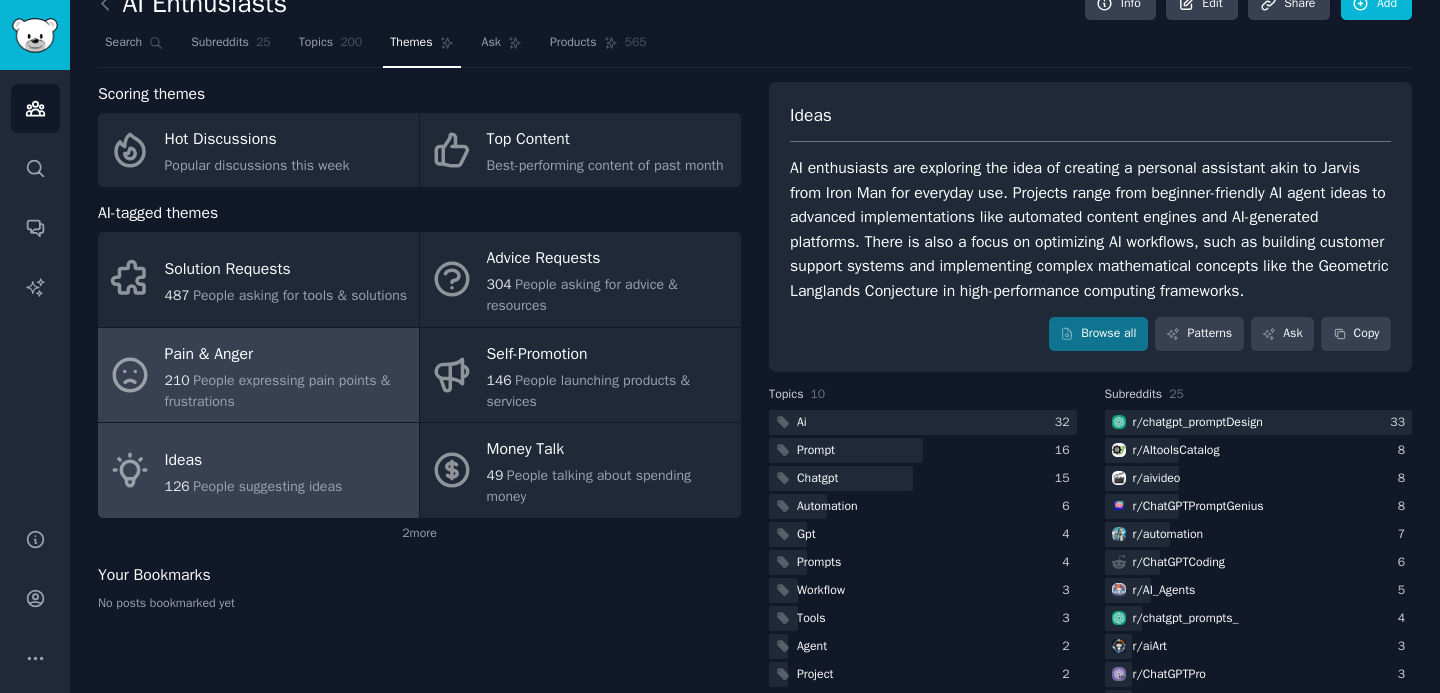 click on "210 People expressing pain points & frustrations" at bounding box center (287, 391) 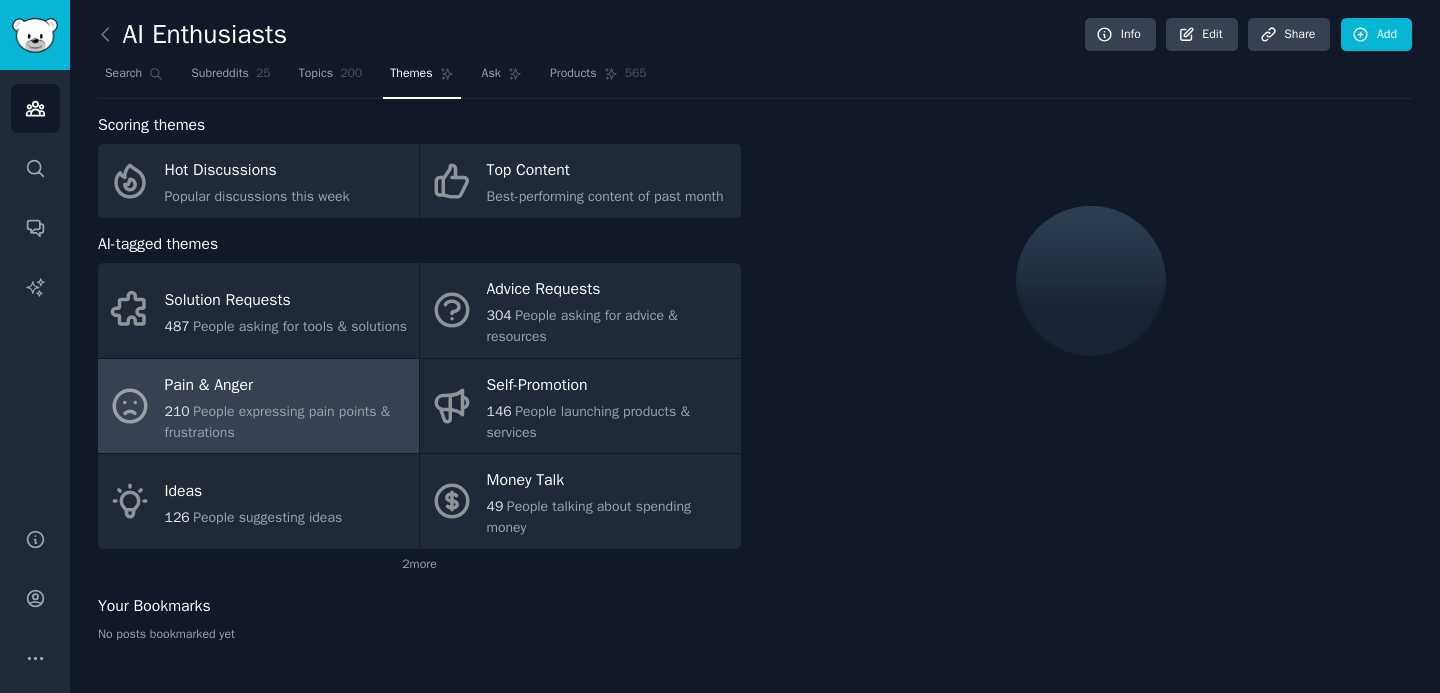 scroll, scrollTop: 31, scrollLeft: 0, axis: vertical 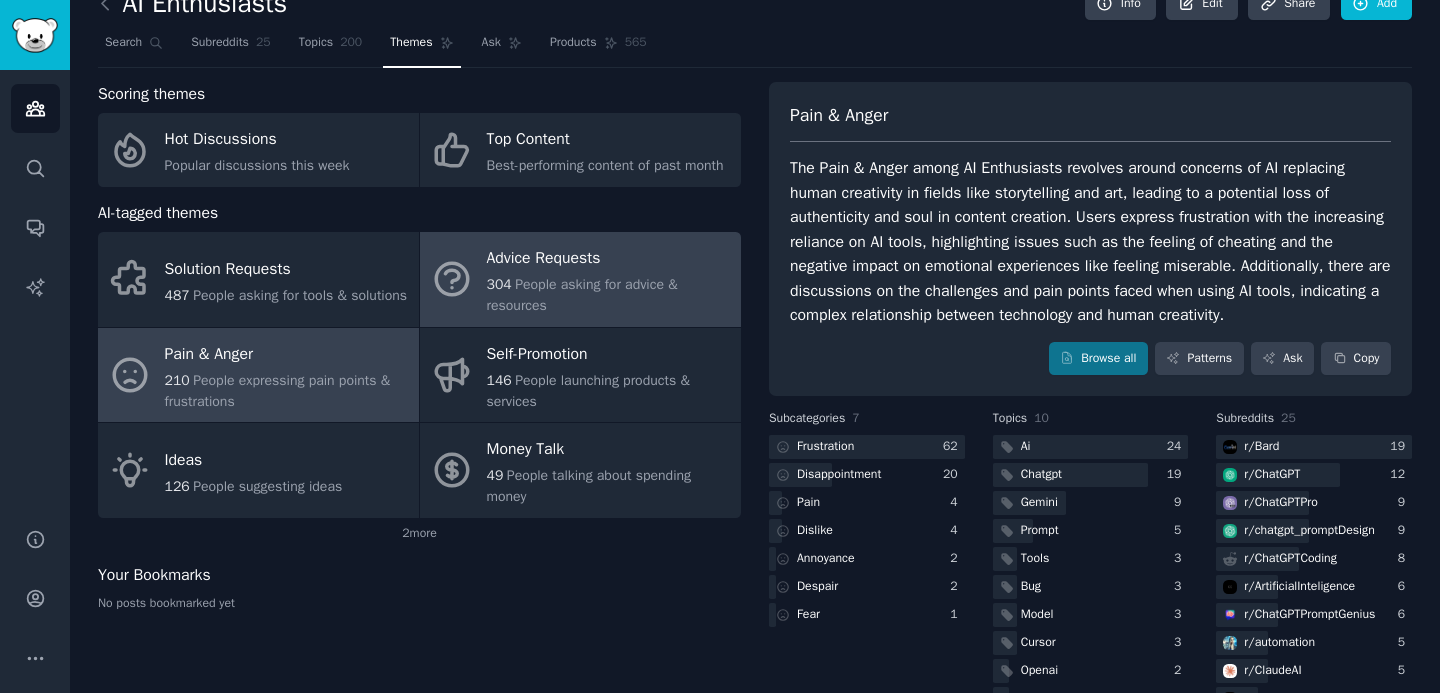 click on "People asking for advice & resources" at bounding box center [582, 295] 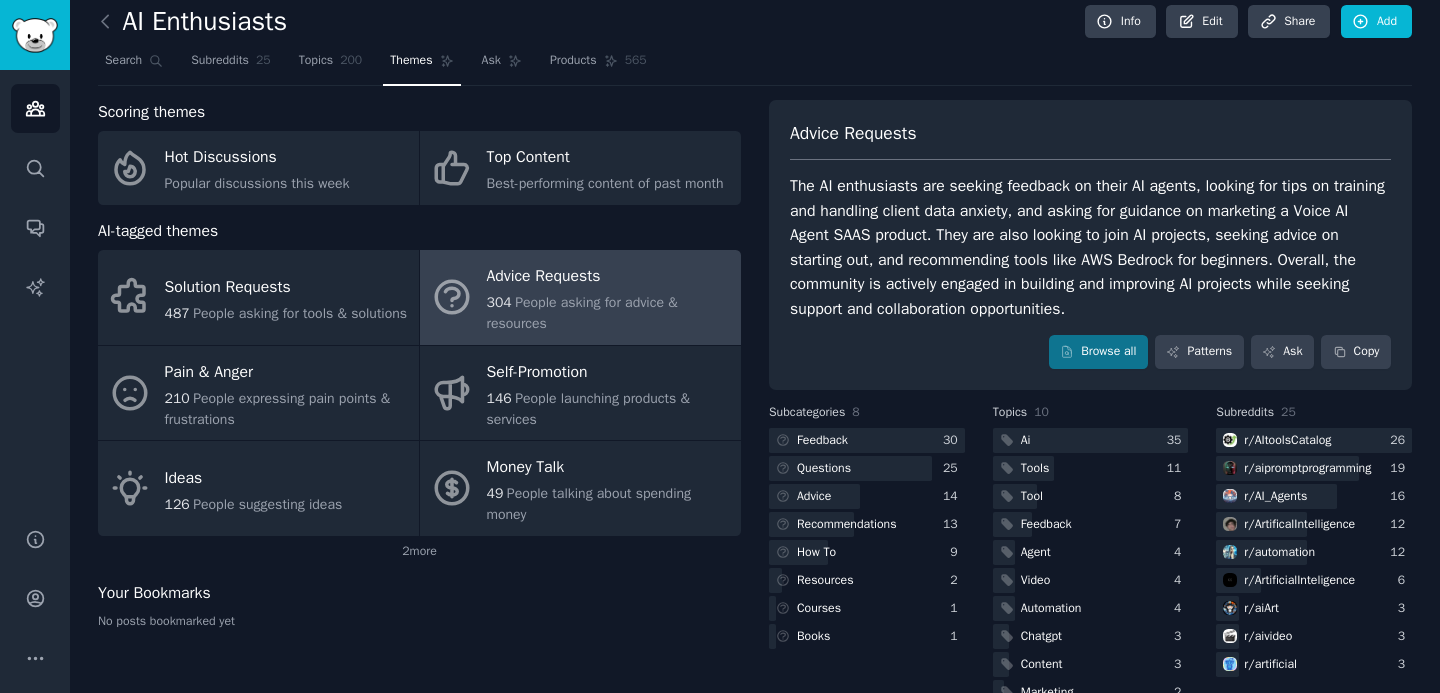 scroll, scrollTop: 31, scrollLeft: 0, axis: vertical 